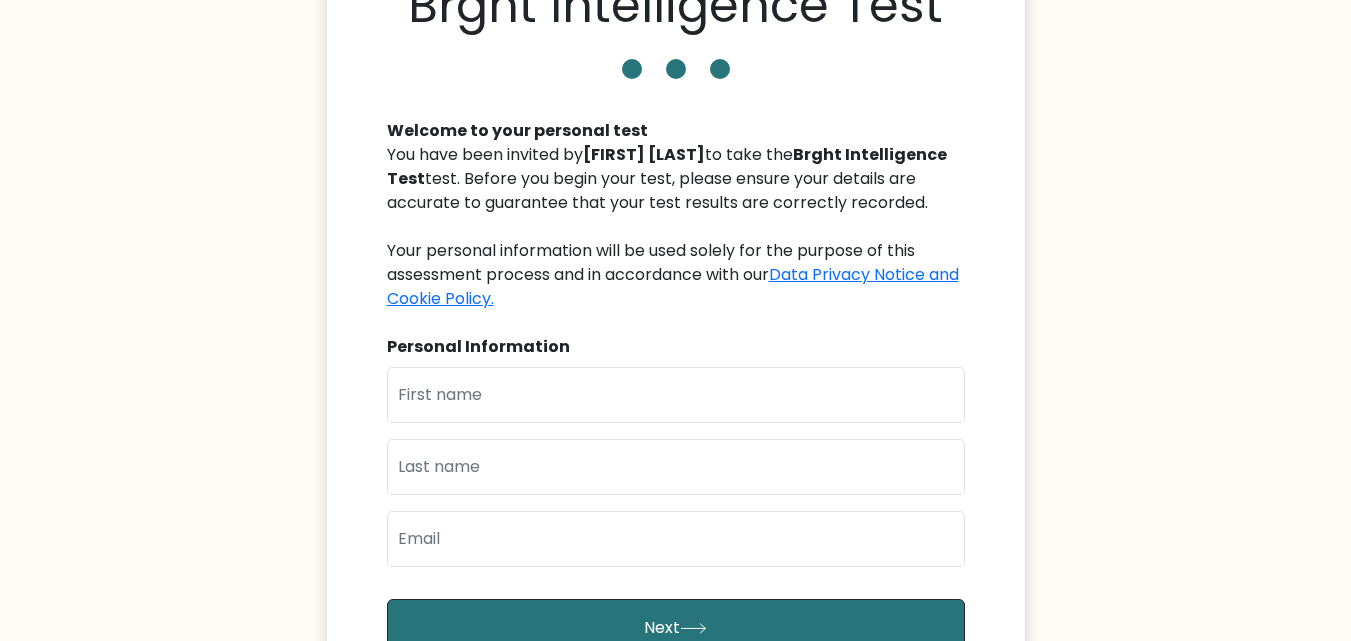 scroll, scrollTop: 0, scrollLeft: 0, axis: both 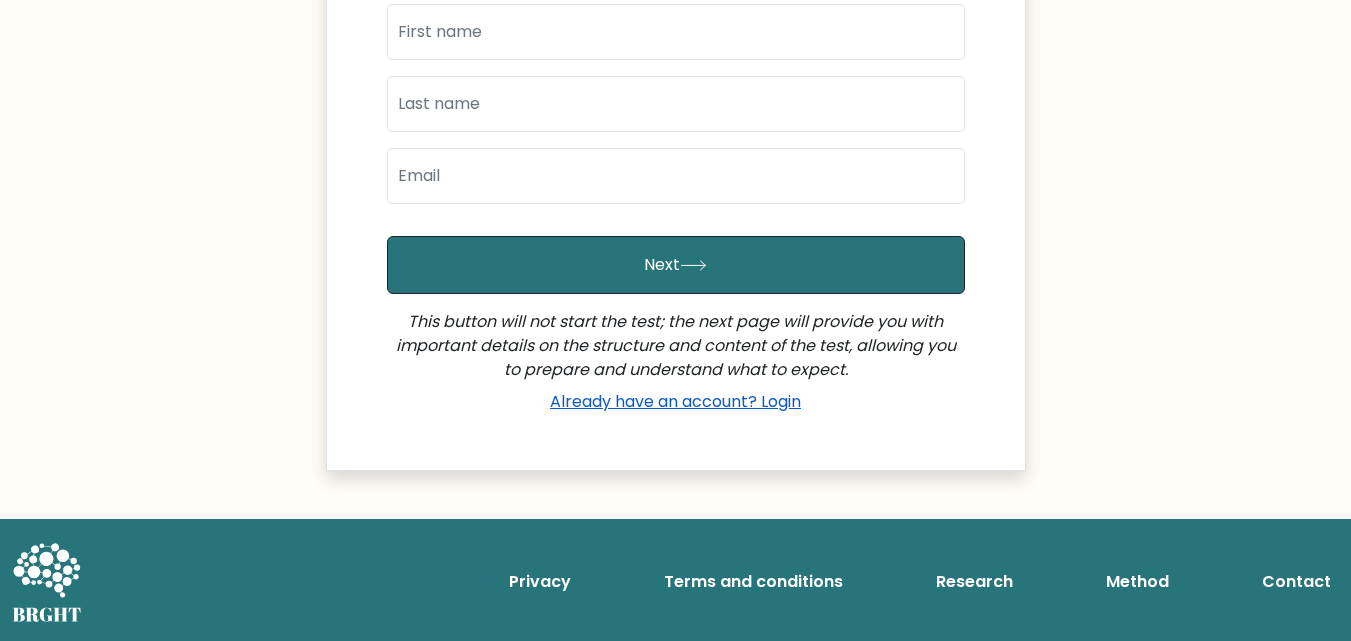 click on "Already have an account? Login" at bounding box center [675, 401] 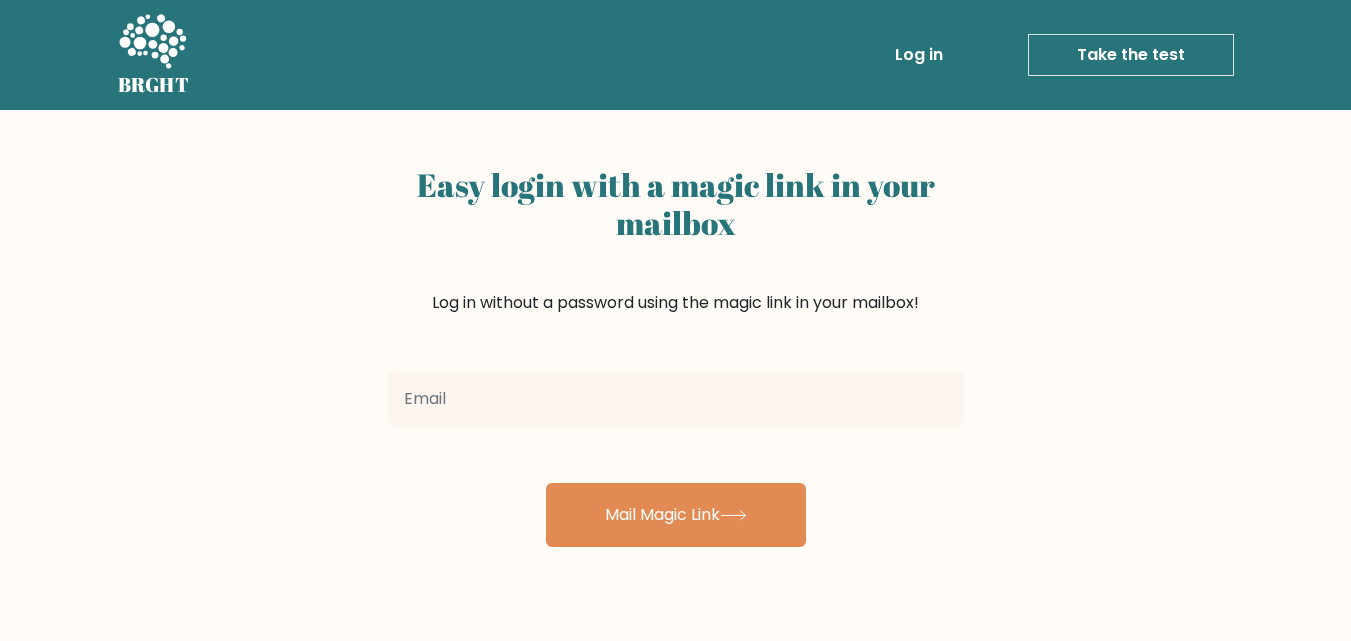 scroll, scrollTop: 0, scrollLeft: 0, axis: both 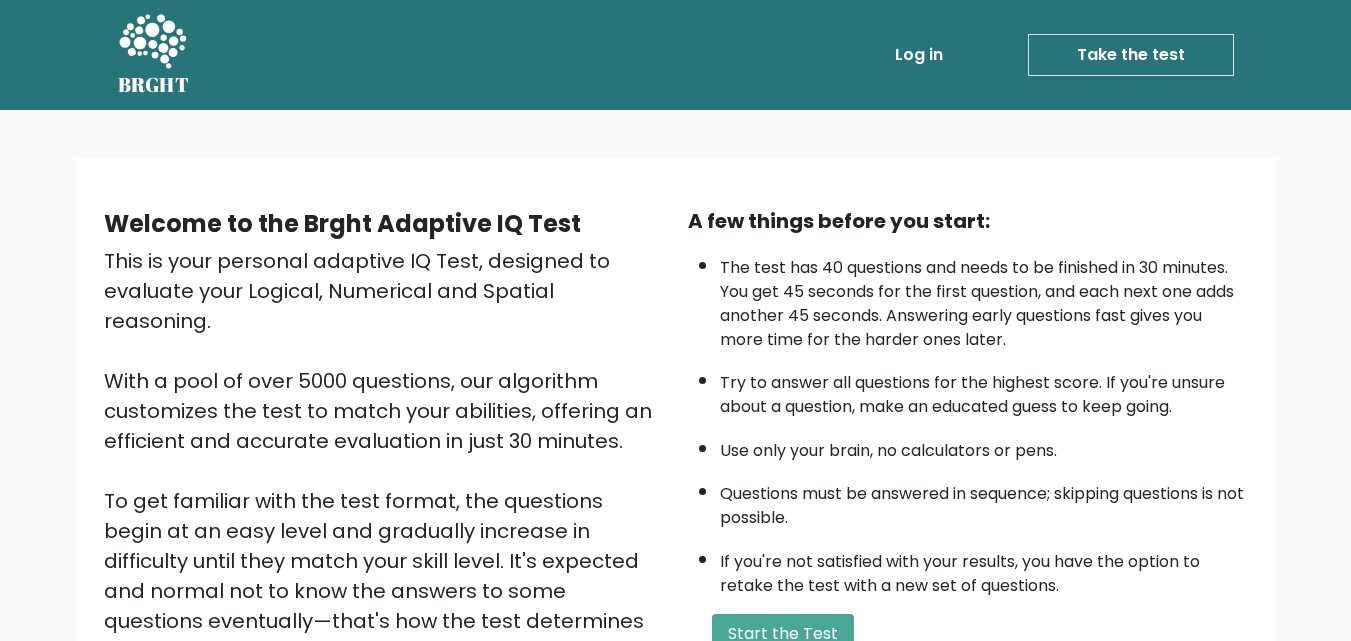 click on "Take the test" at bounding box center [1131, 55] 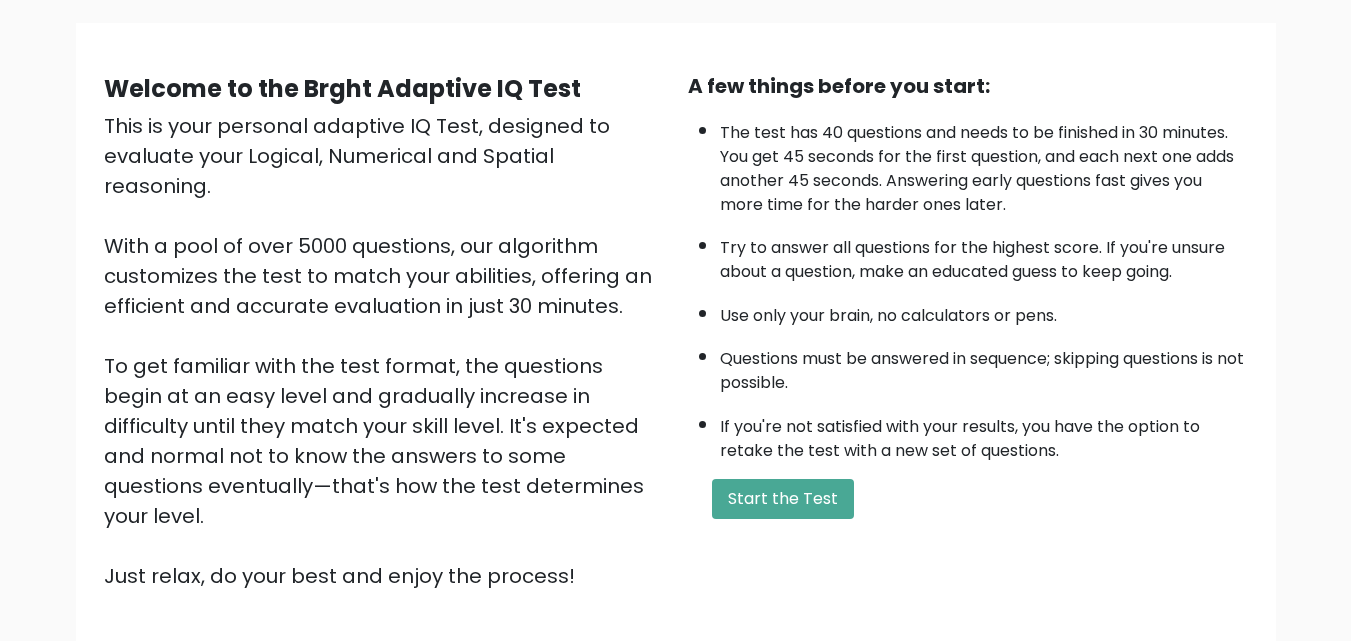 scroll, scrollTop: 136, scrollLeft: 0, axis: vertical 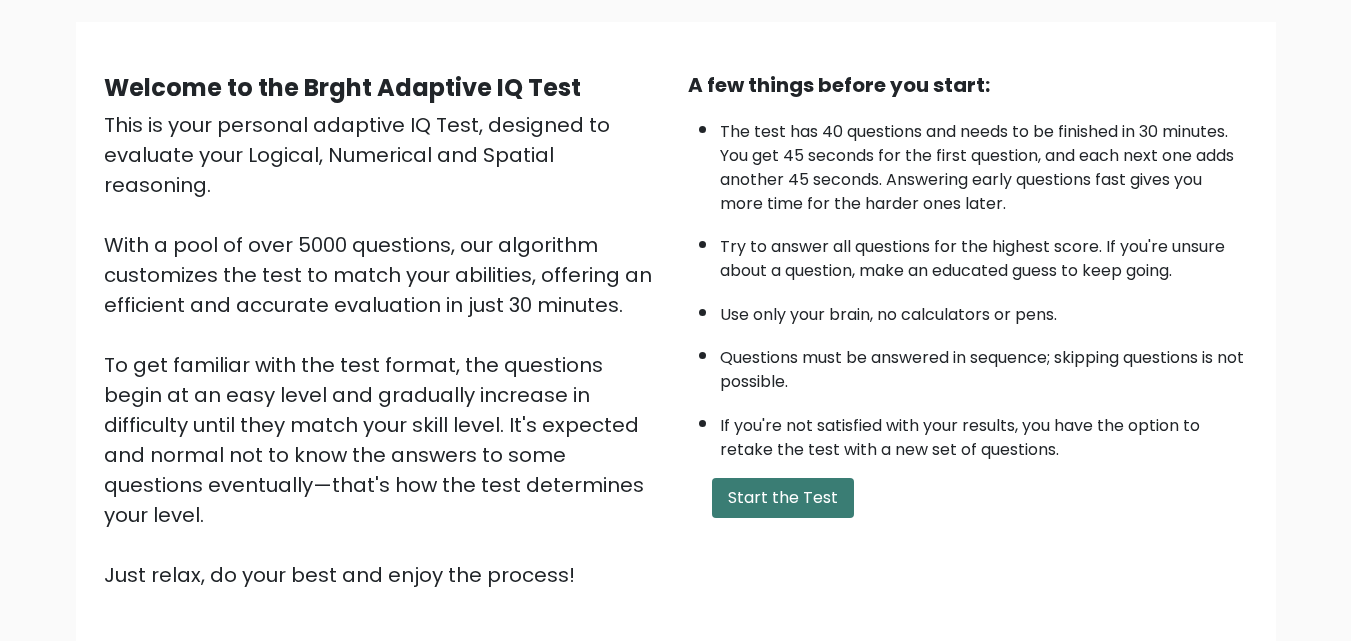 click on "Start the Test" at bounding box center [783, 498] 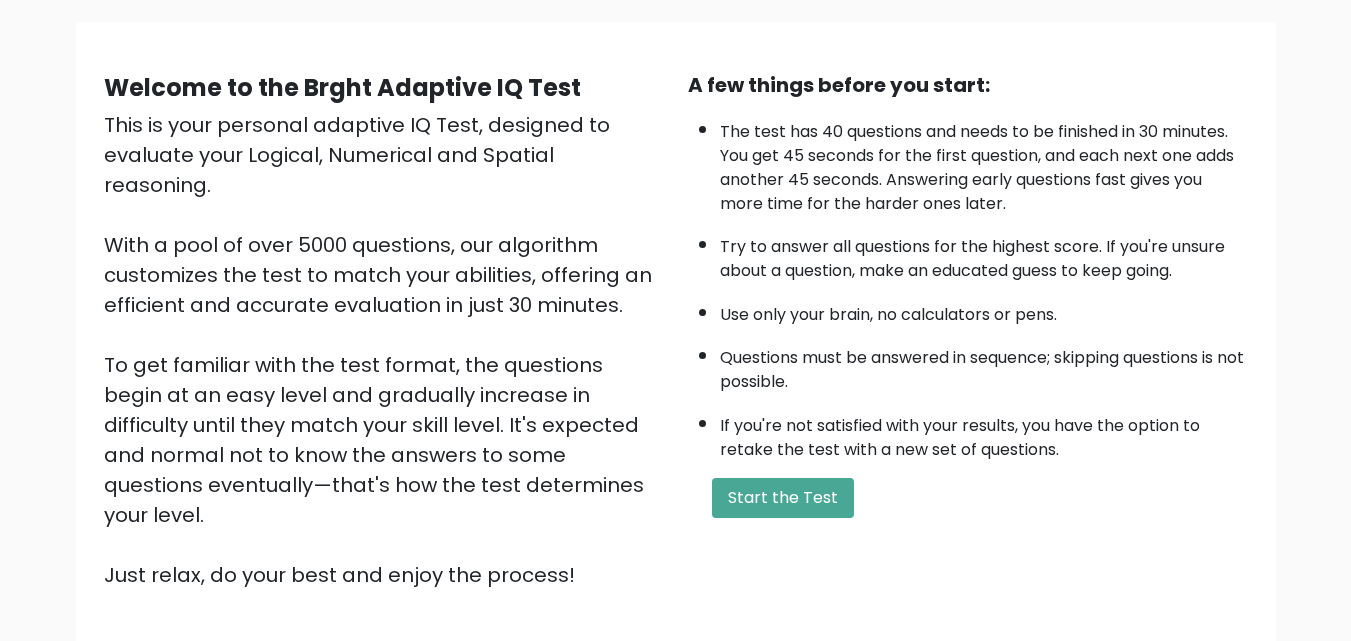 scroll, scrollTop: 0, scrollLeft: 0, axis: both 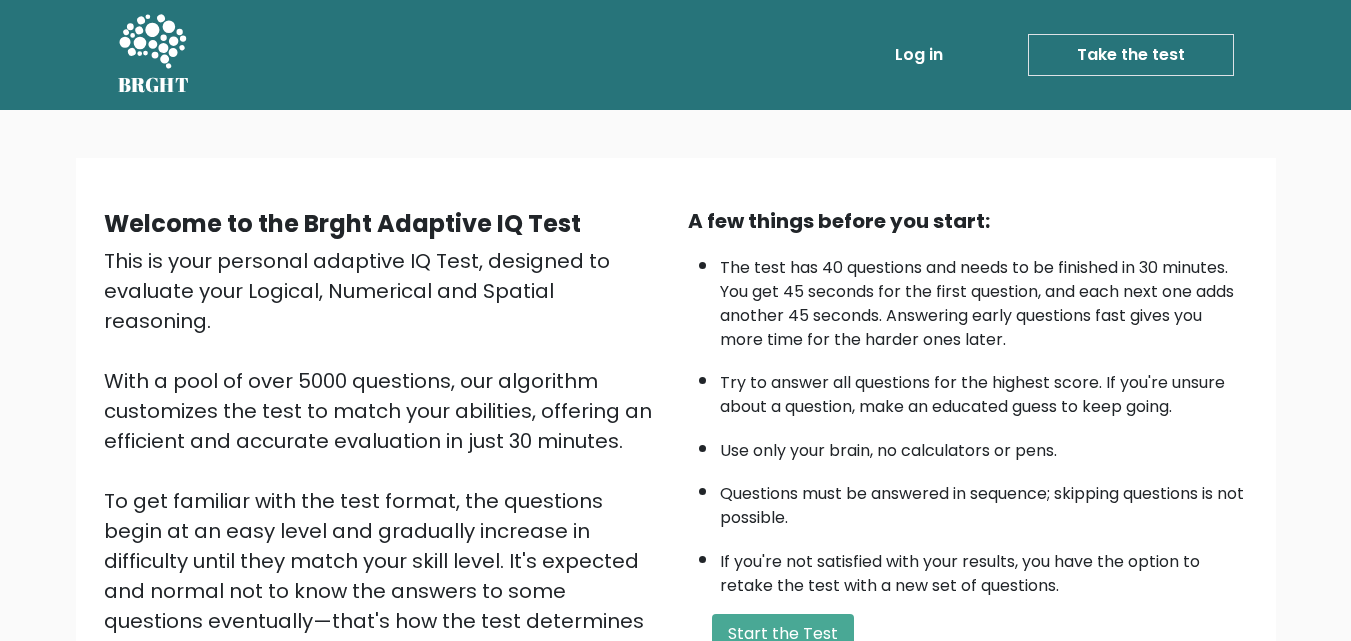 click on "Log in" at bounding box center [919, 55] 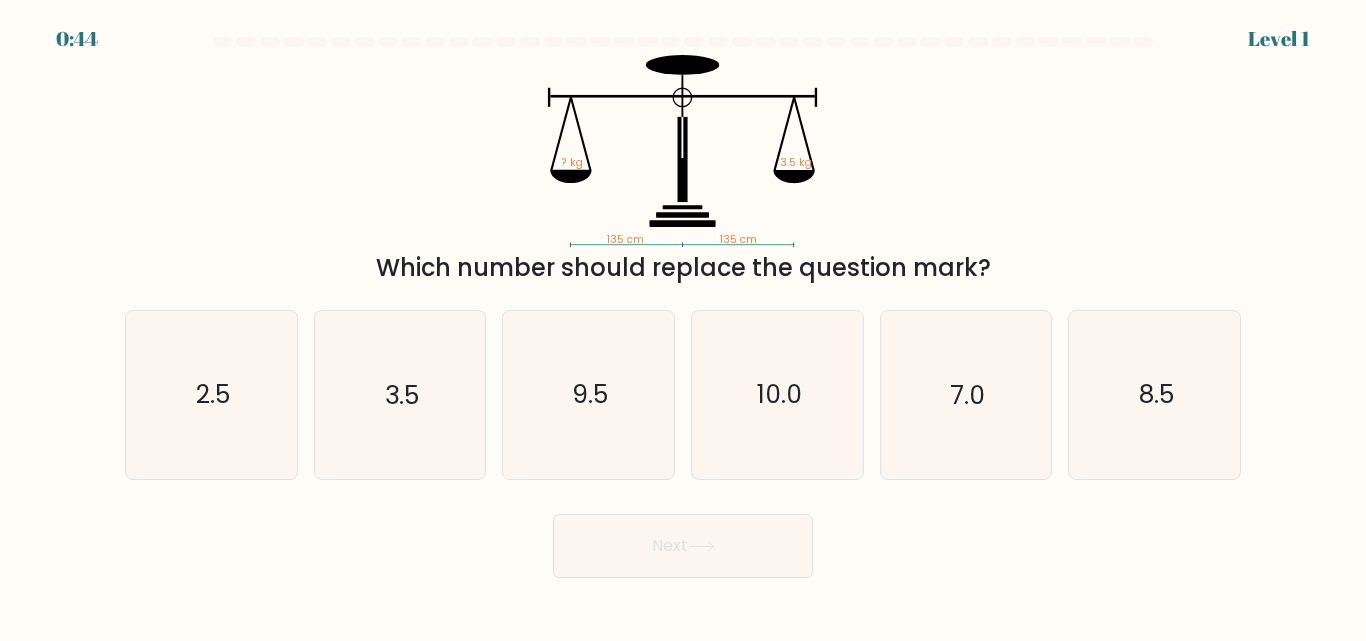 scroll, scrollTop: 0, scrollLeft: 0, axis: both 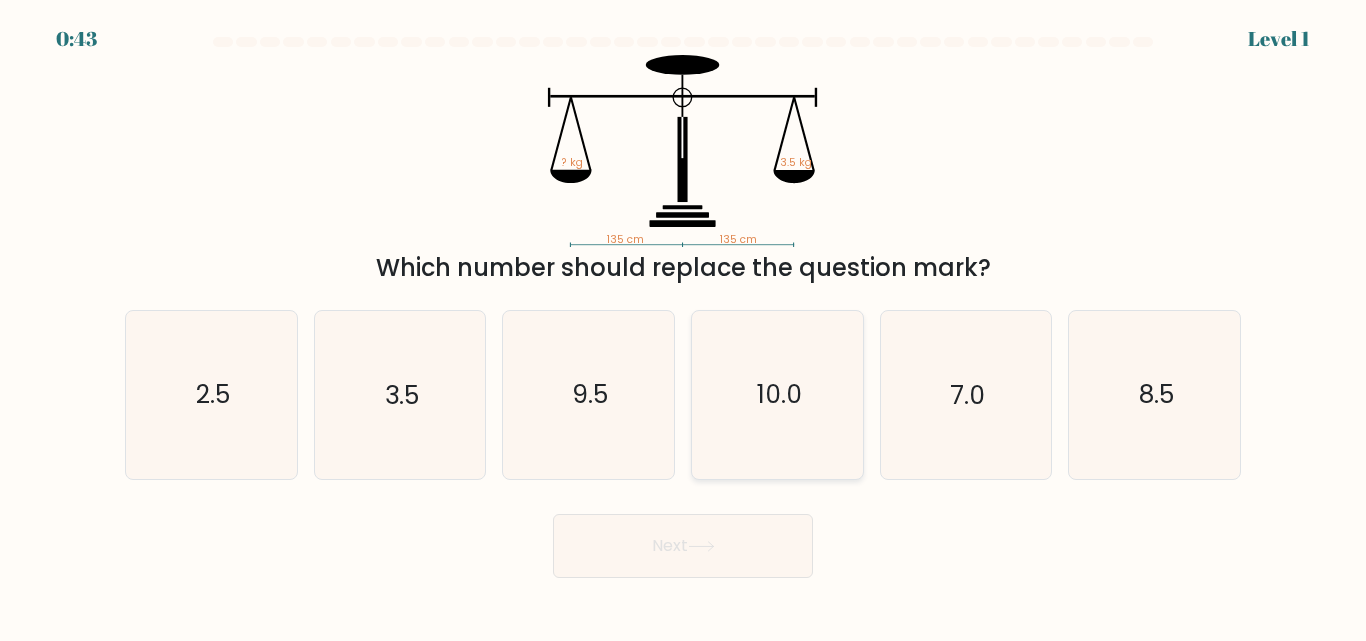 click on "10.0" 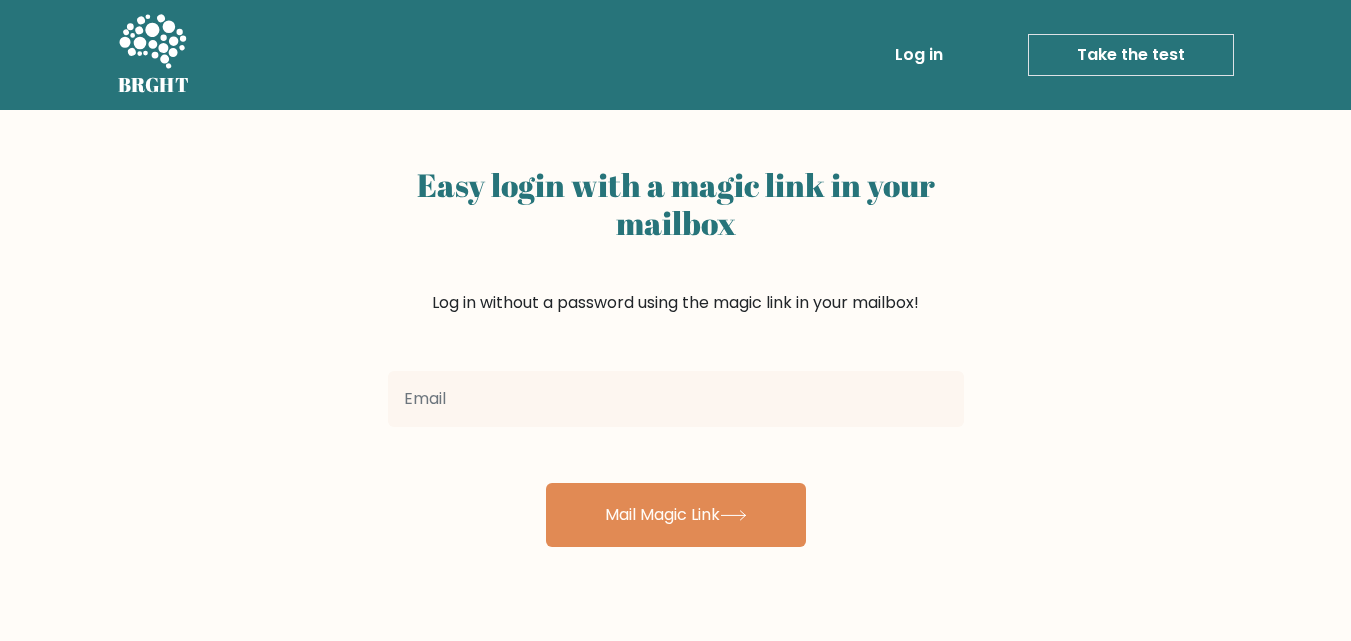 scroll, scrollTop: 0, scrollLeft: 0, axis: both 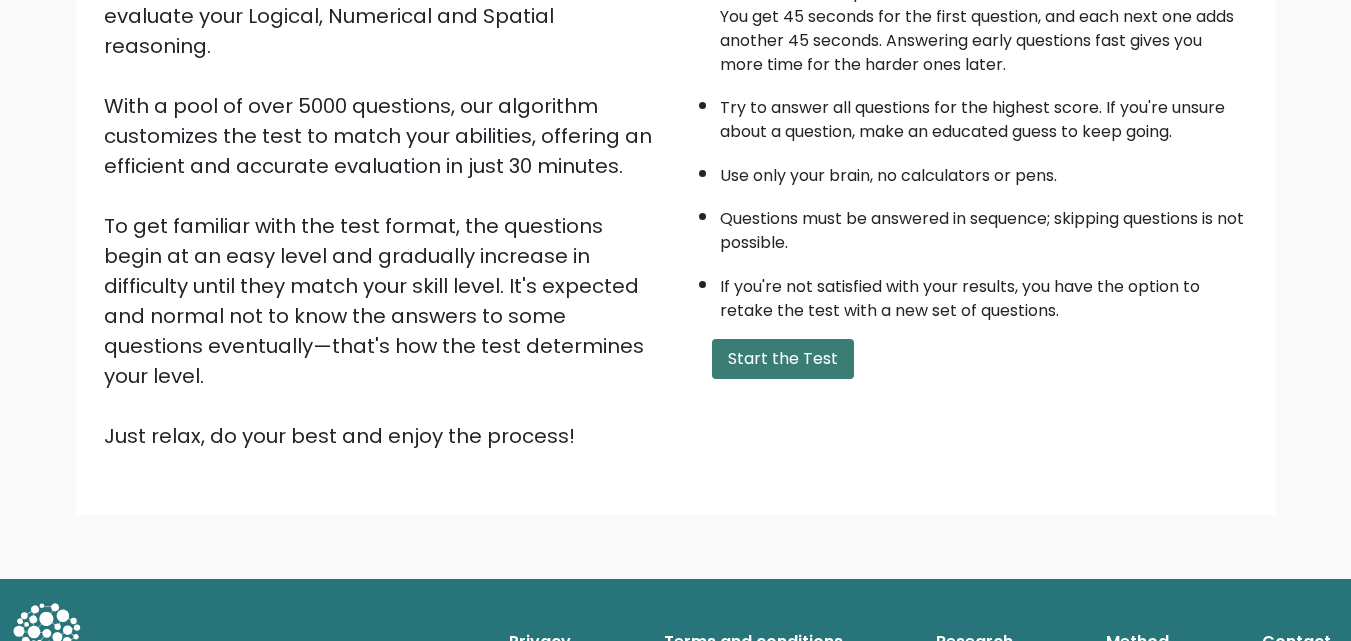 click on "Start the Test" at bounding box center (783, 359) 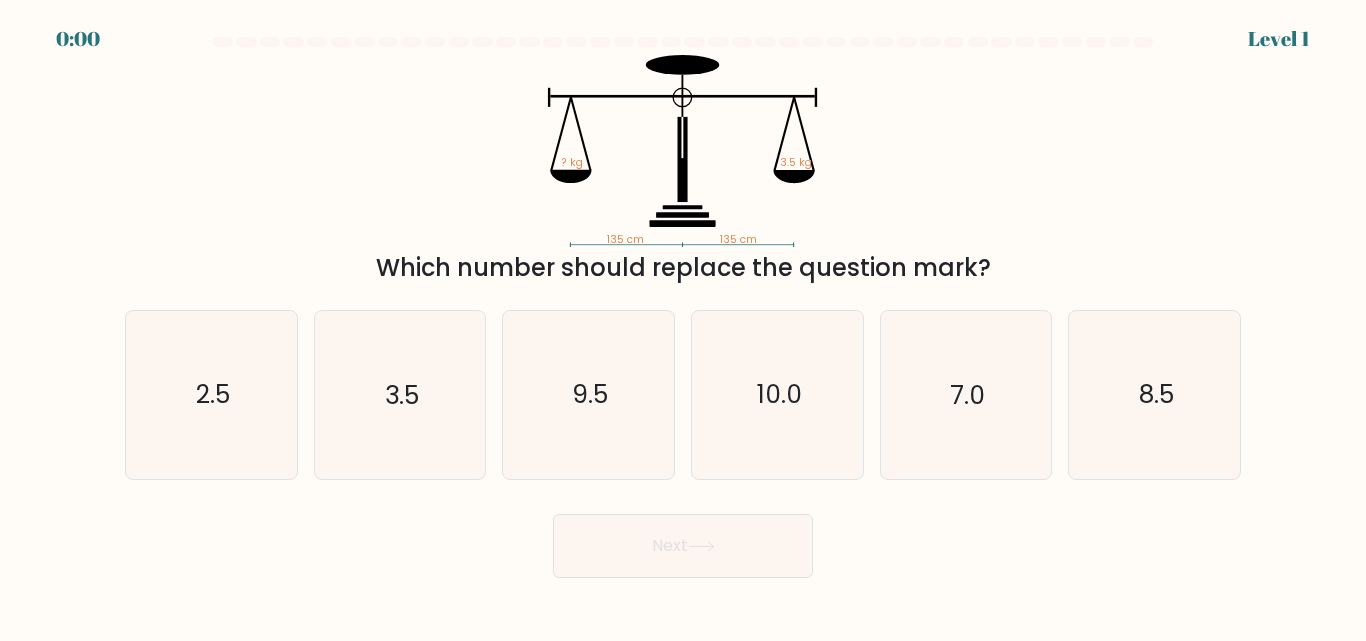 scroll, scrollTop: 0, scrollLeft: 0, axis: both 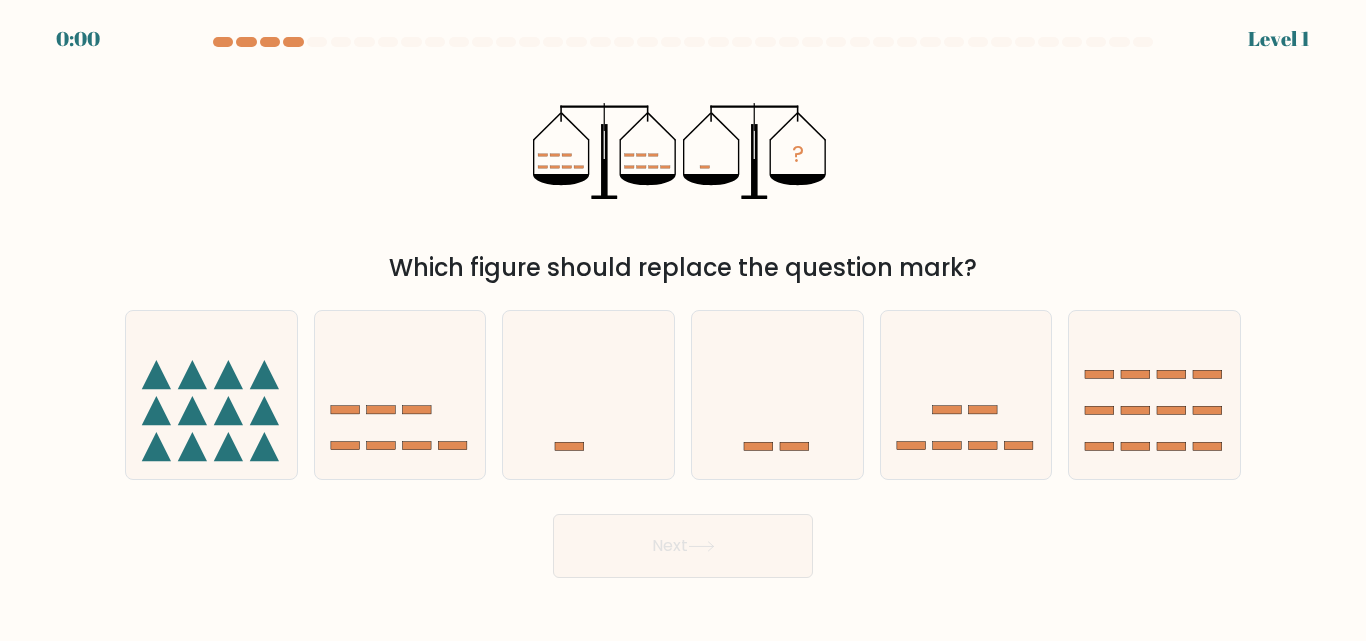 click 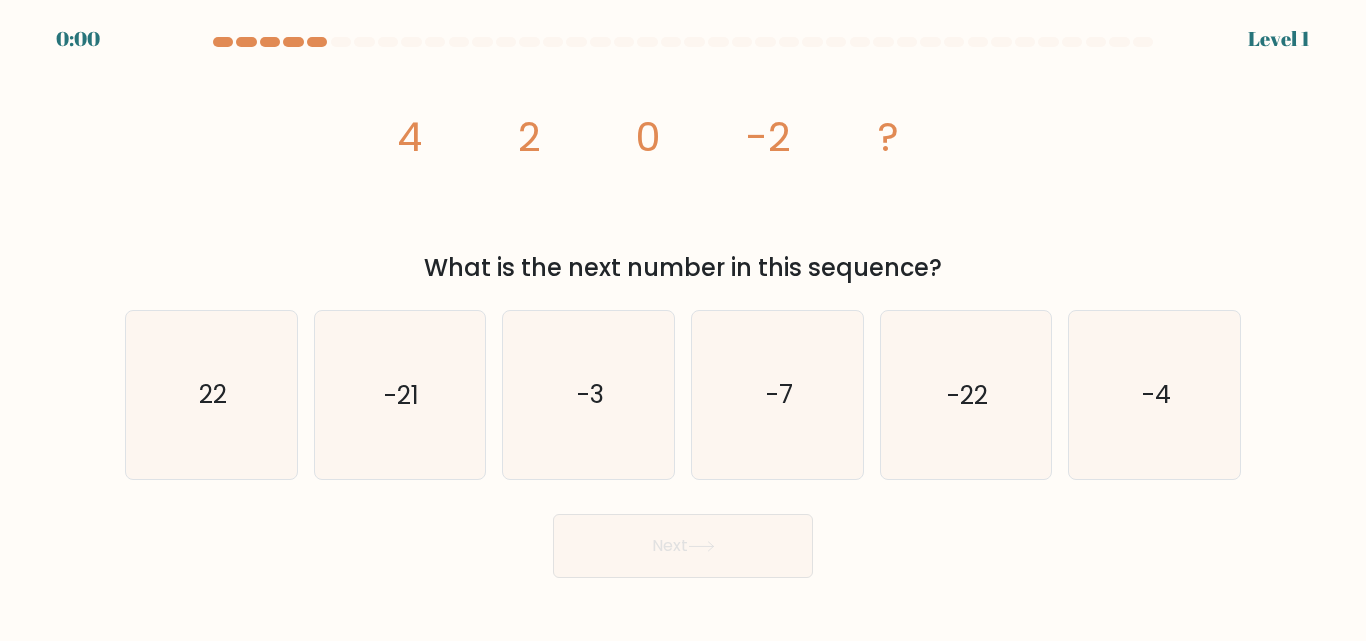 scroll, scrollTop: 0, scrollLeft: 0, axis: both 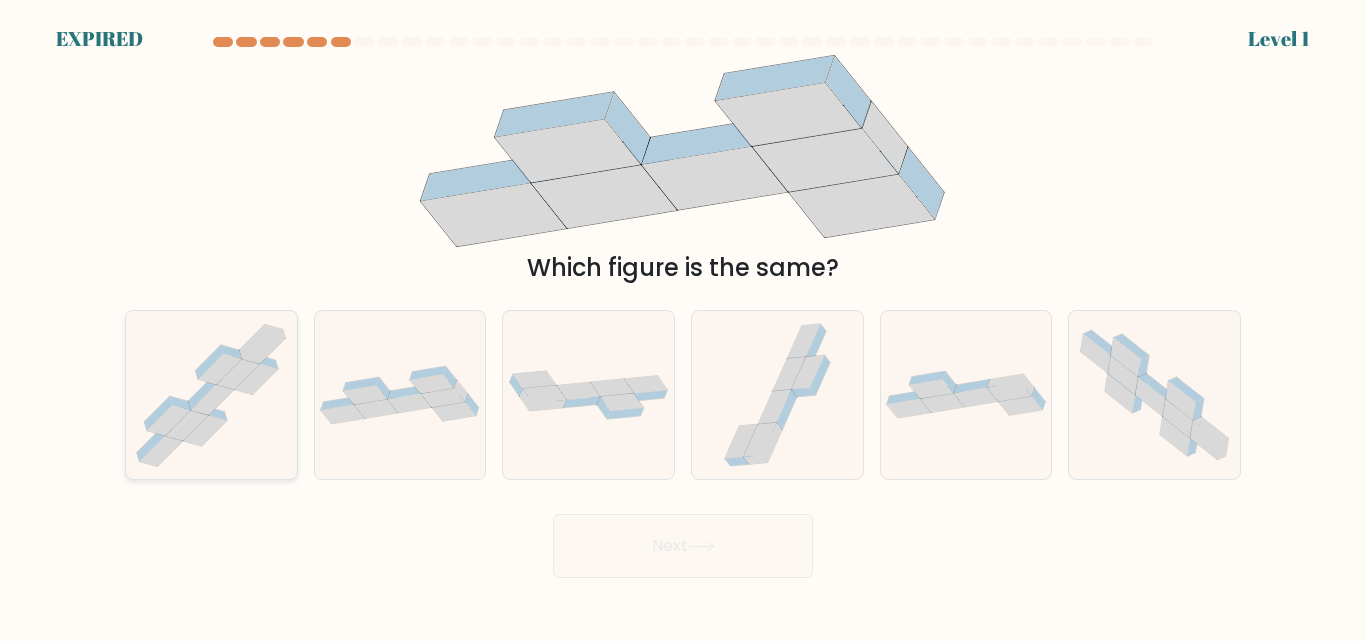 click 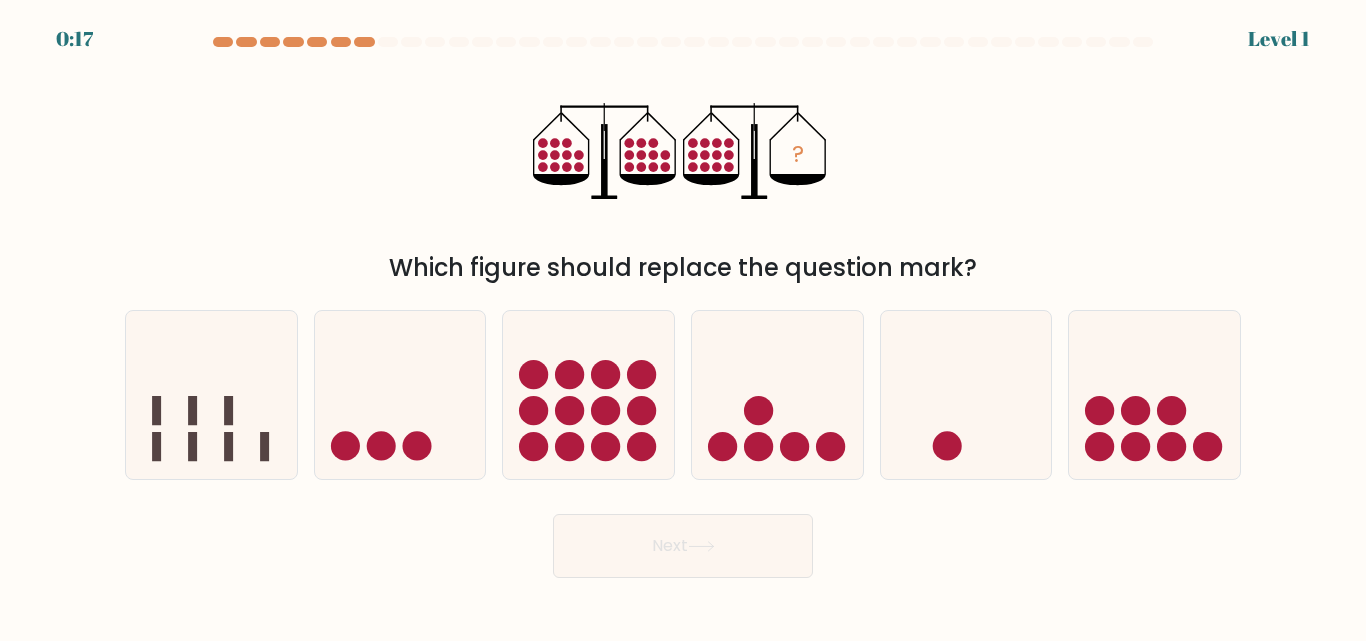 scroll, scrollTop: 0, scrollLeft: 0, axis: both 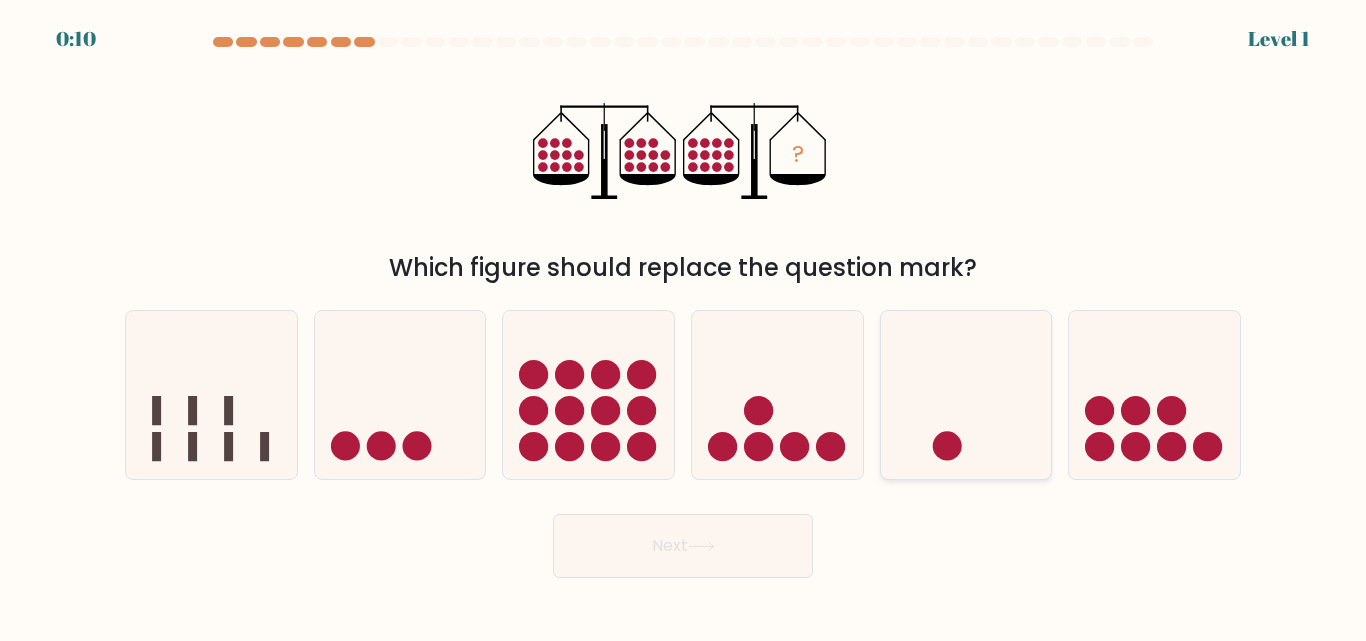 click 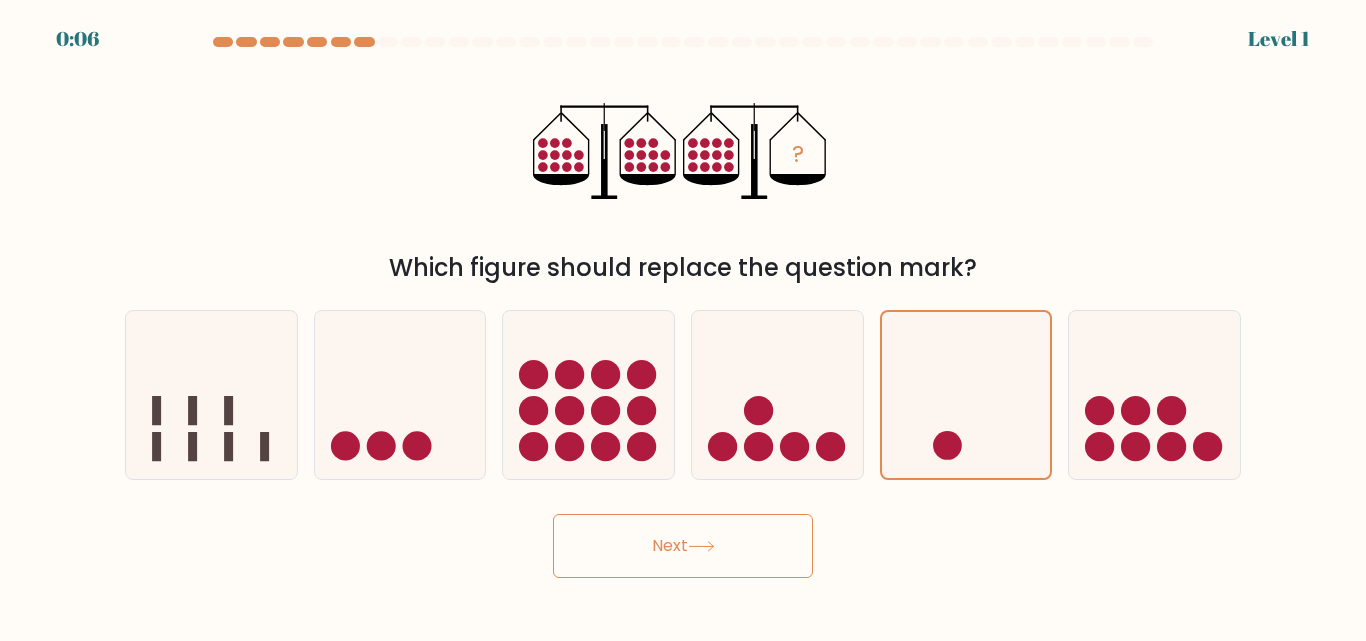 click on "Next" at bounding box center [683, 546] 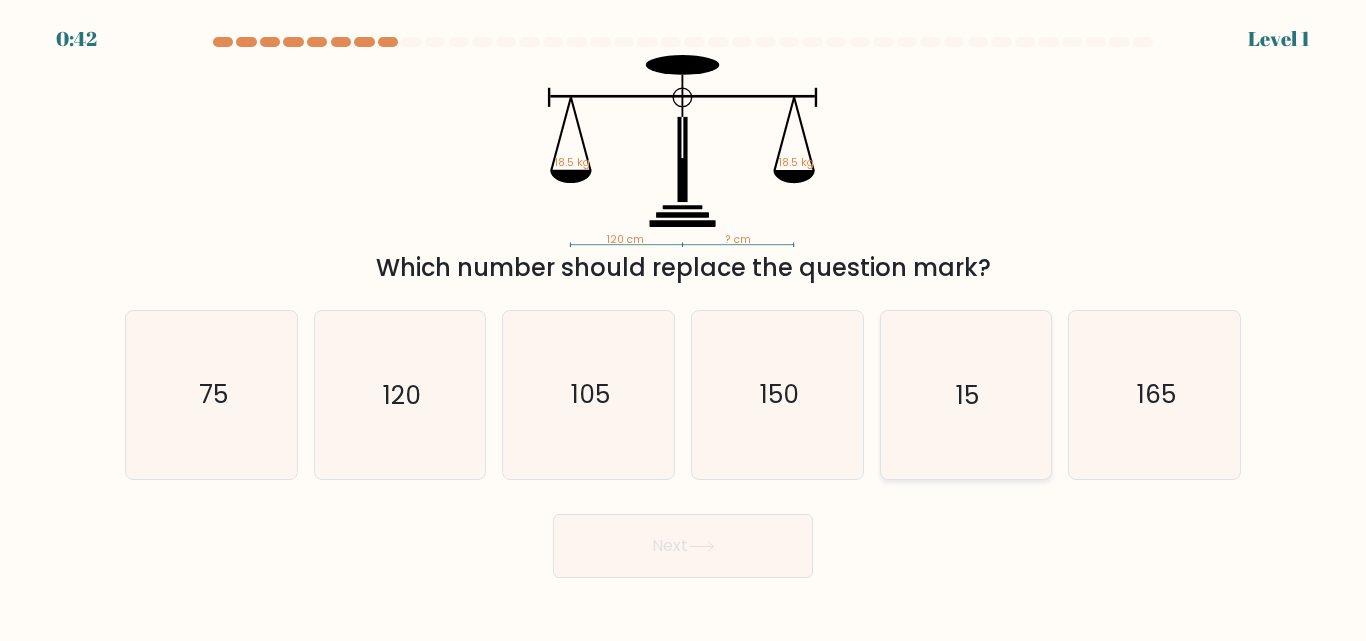 click on "15" 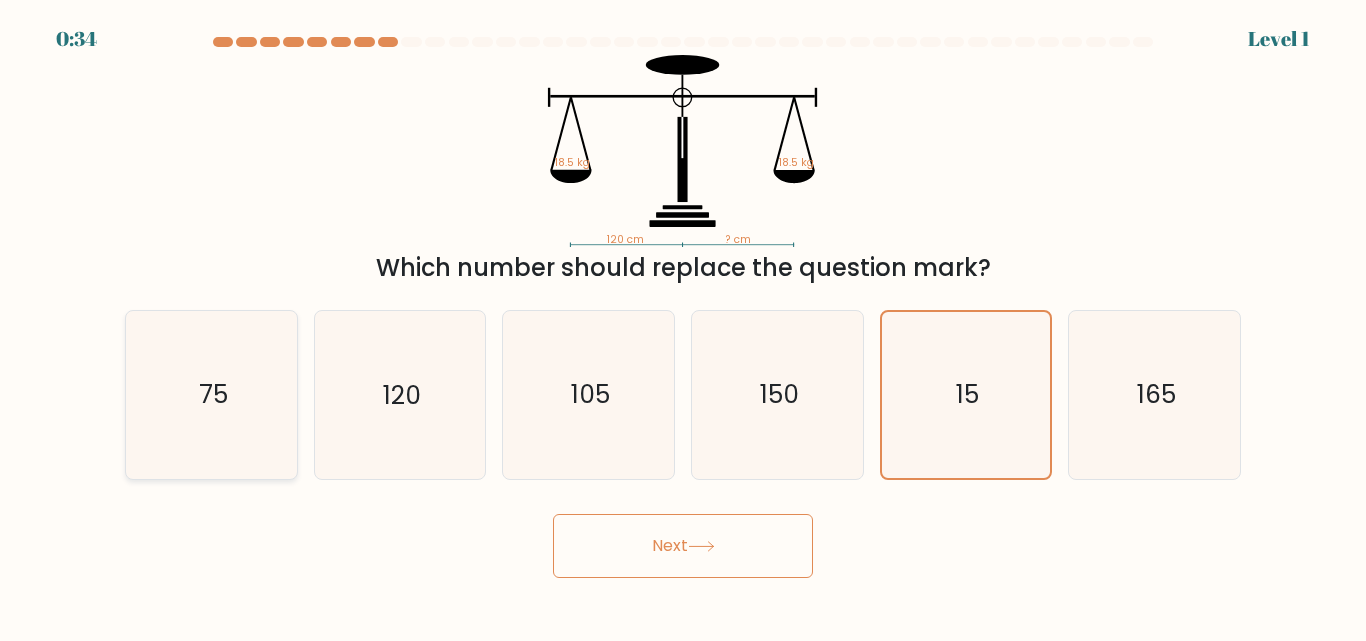 click on "75" 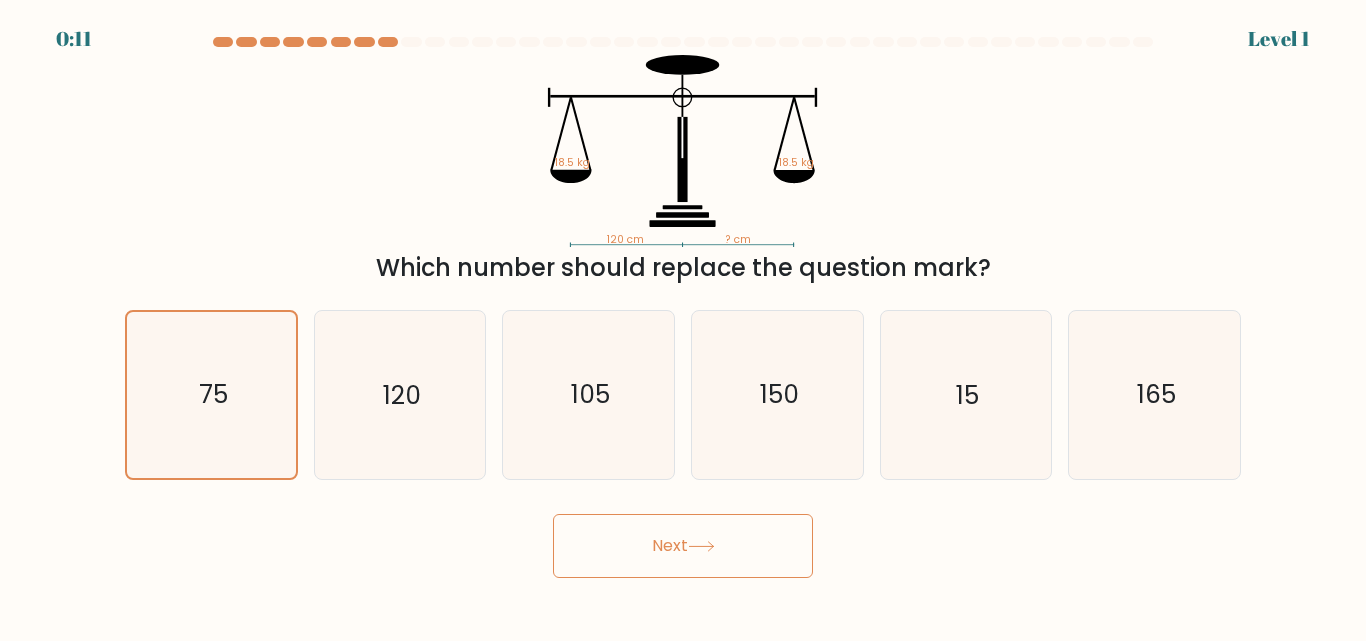 click on "Next" at bounding box center [683, 546] 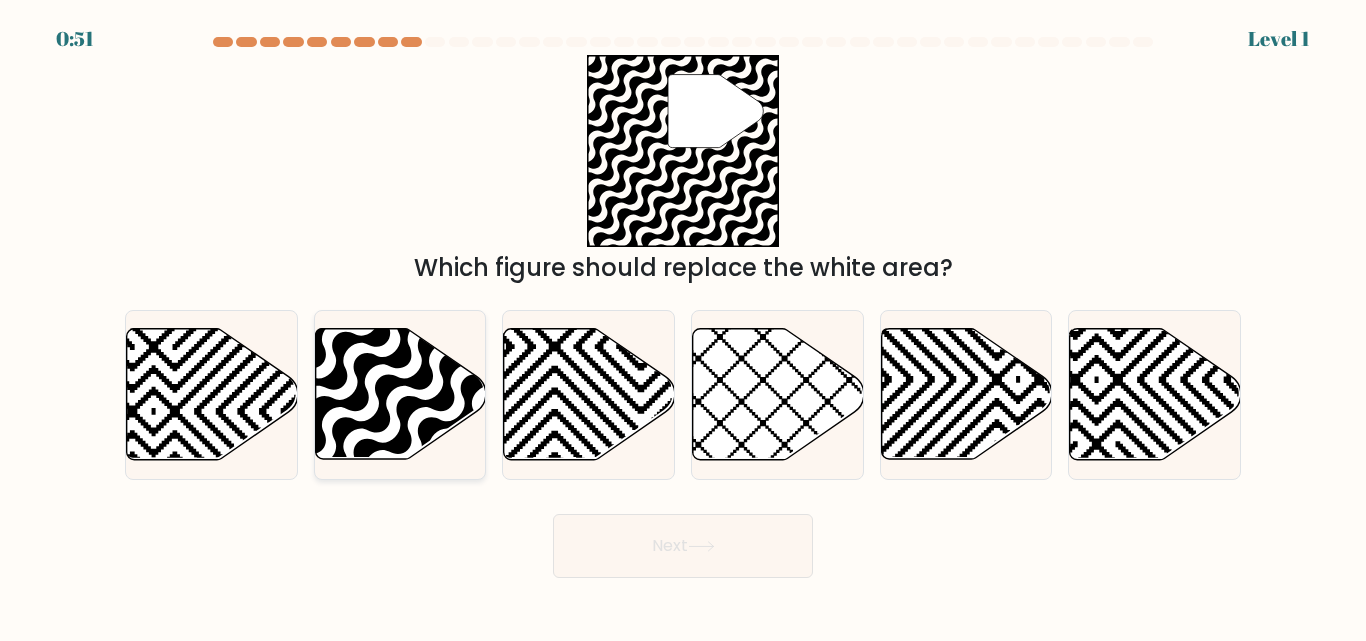 click 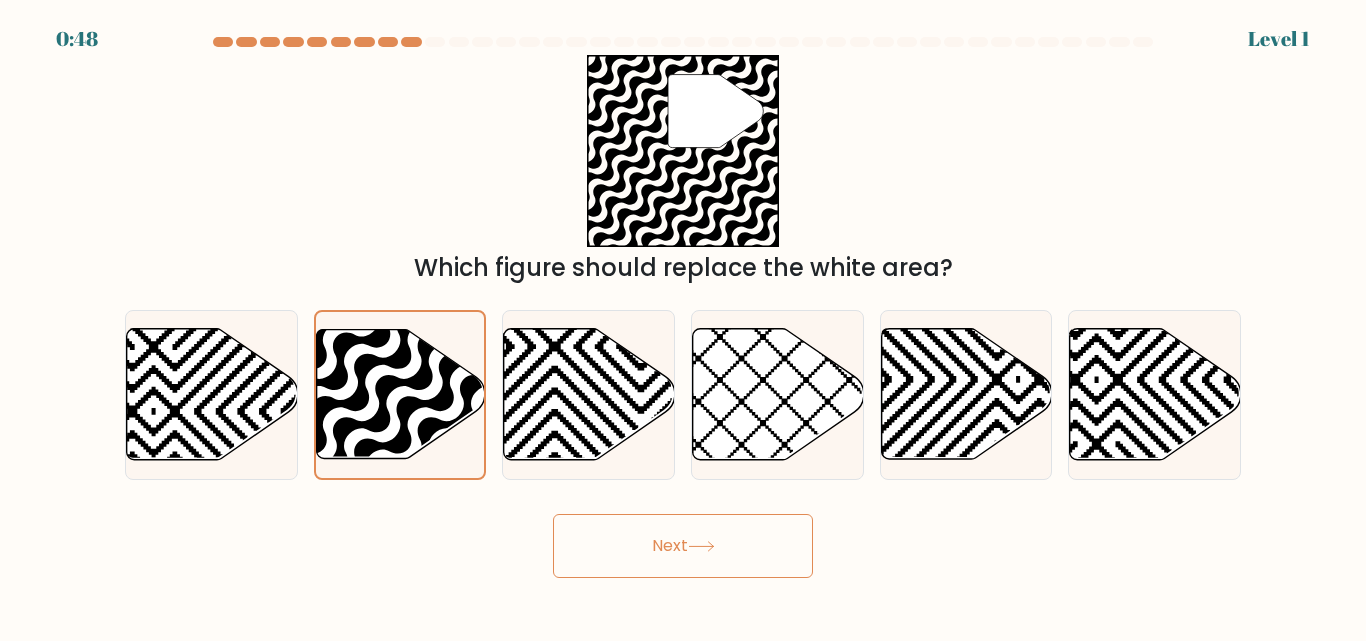 click on "Next" at bounding box center (683, 546) 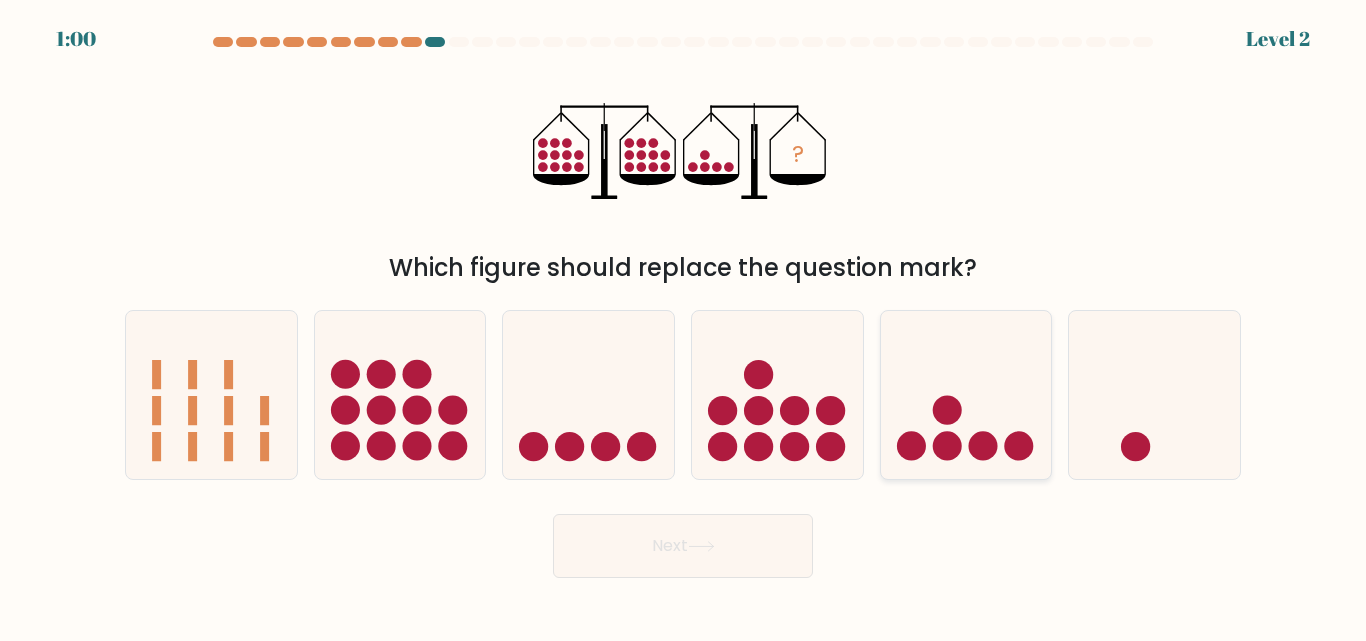 click 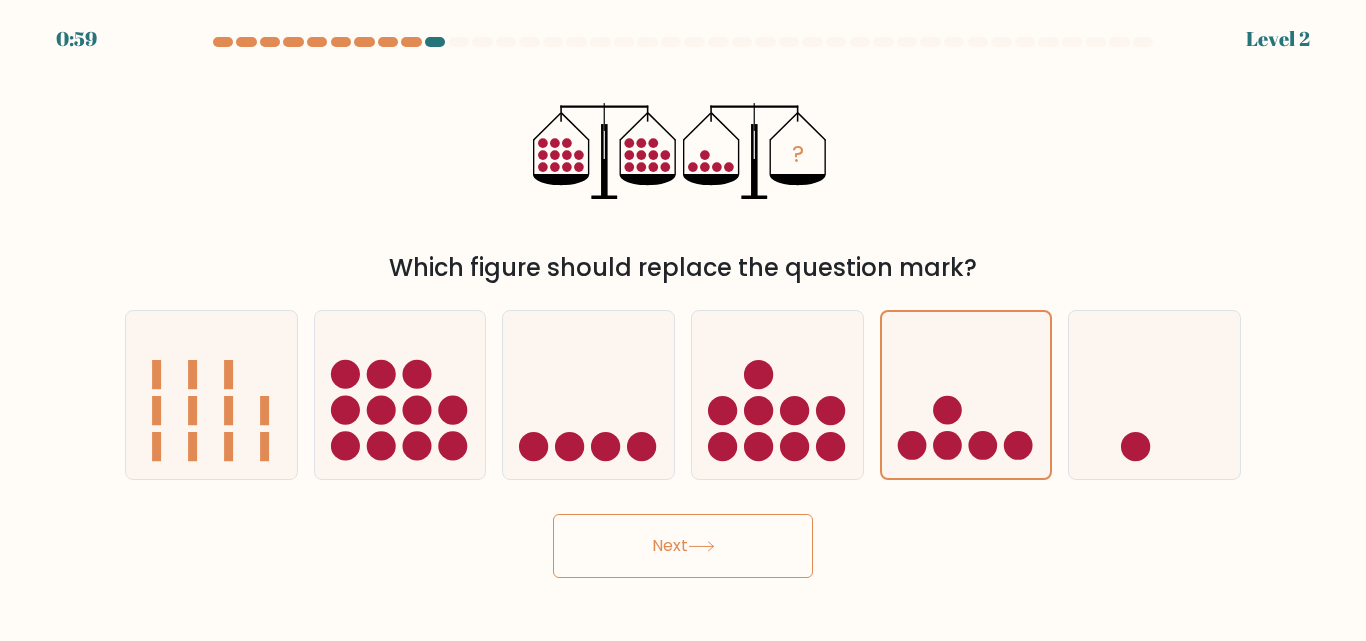click on "Next" at bounding box center [683, 546] 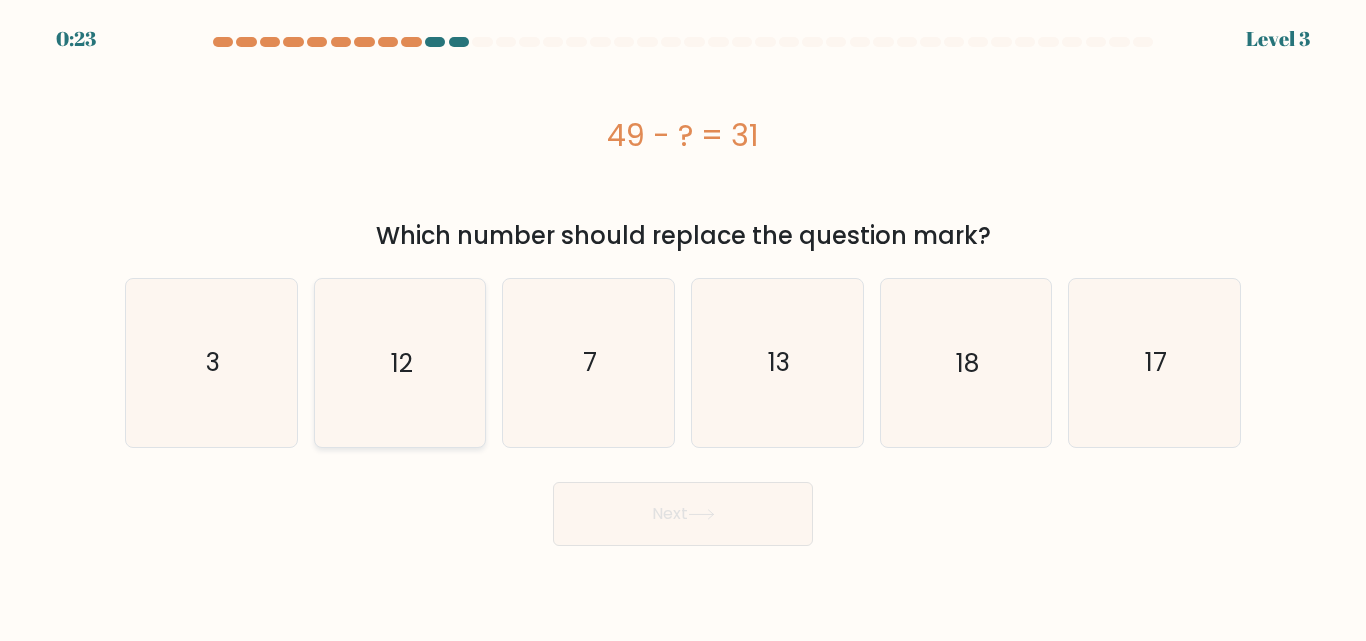 click on "12" 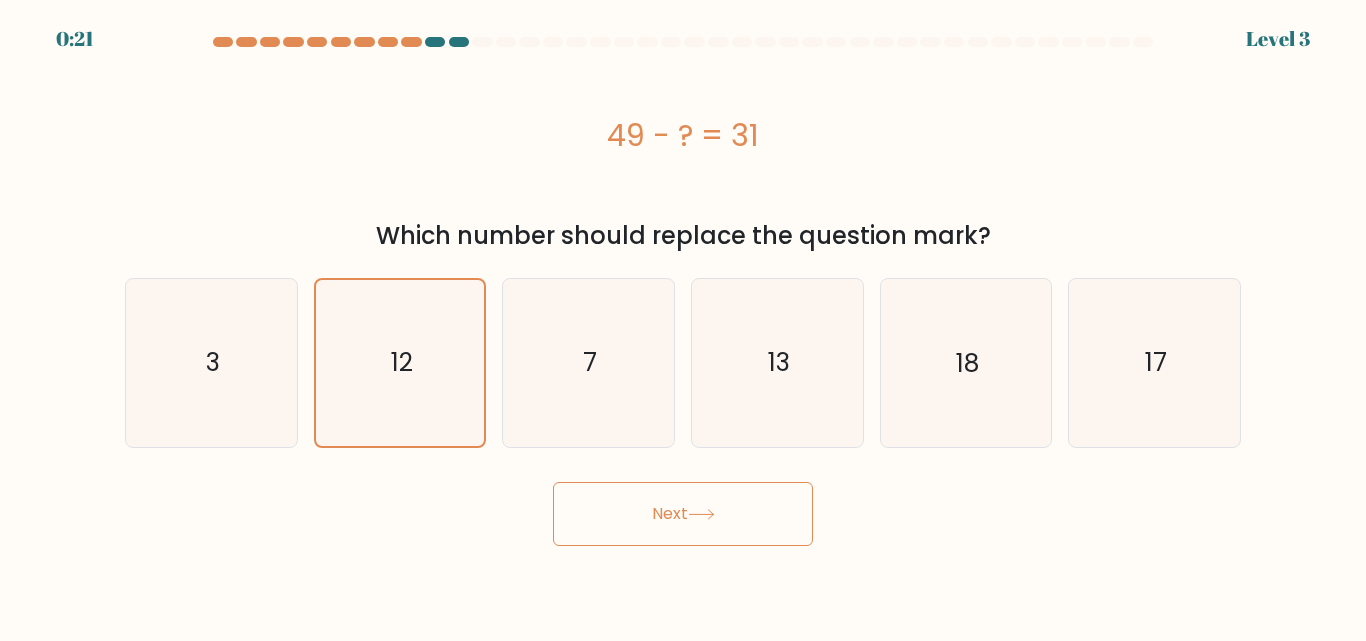 click on "Next" at bounding box center [683, 514] 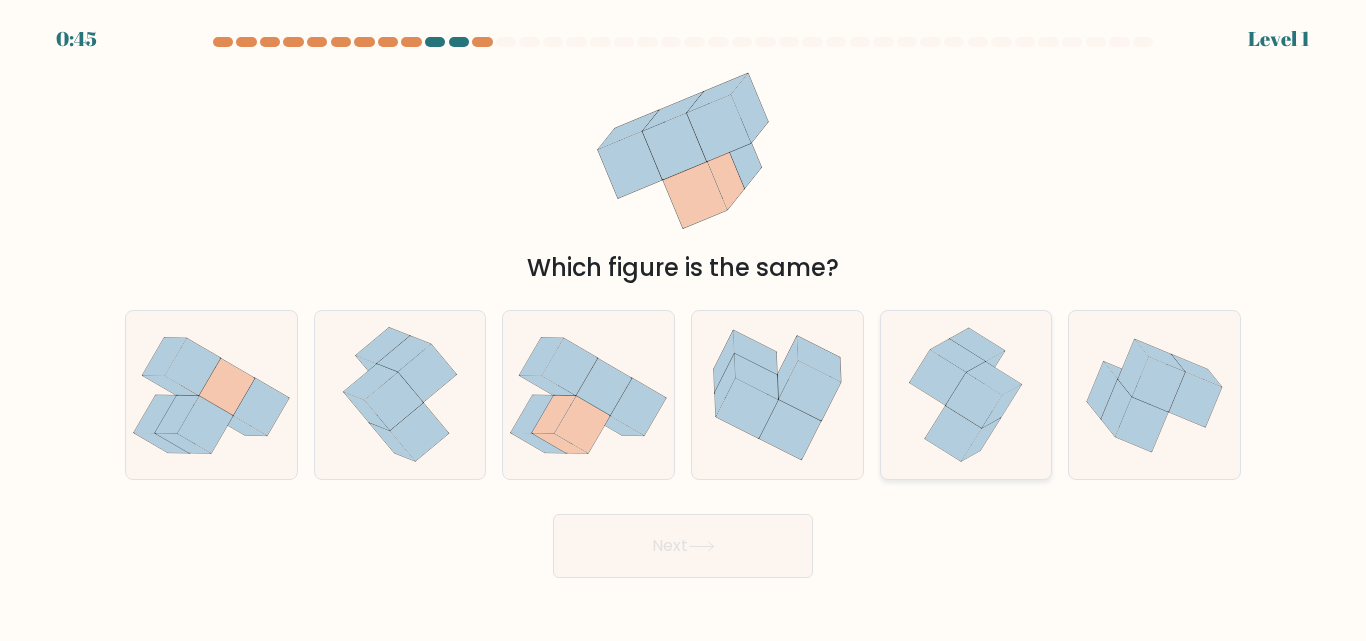 click 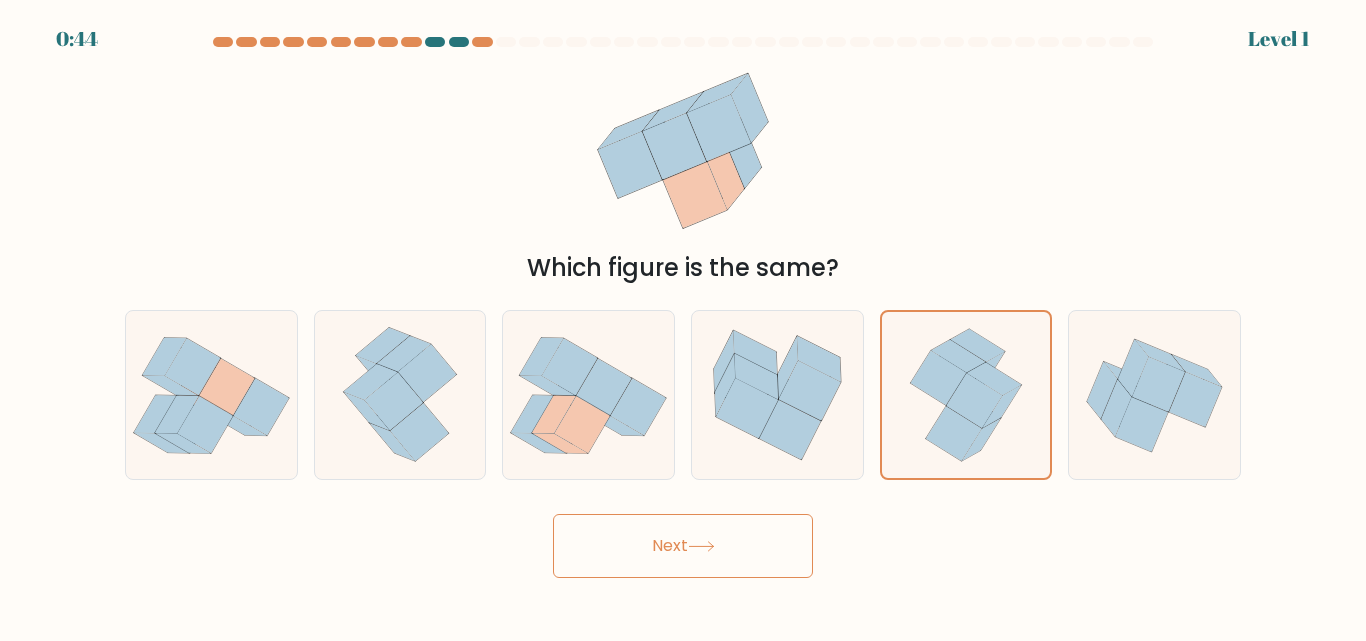 click on "Next" at bounding box center [683, 546] 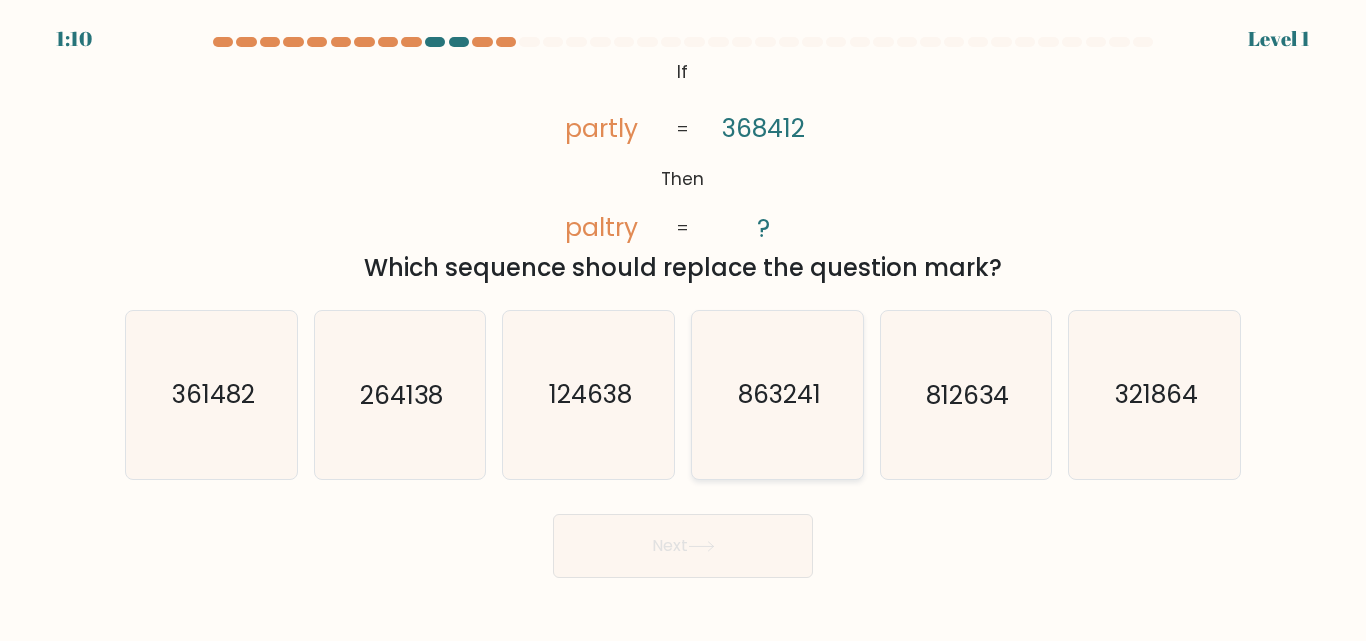 click on "863241" 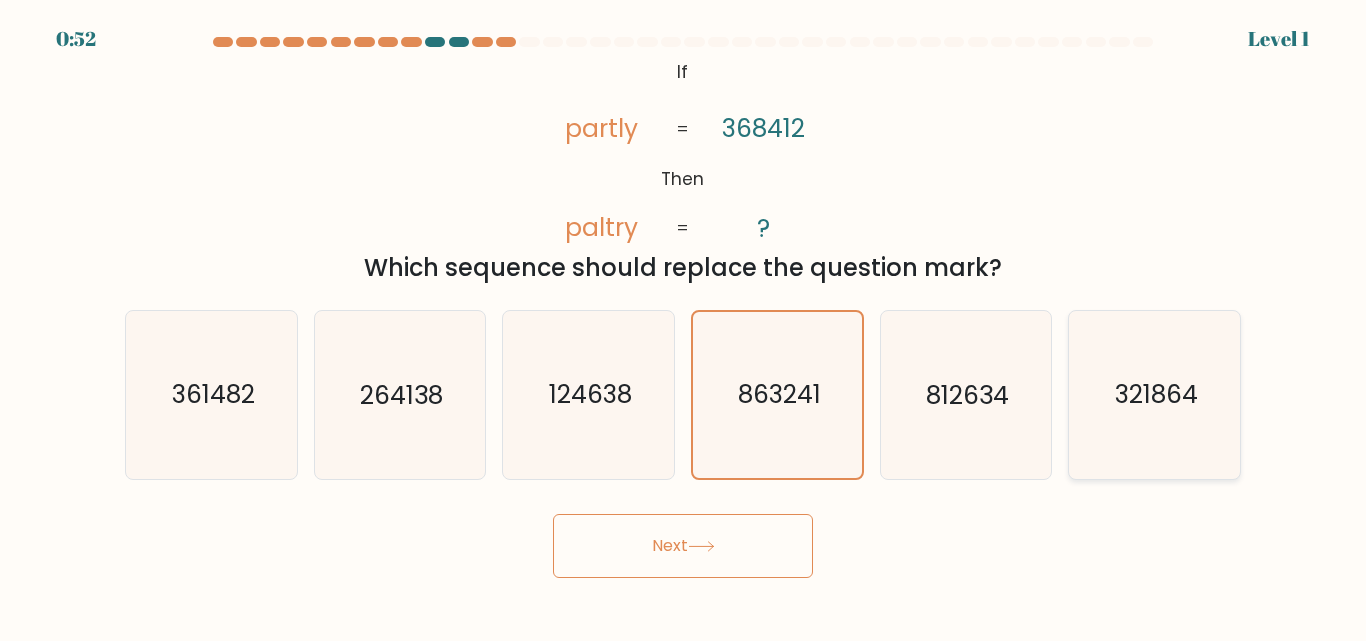 click on "321864" 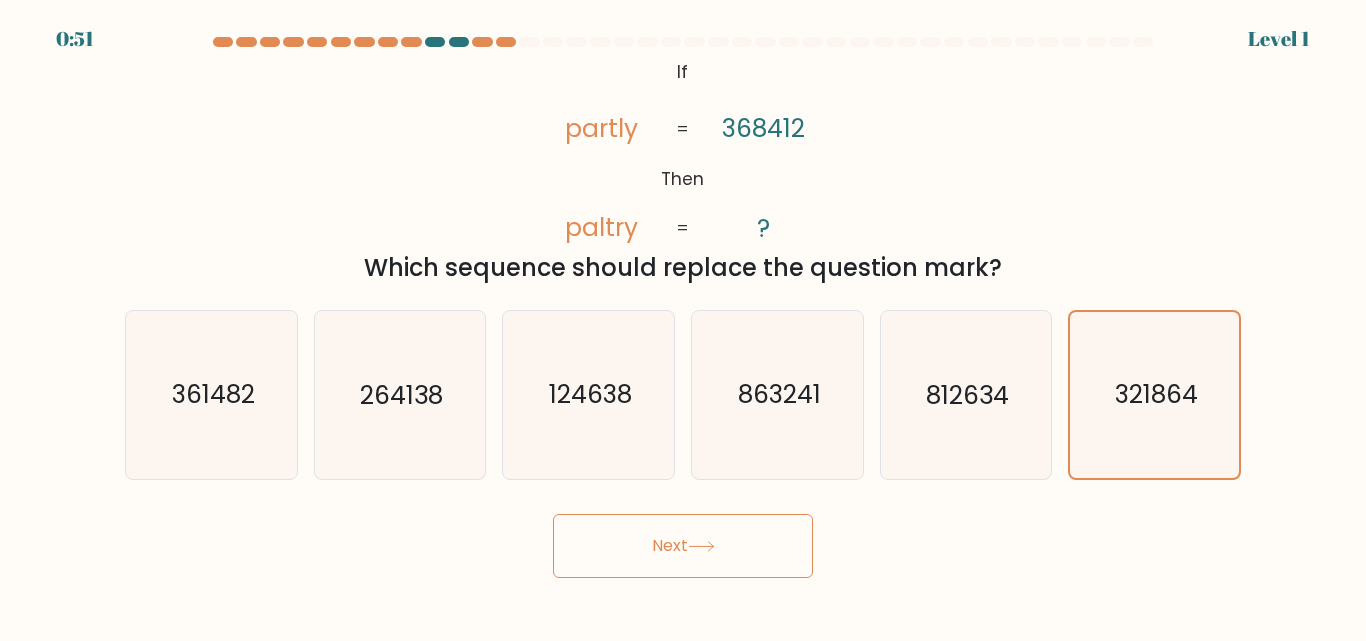 click on "Next" at bounding box center (683, 546) 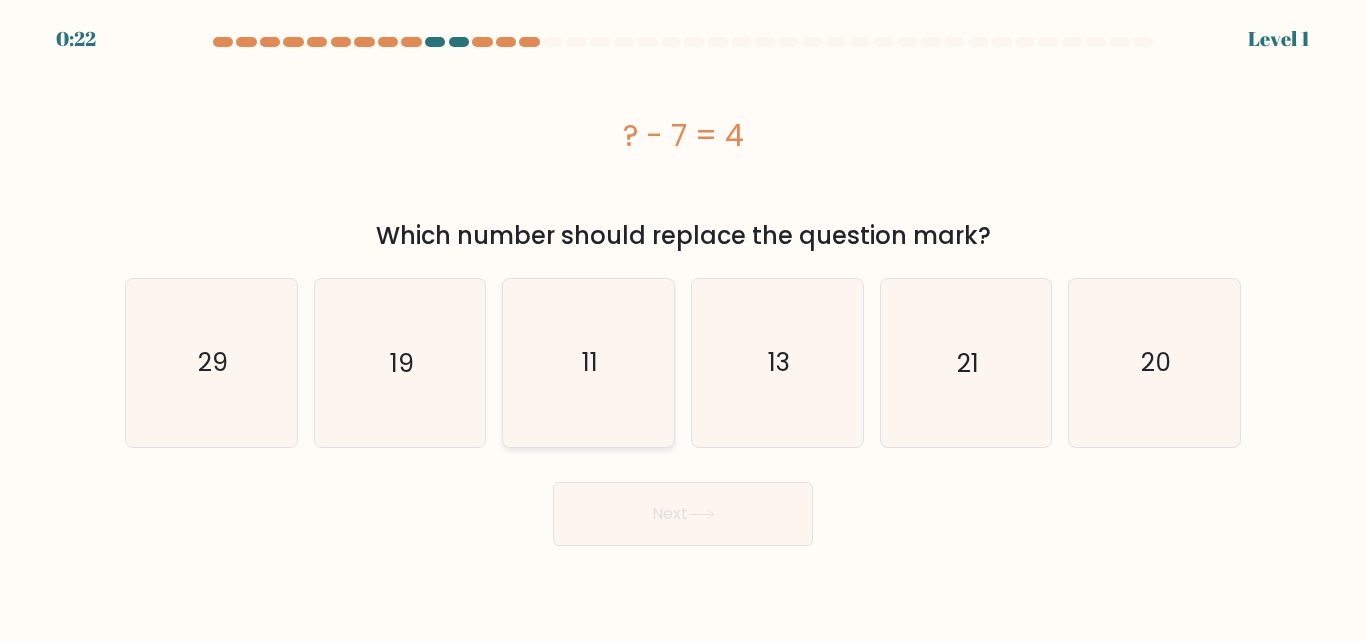 click on "11" 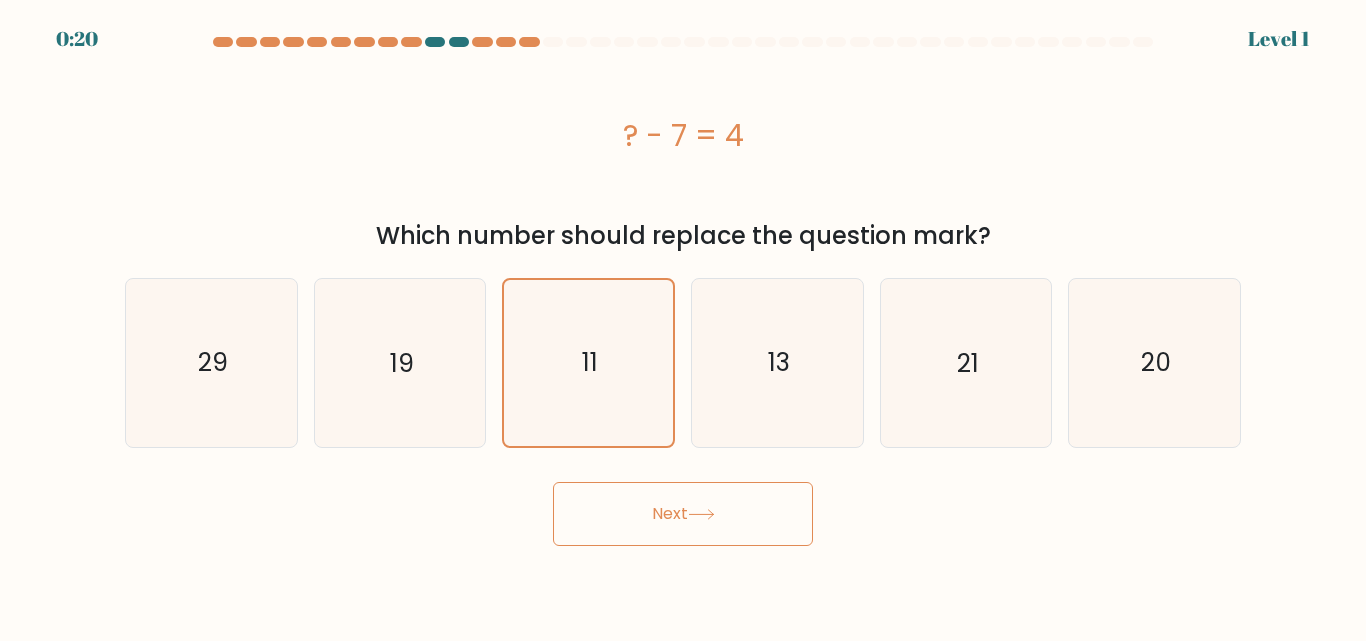click on "Next" at bounding box center [683, 514] 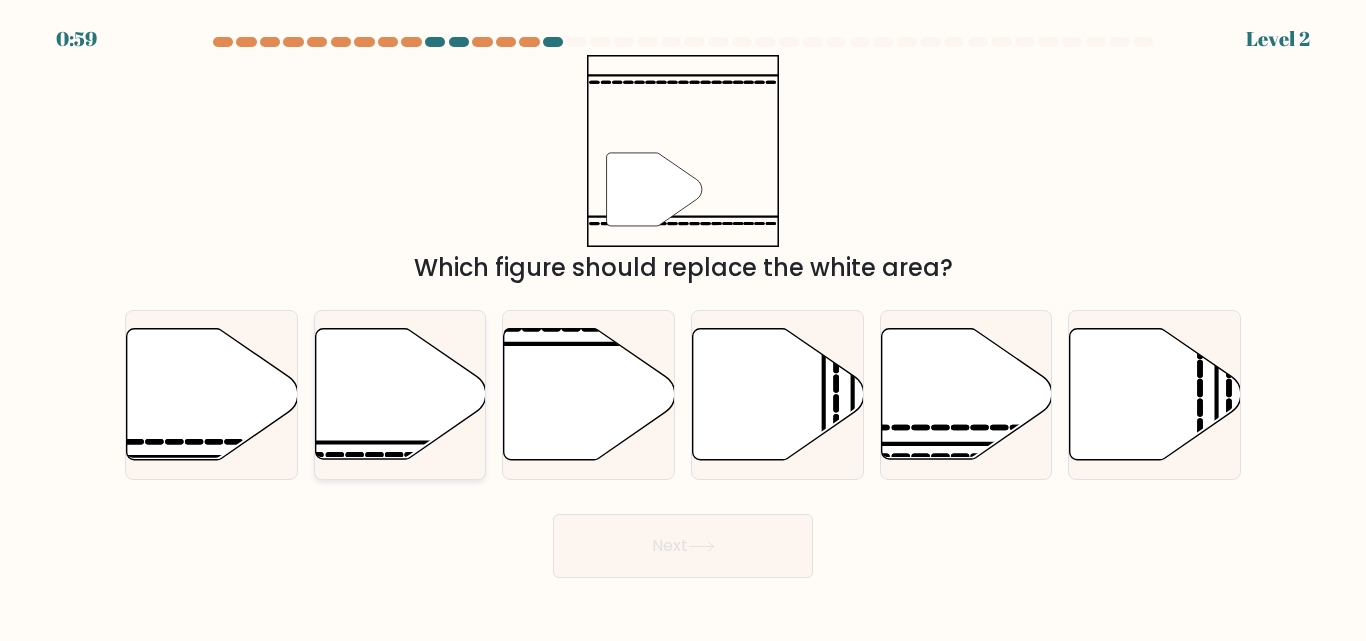 click 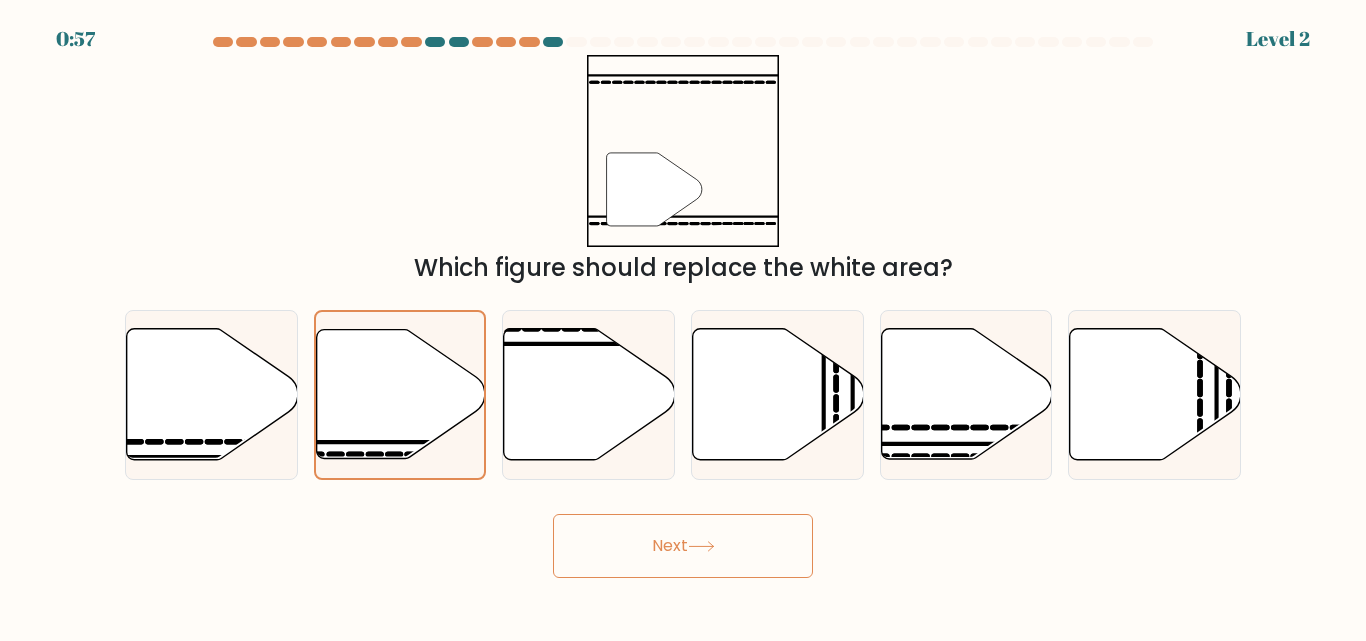 click on "Next" at bounding box center (683, 546) 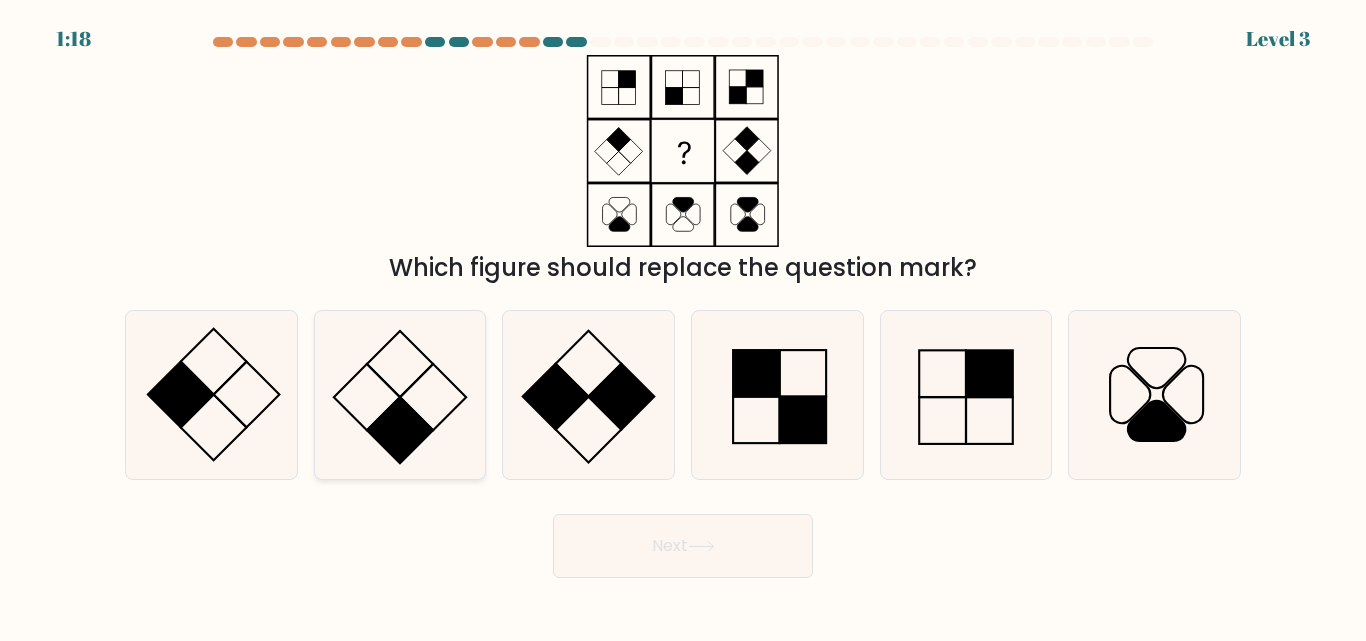 click 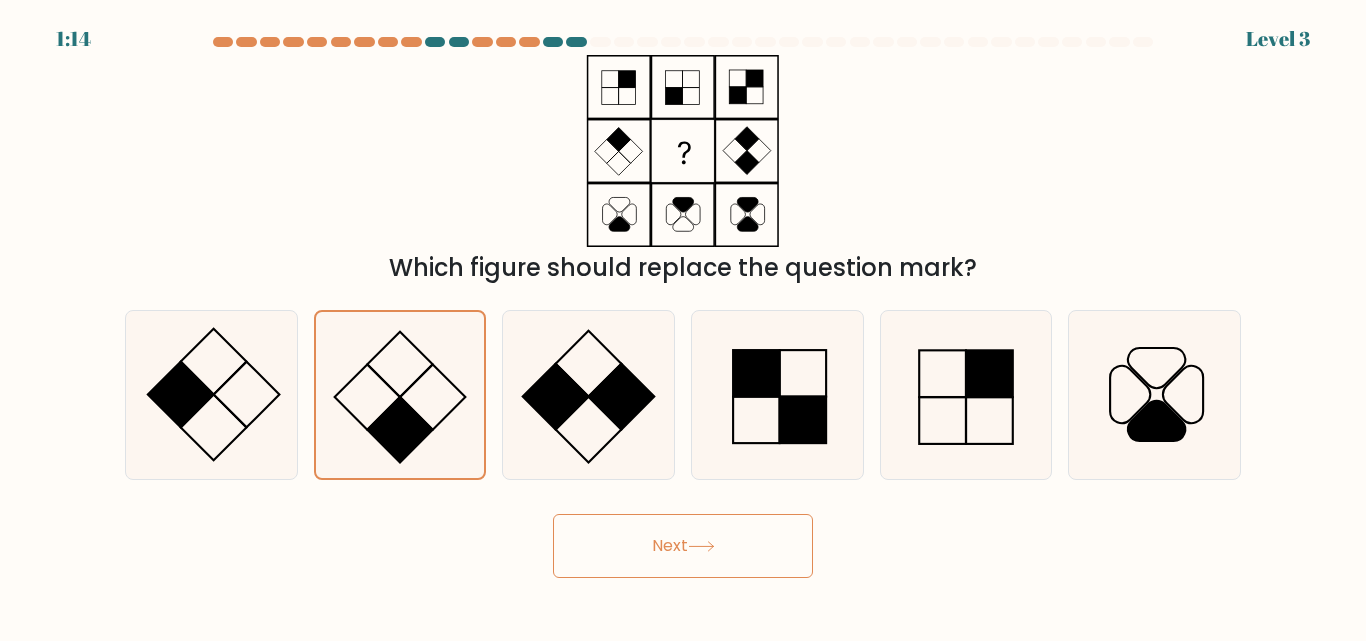 click on "Next" at bounding box center [683, 546] 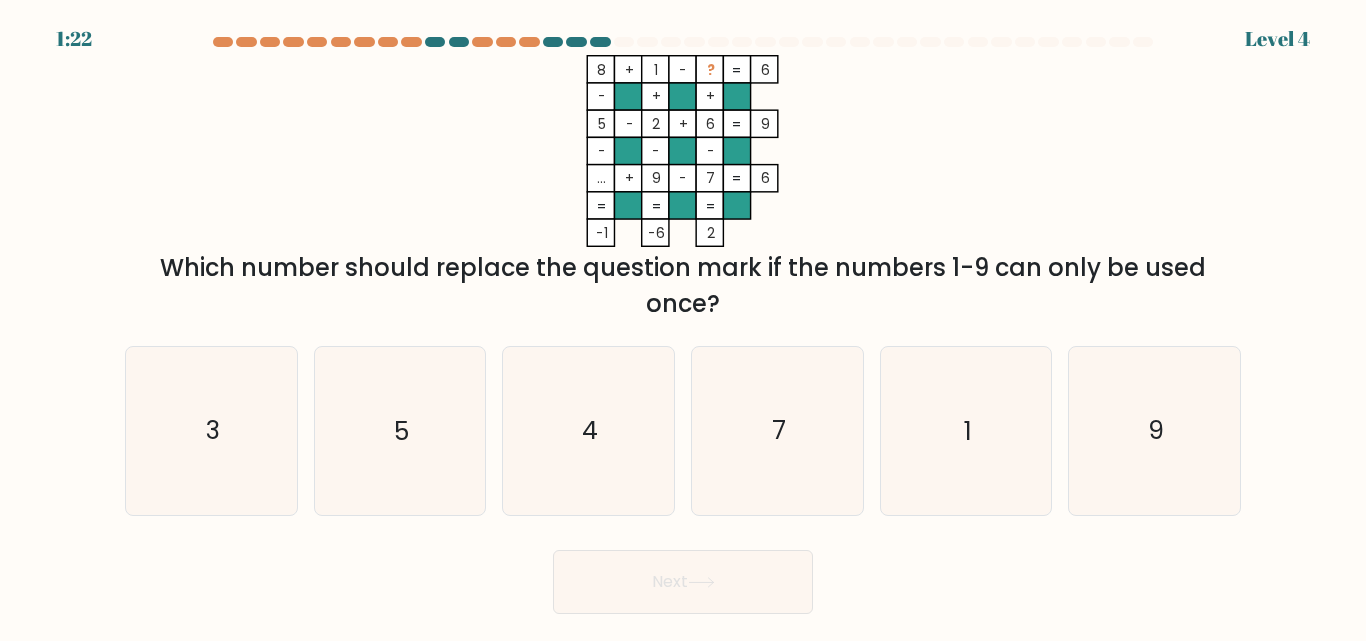 drag, startPoint x: 948, startPoint y: 316, endPoint x: 952, endPoint y: 331, distance: 15.524175 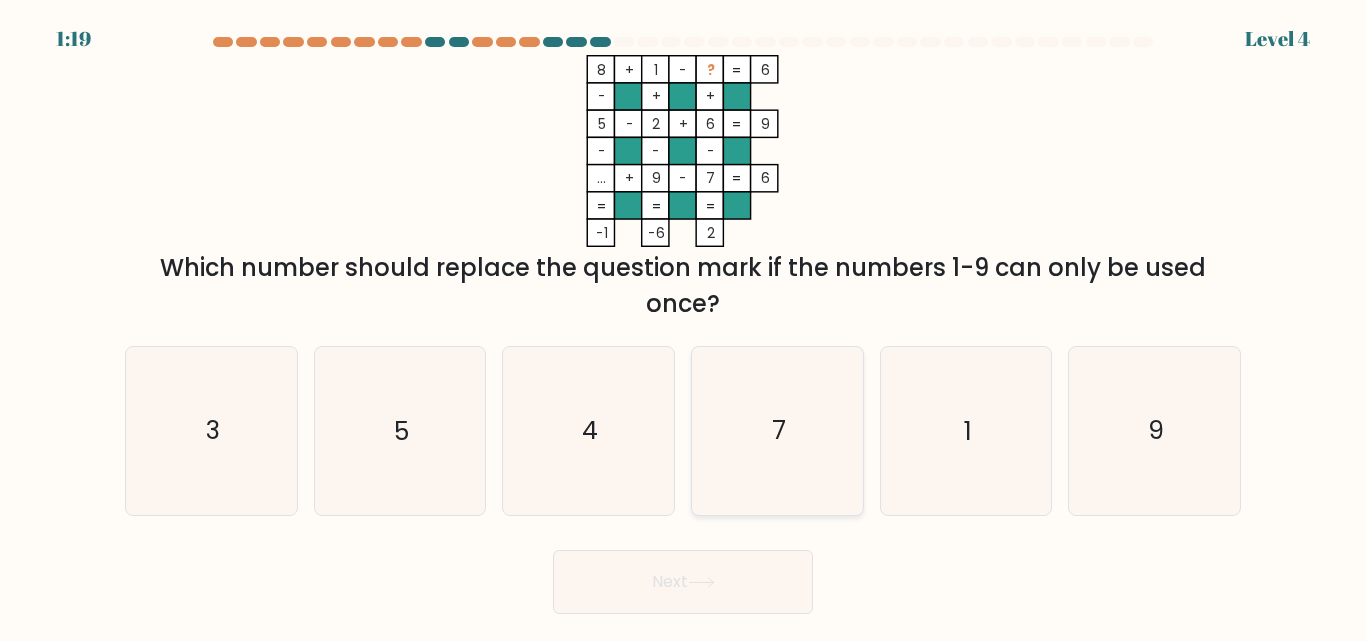 click on "7" 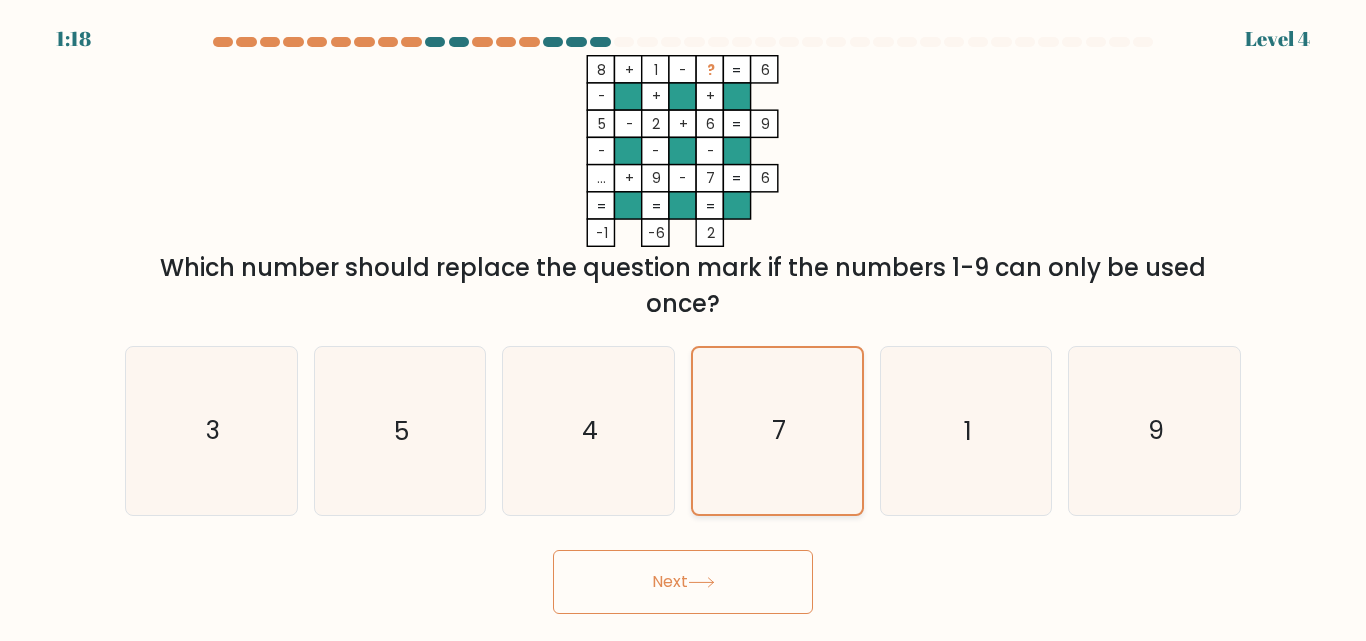 drag, startPoint x: 808, startPoint y: 370, endPoint x: 815, endPoint y: 349, distance: 22.135944 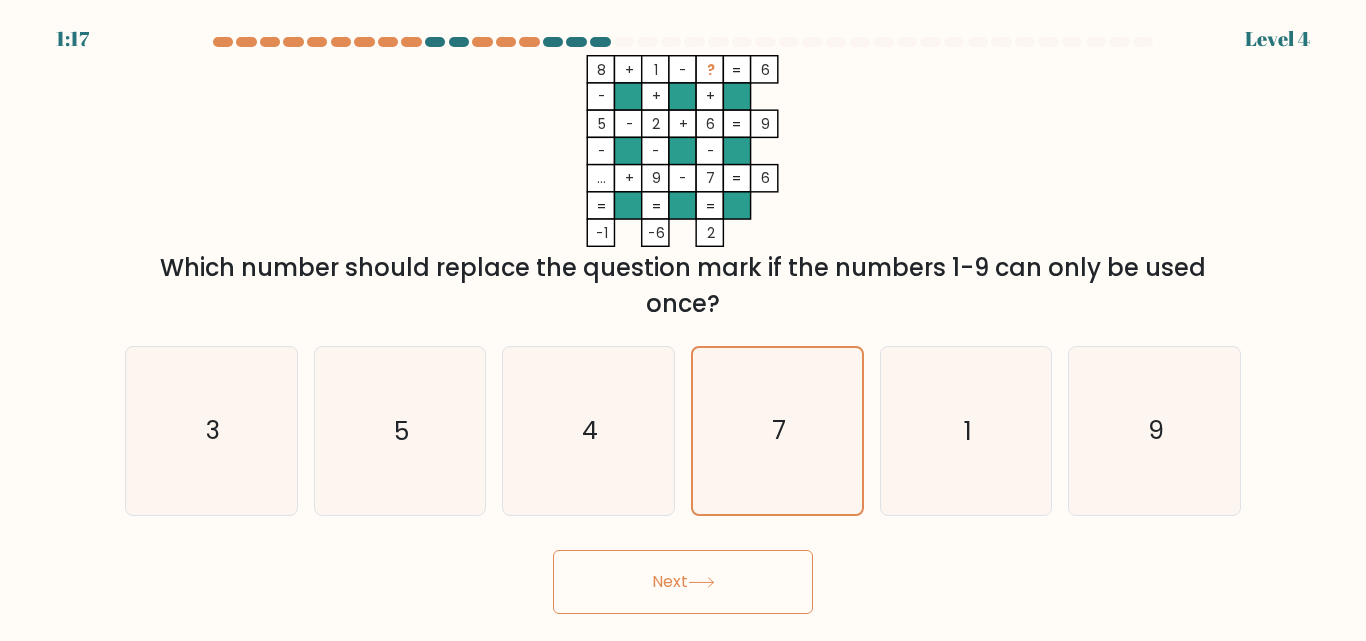 click on "Which number should replace the question mark if the numbers 1-9 can only be used once?" at bounding box center [683, 286] 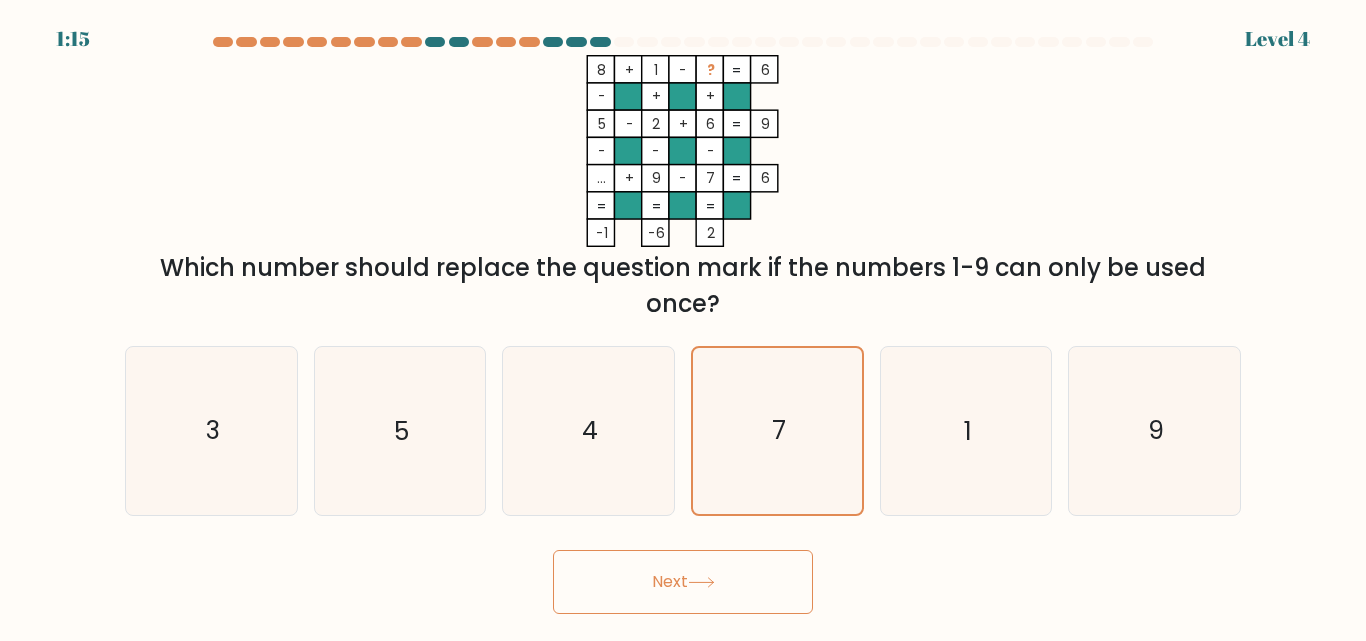 drag, startPoint x: 825, startPoint y: 302, endPoint x: 915, endPoint y: 306, distance: 90.088844 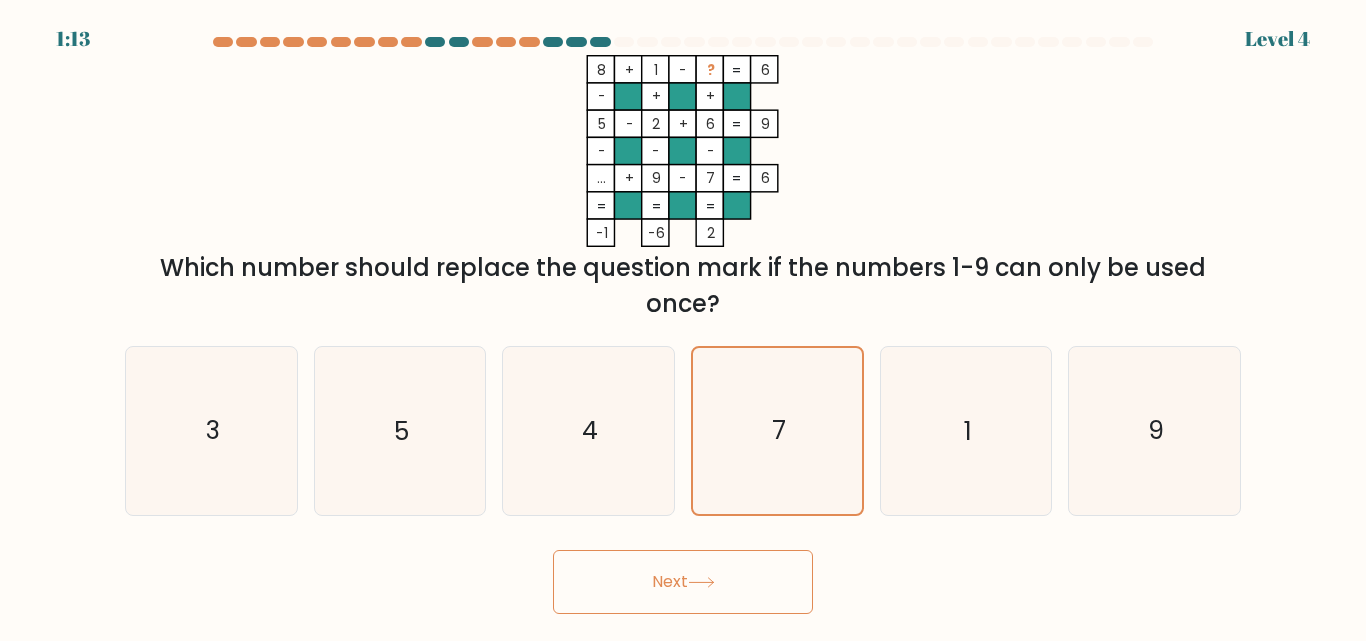 drag, startPoint x: 915, startPoint y: 306, endPoint x: 865, endPoint y: 301, distance: 50.24938 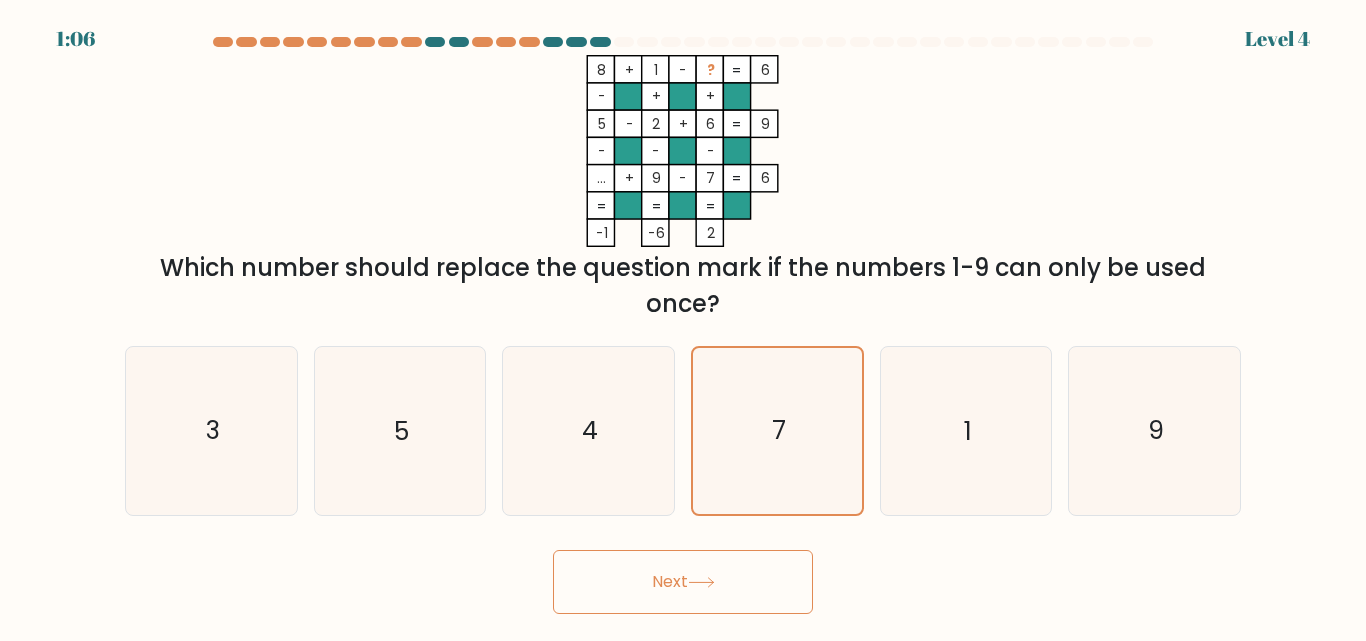click on "8    +    1    -    ?    6    -    +    +    5    -    2    +    6    9    -    -    -    ...    +    9    -    7    =   6    =   =   =   =   -1    -6    2    =" 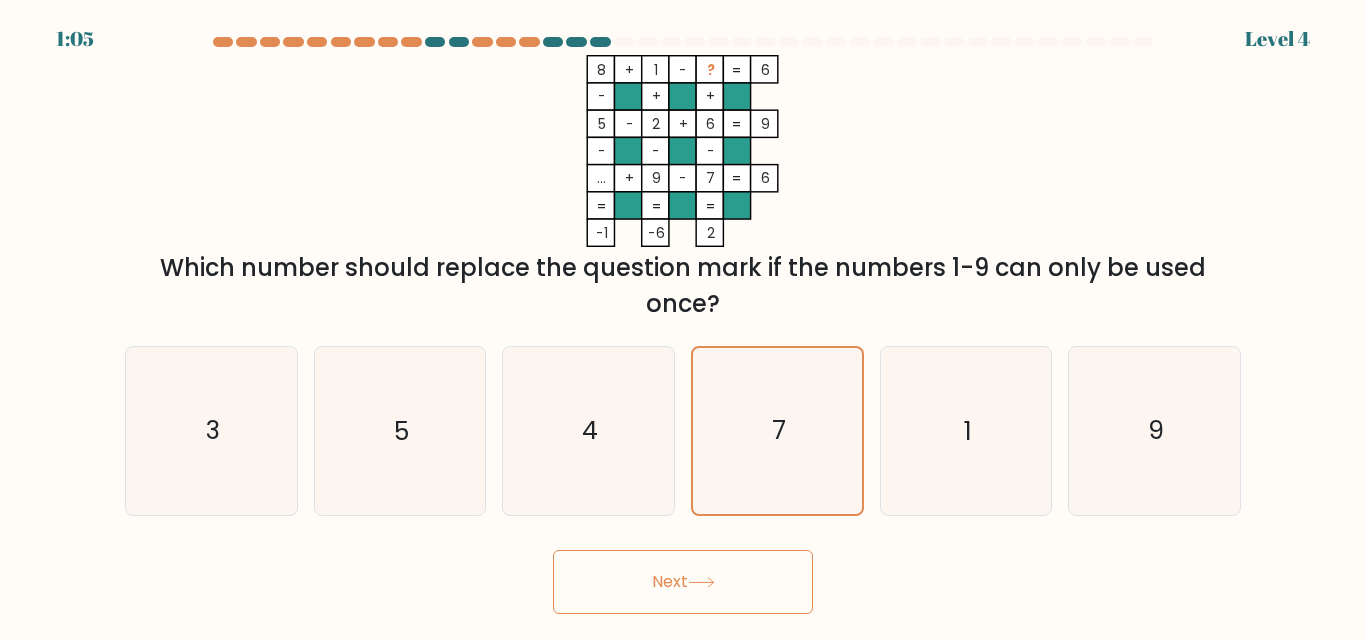 click on "Which number should replace the question mark if the numbers 1-9 can only be used once?" at bounding box center [683, 286] 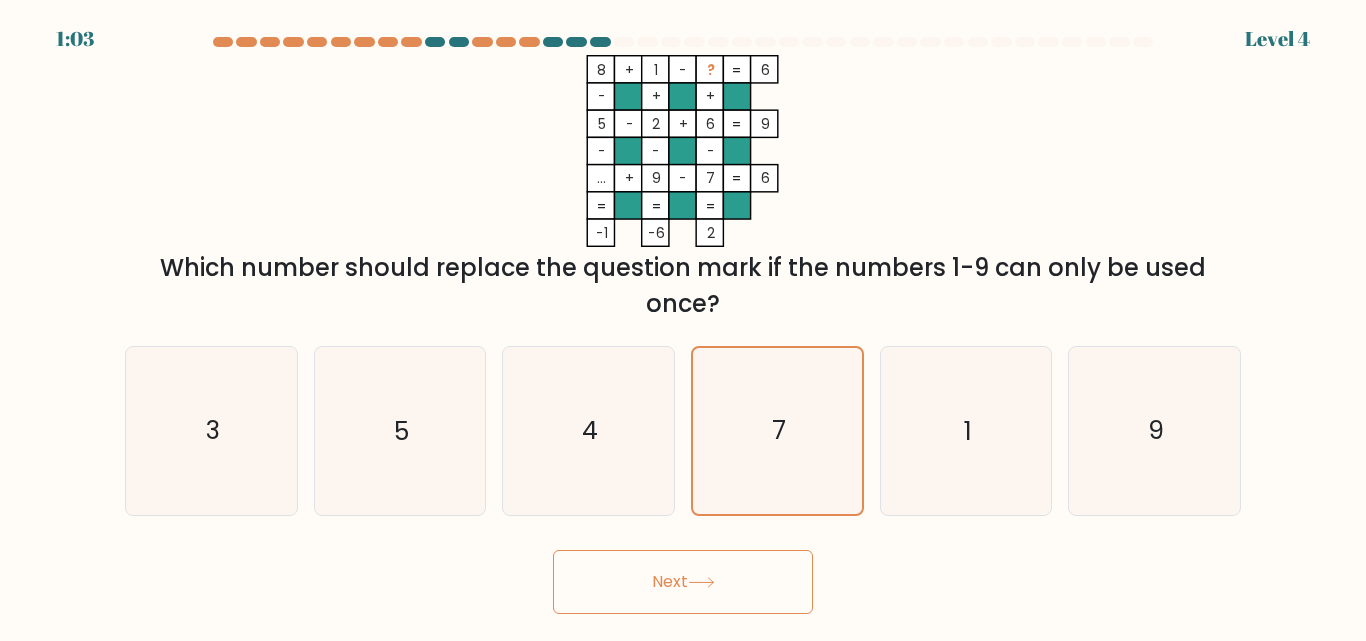 click at bounding box center [683, 325] 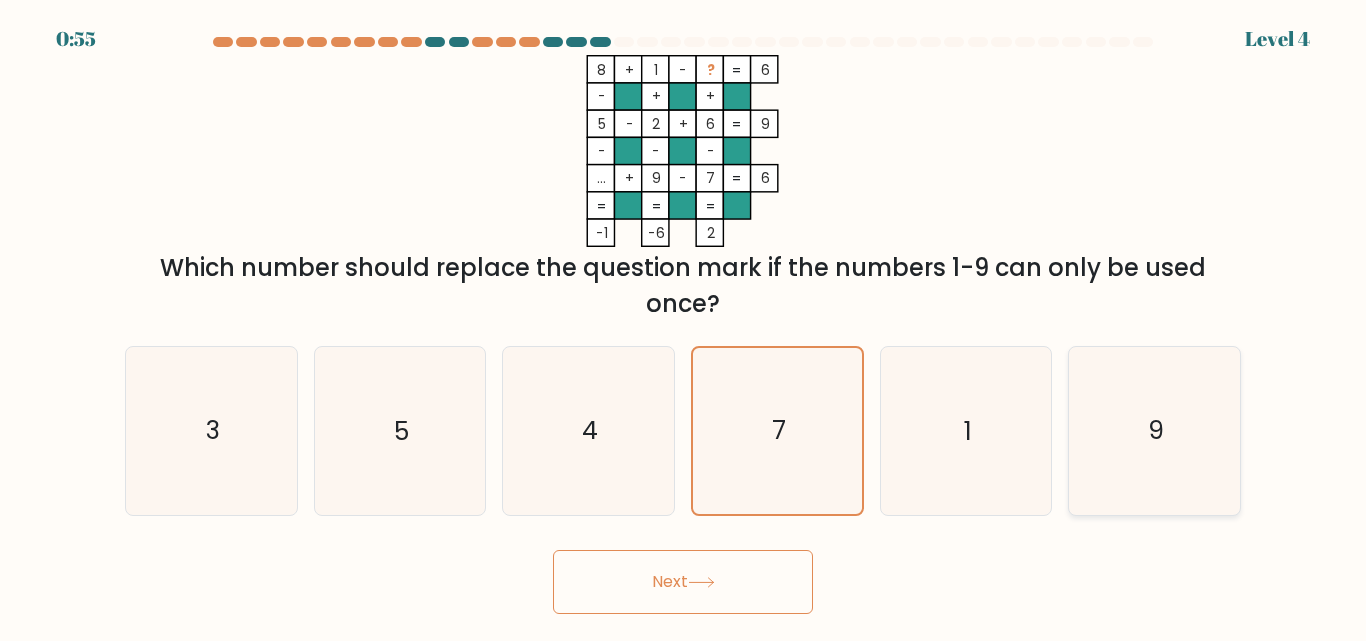 click on "9" 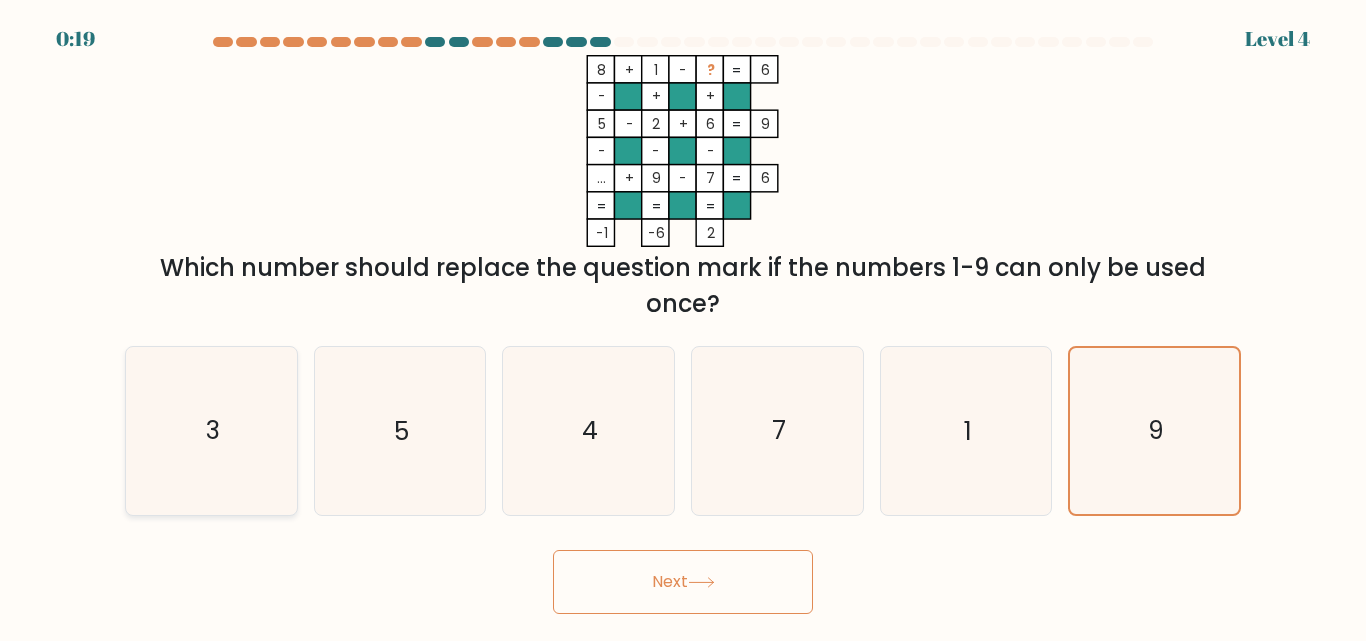 click on "3" 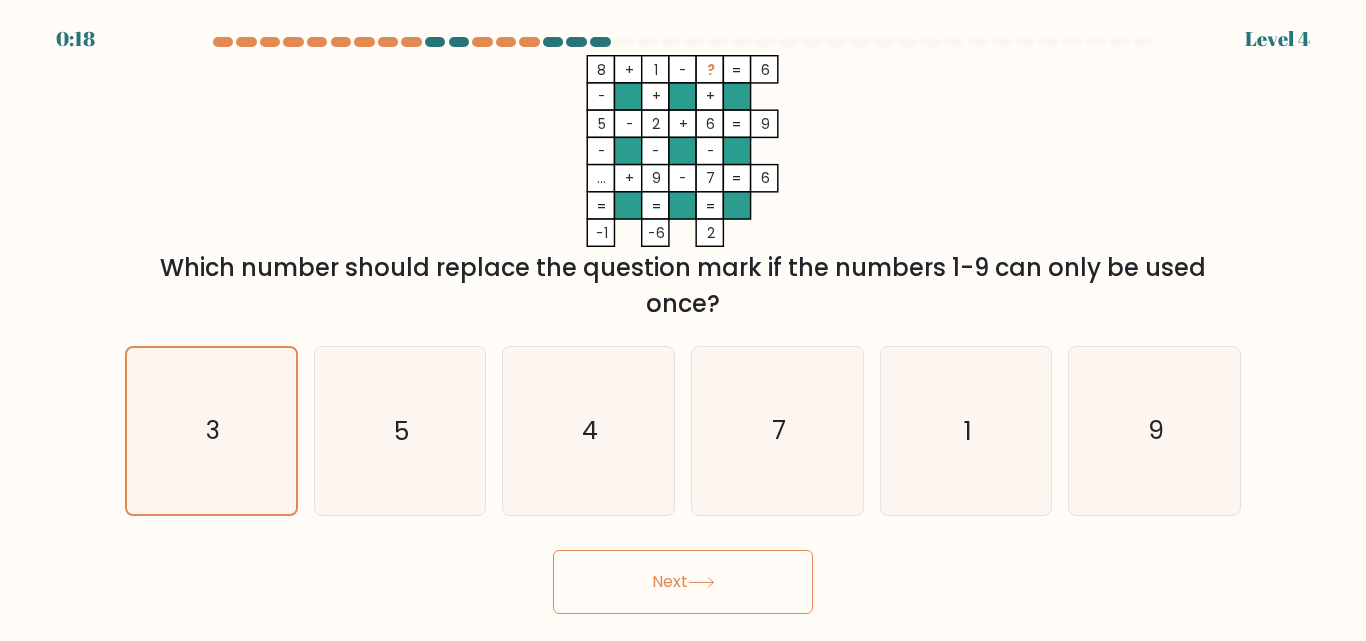 click on "Next" at bounding box center (683, 582) 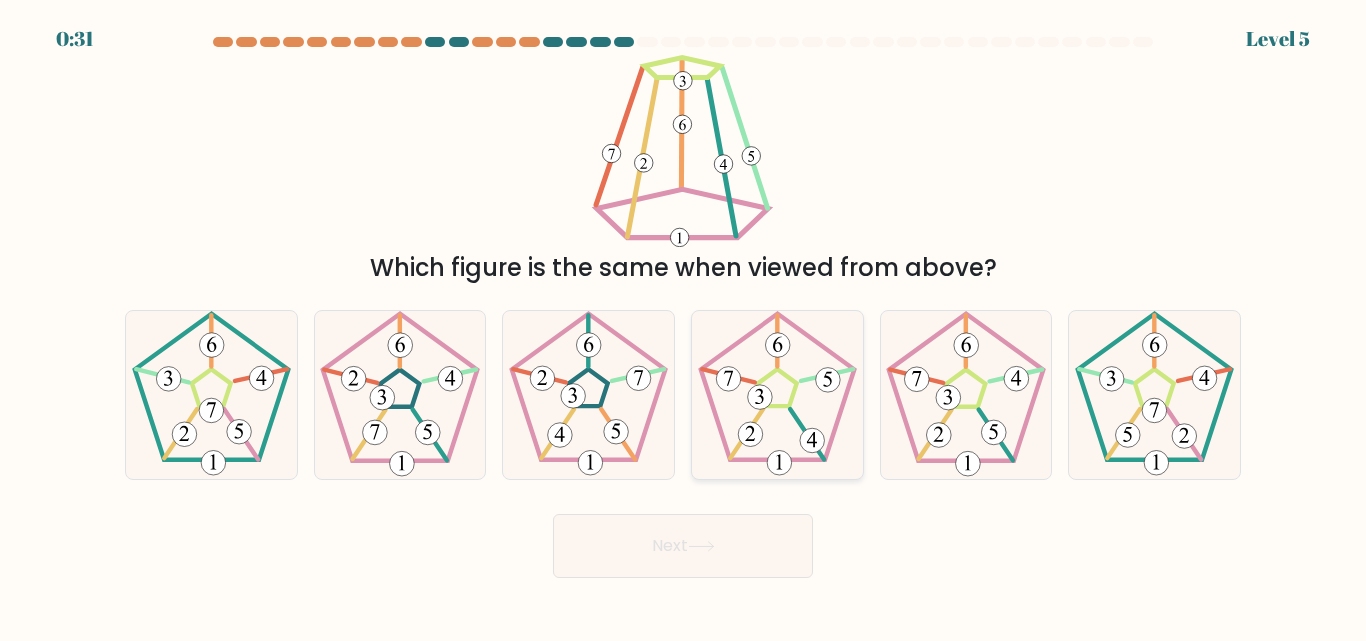 click 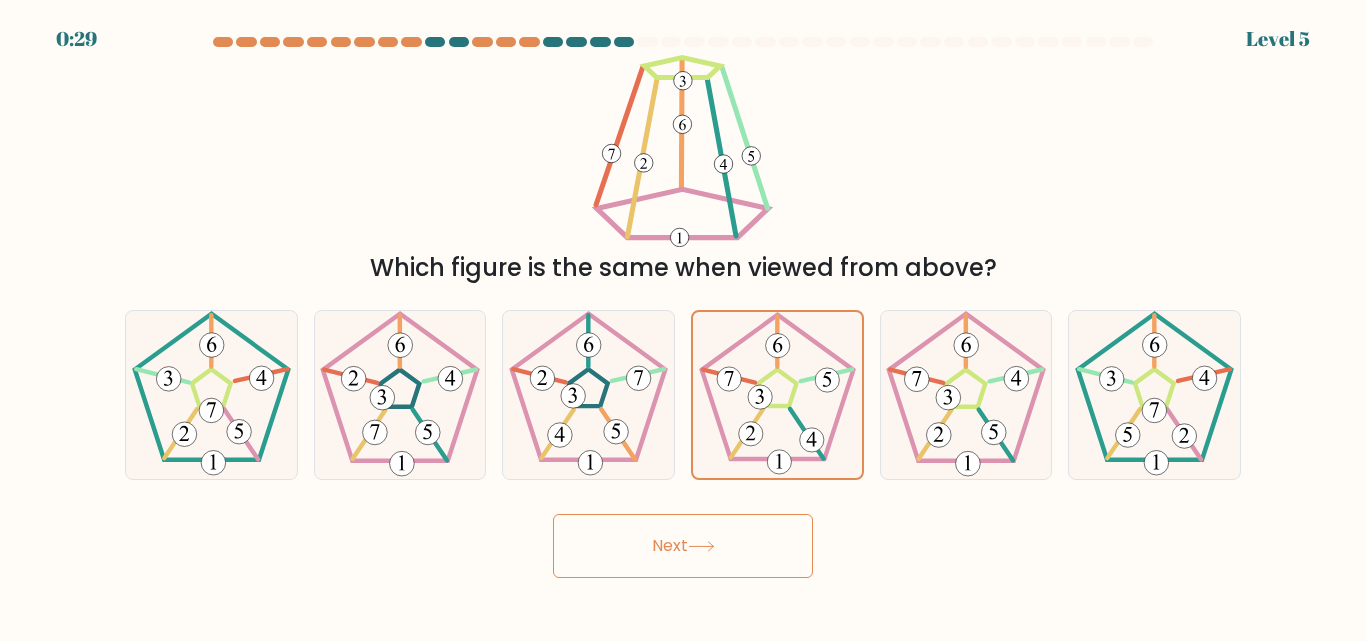 click on "Next" at bounding box center (683, 546) 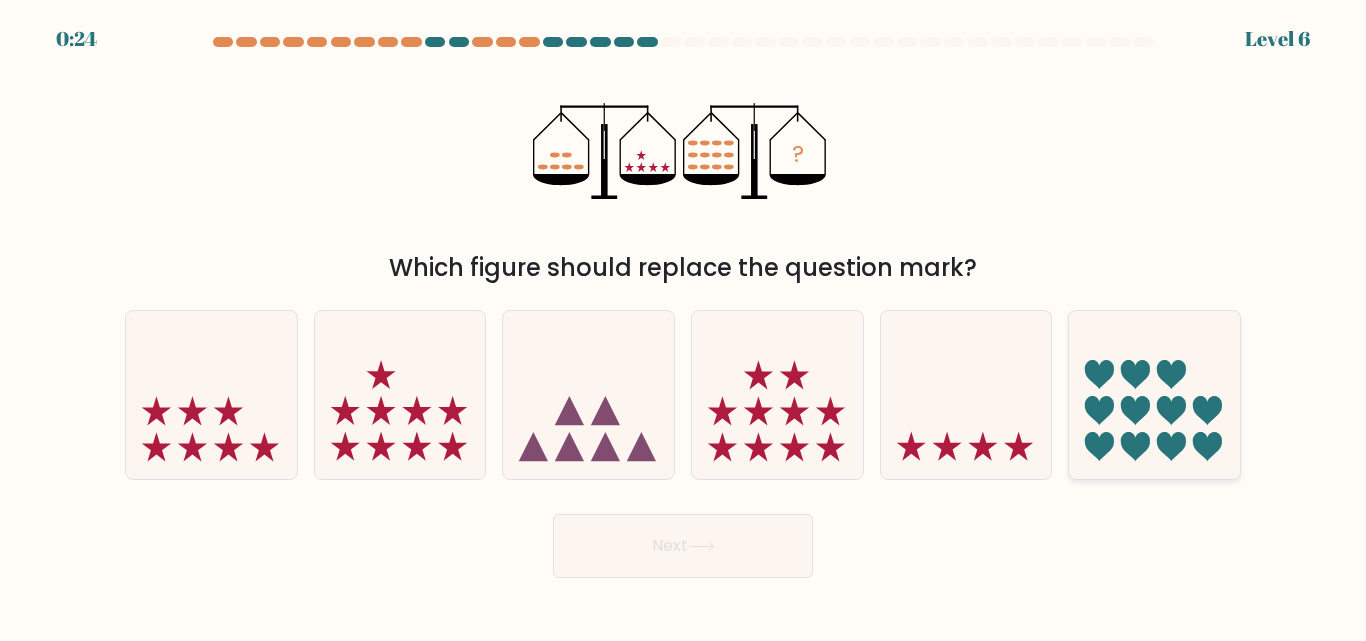 click 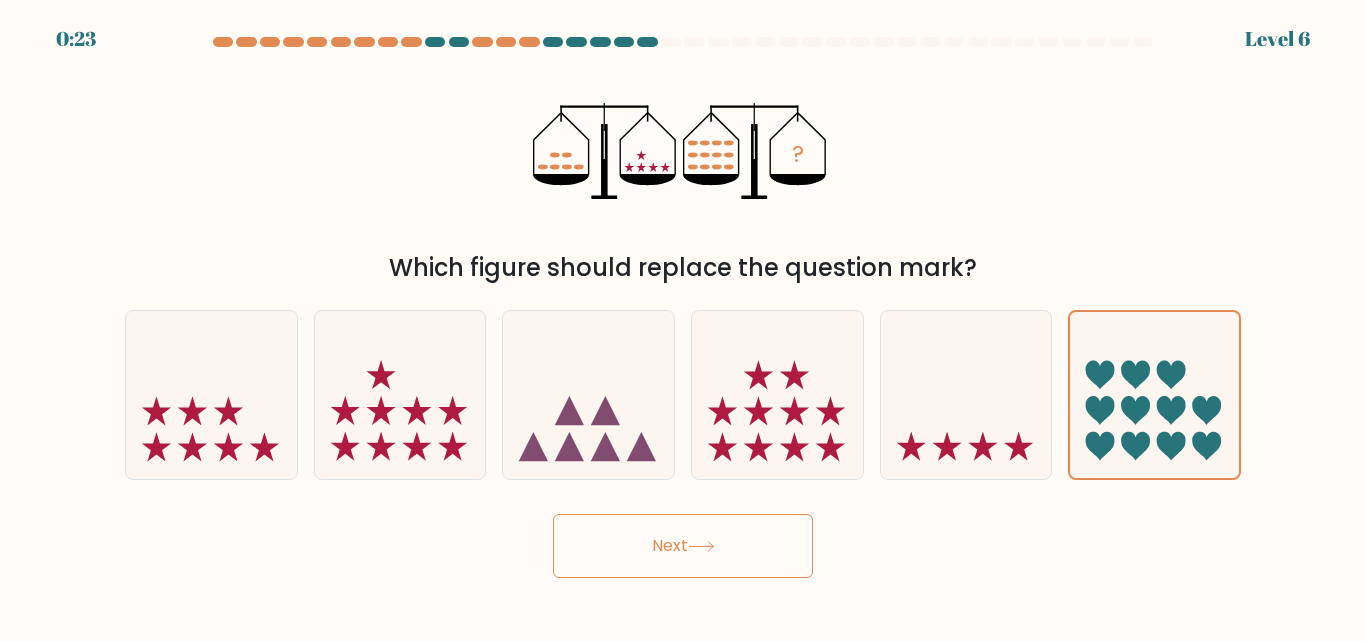 click on "Next" at bounding box center [683, 546] 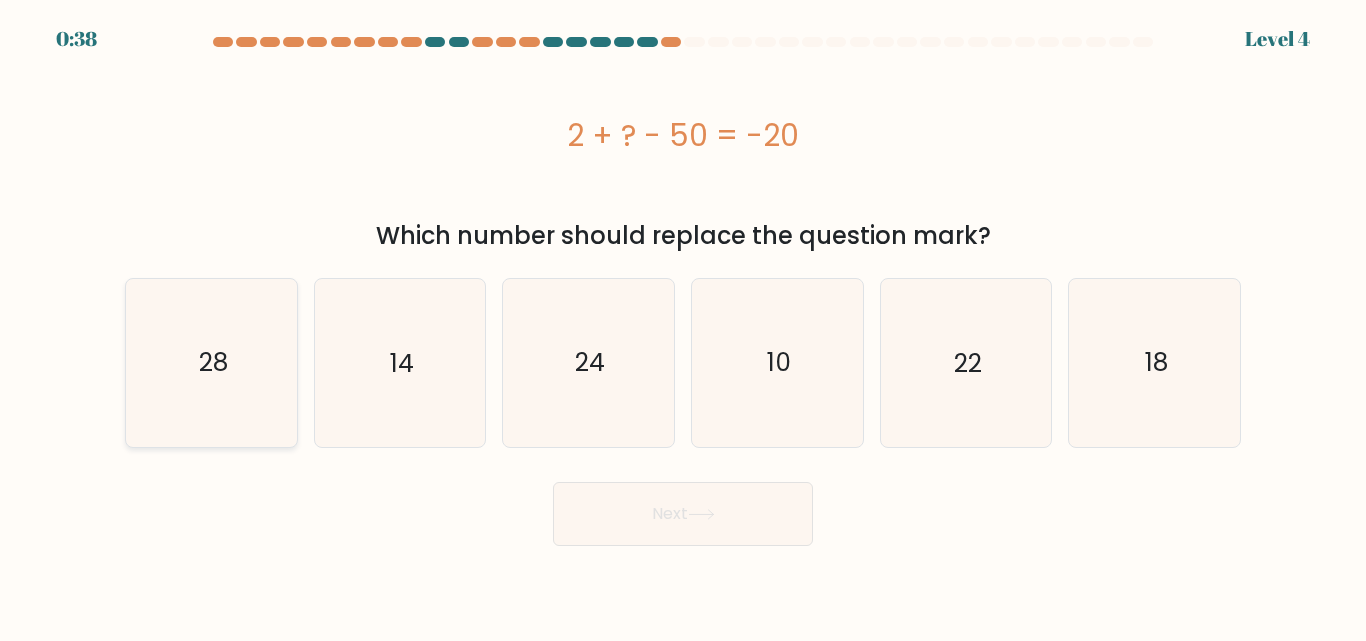 click on "28" 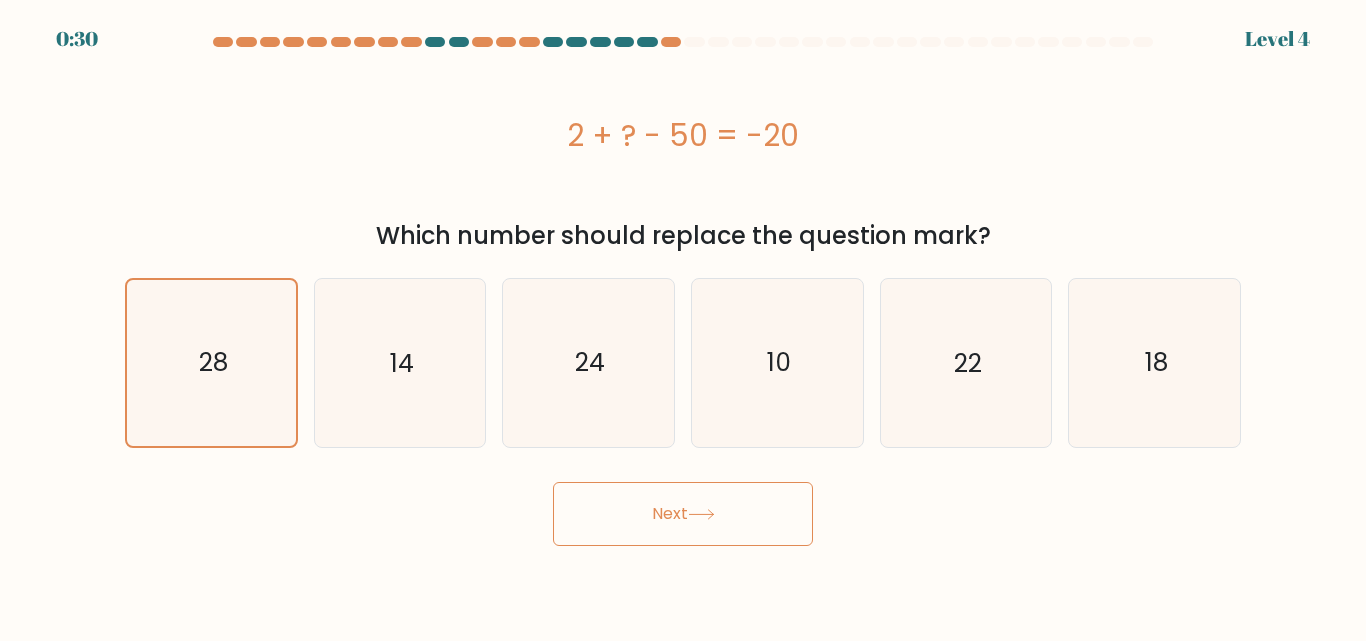 click on "Next" at bounding box center (683, 514) 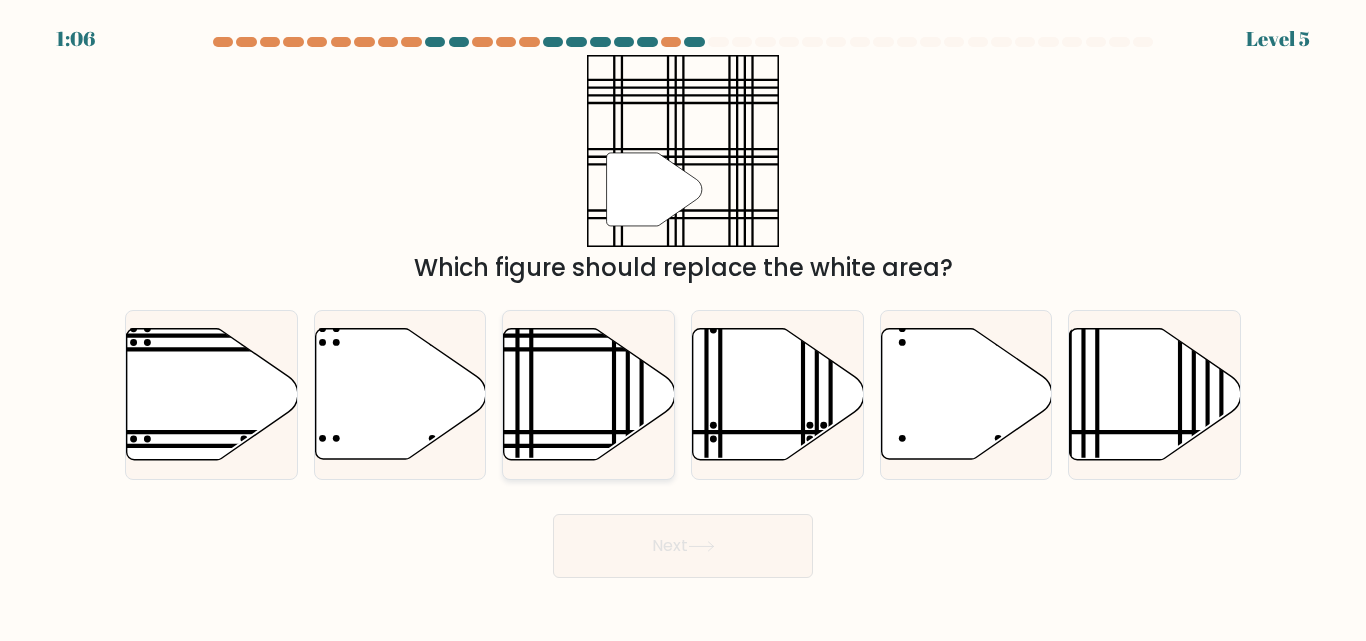 click 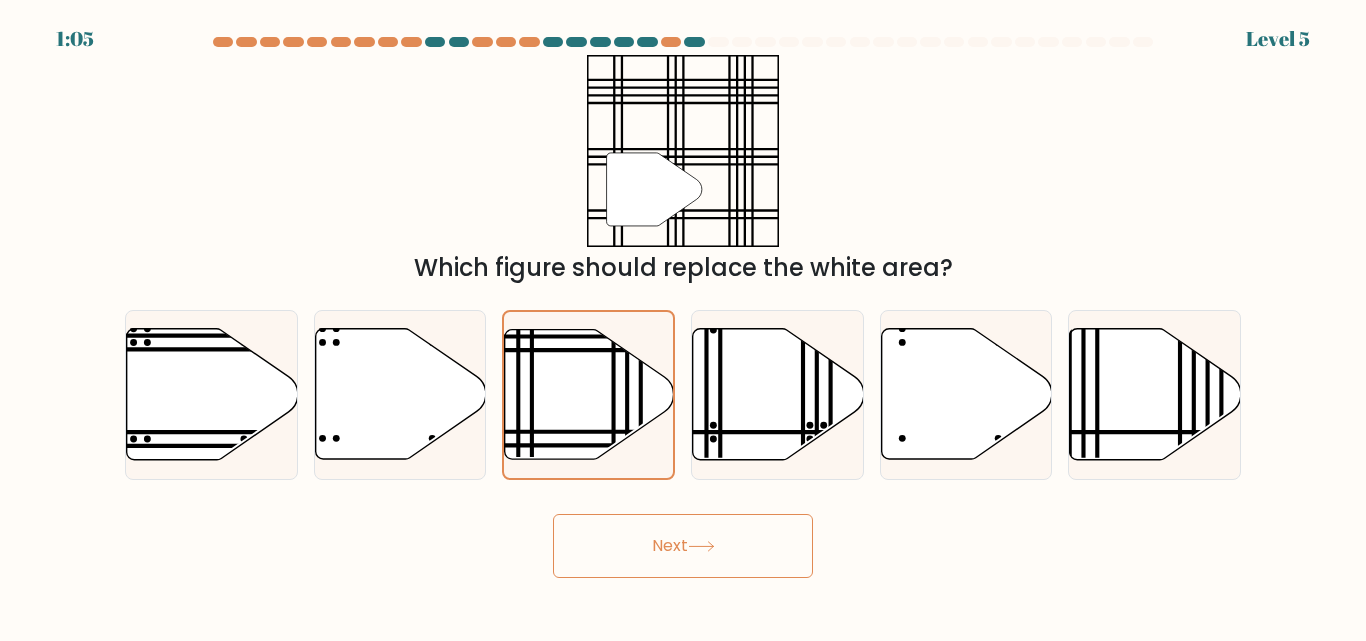 click on "Next" at bounding box center (683, 546) 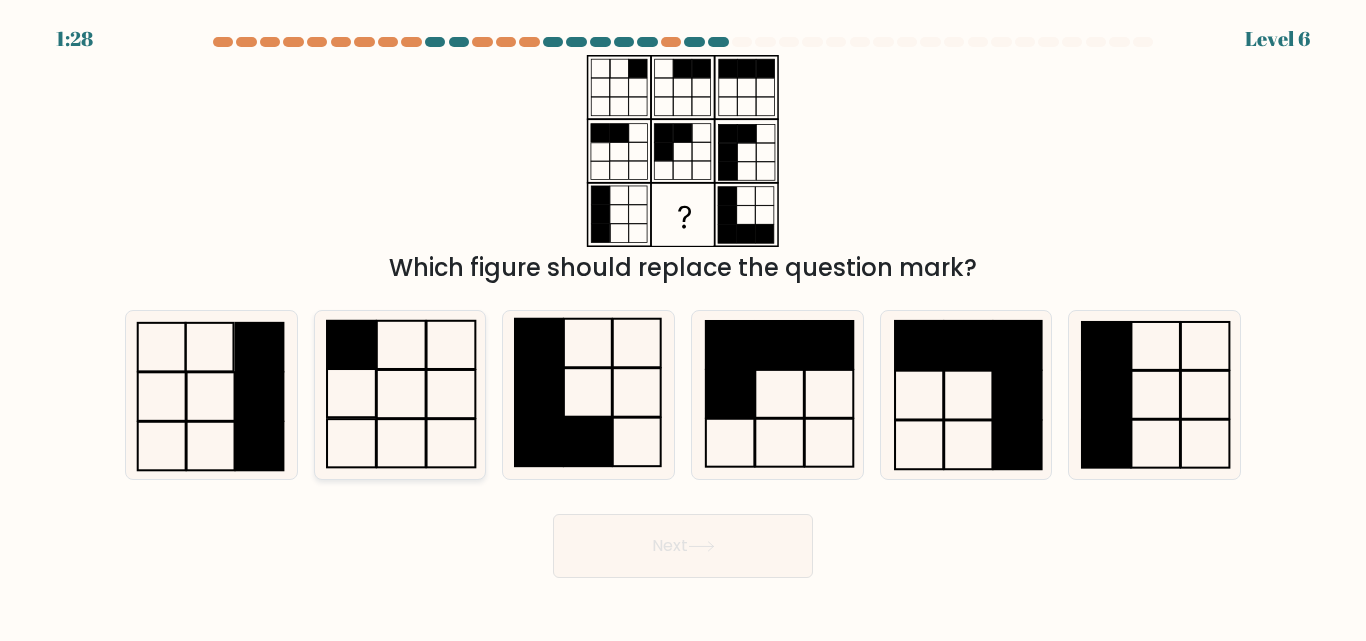 click 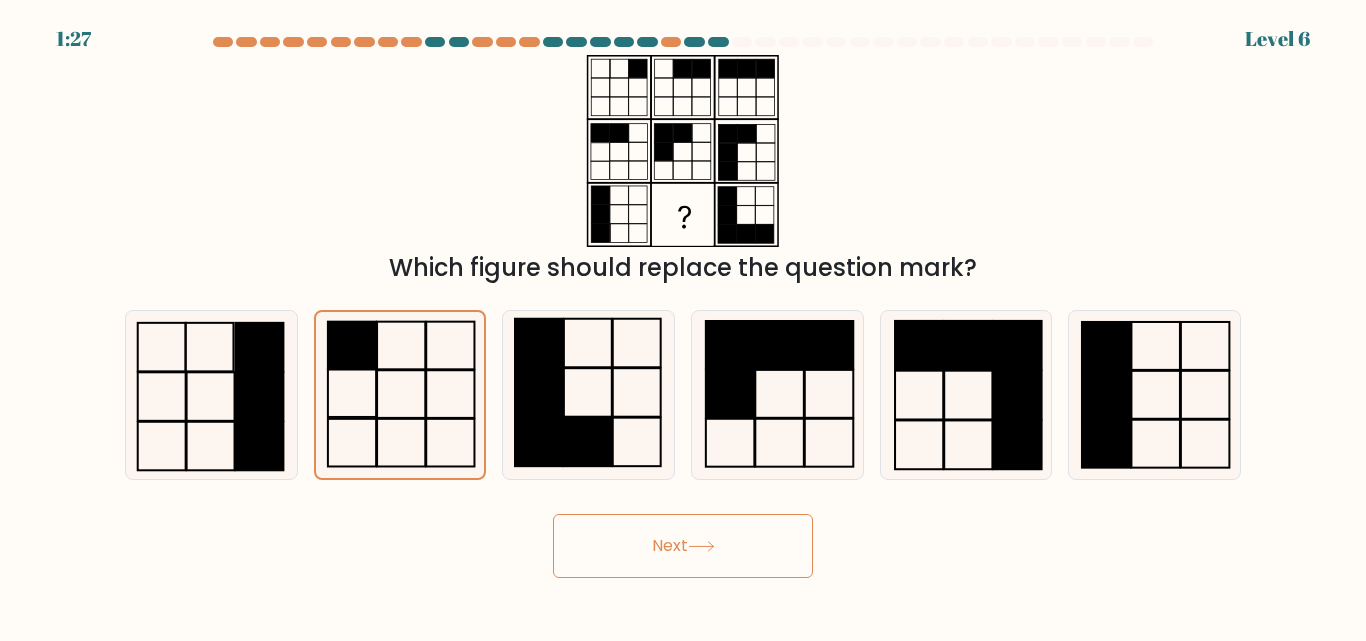 click on "Next" at bounding box center [683, 546] 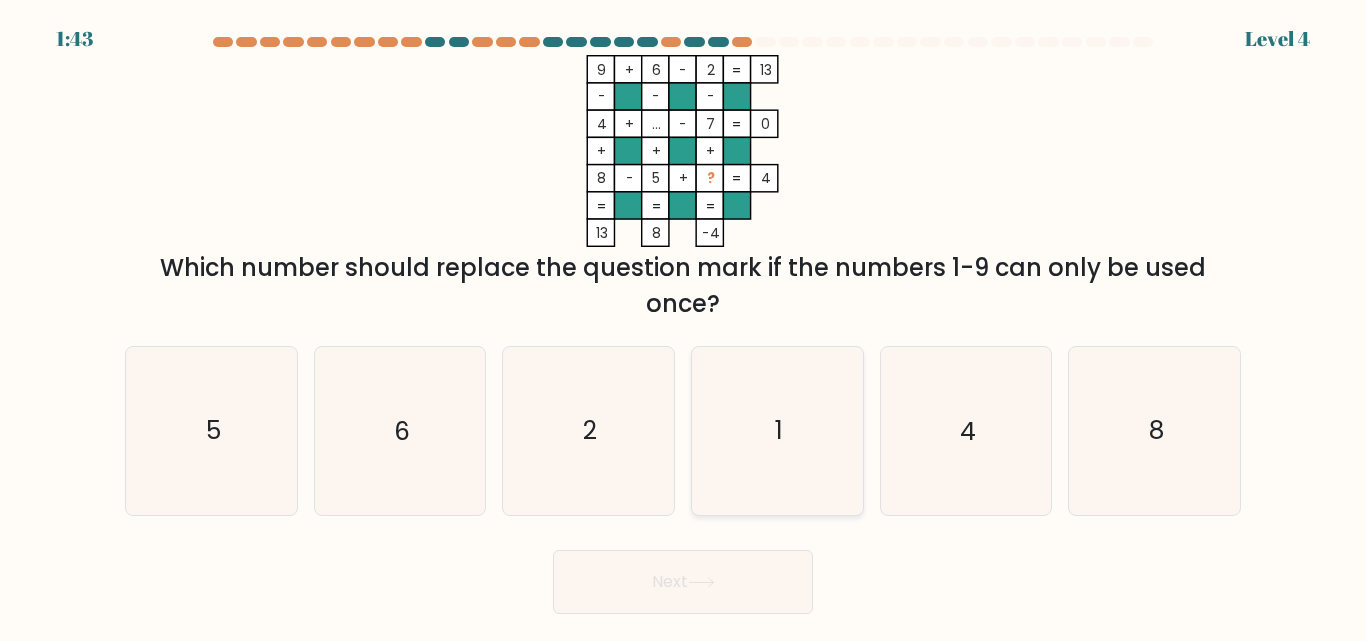 click on "1" 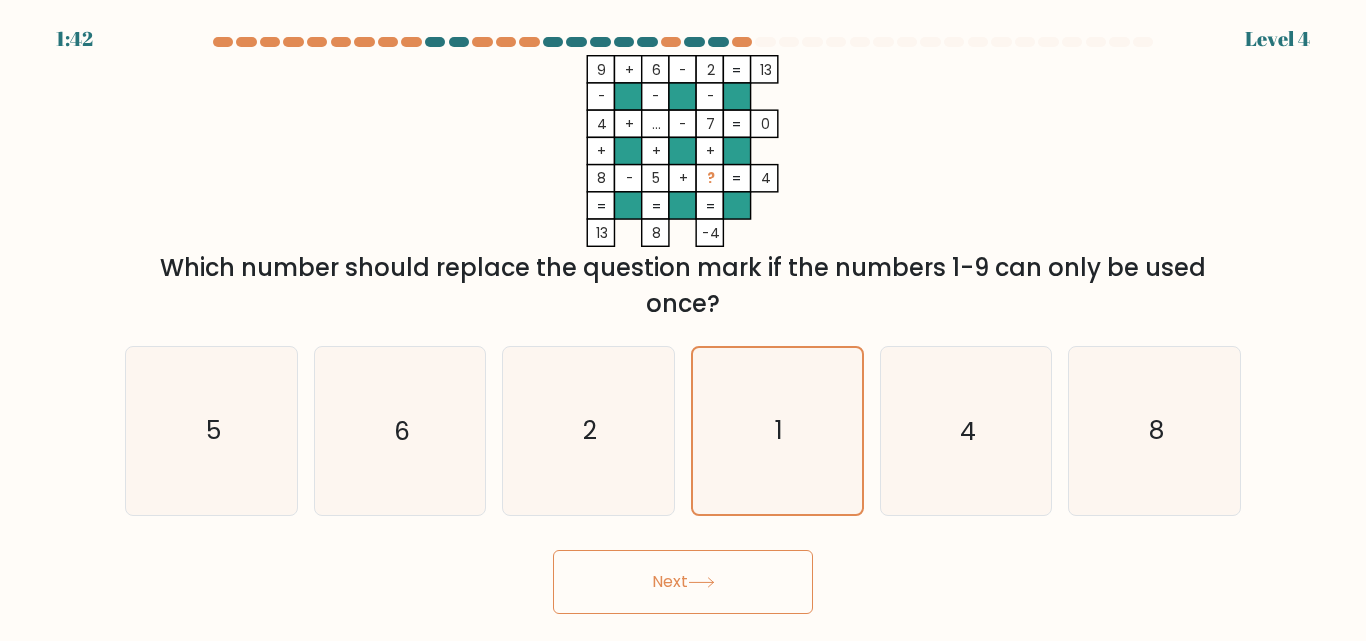 click on "Next" at bounding box center (683, 582) 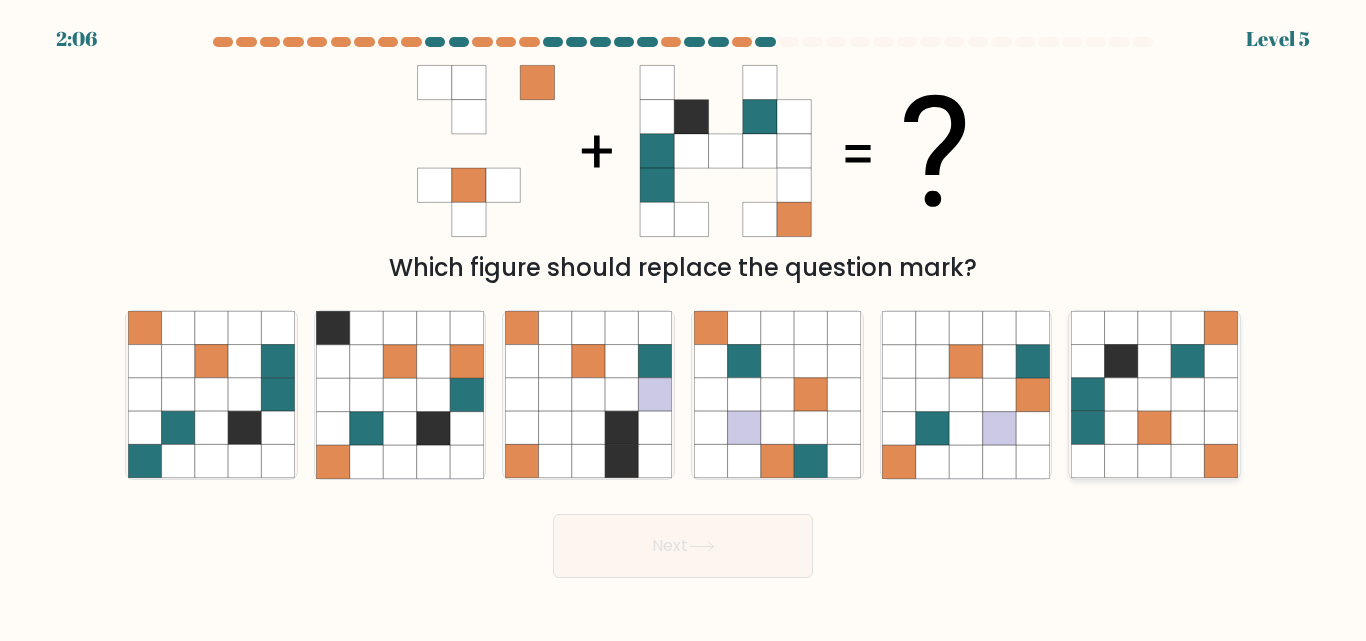 click 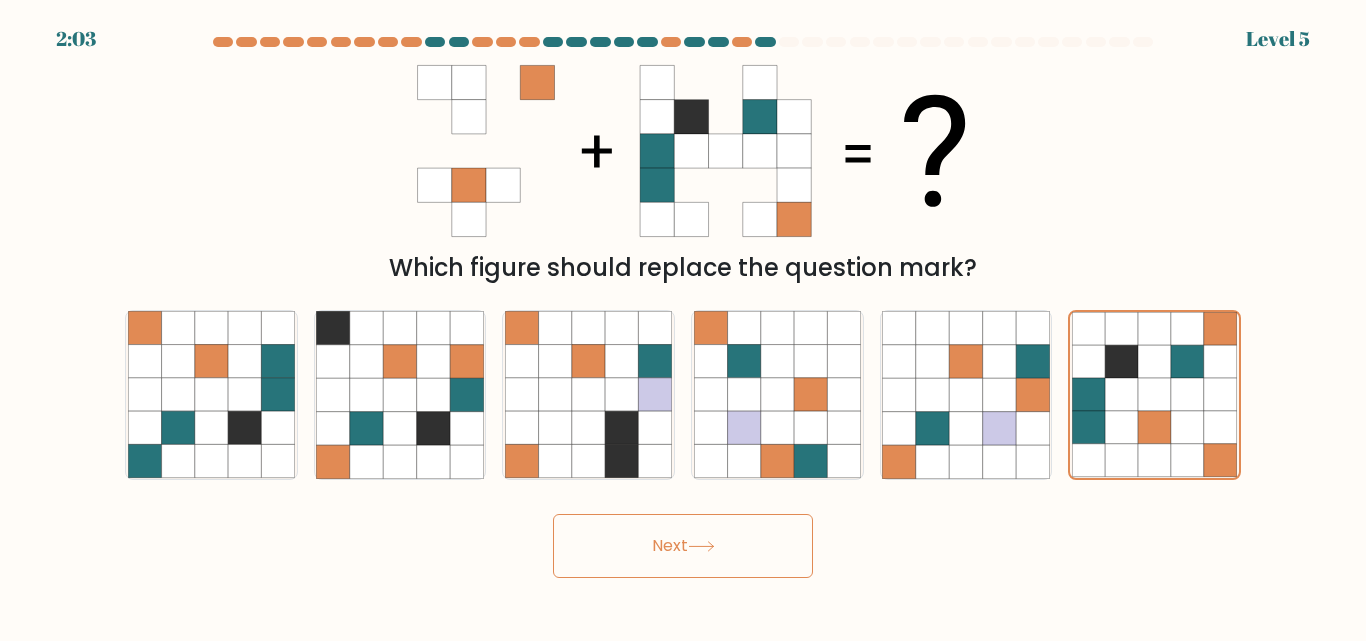 click on "Next" at bounding box center [683, 546] 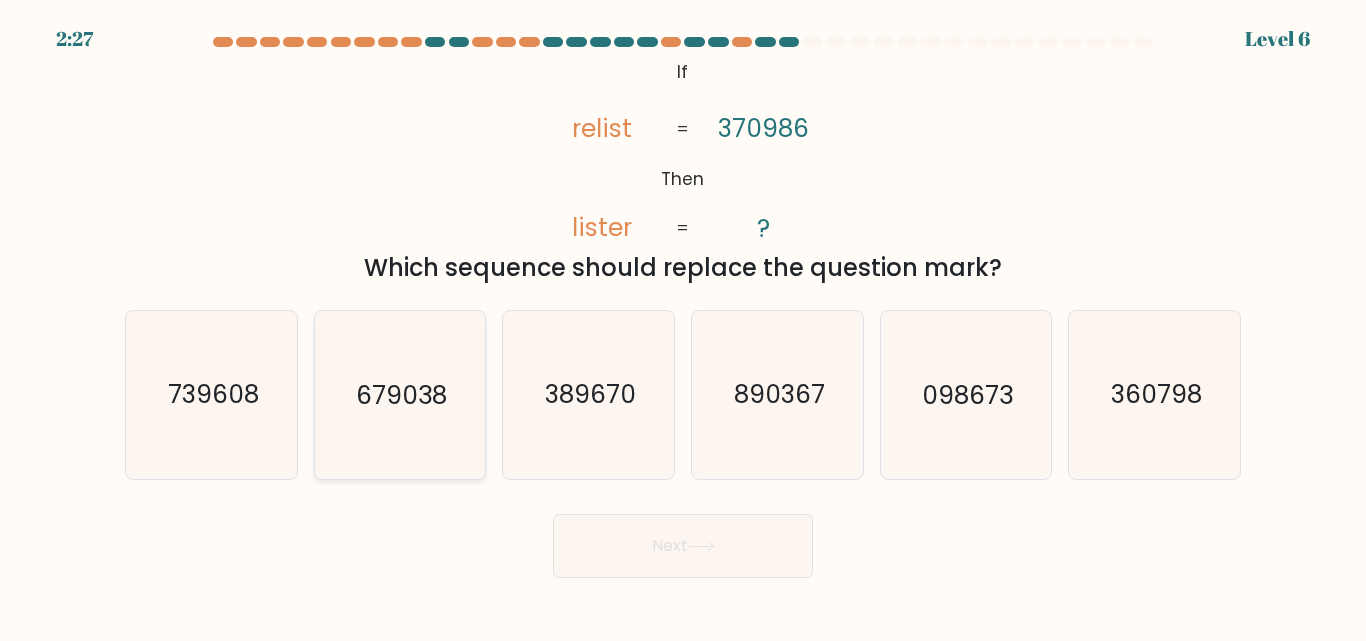 click on "679038" 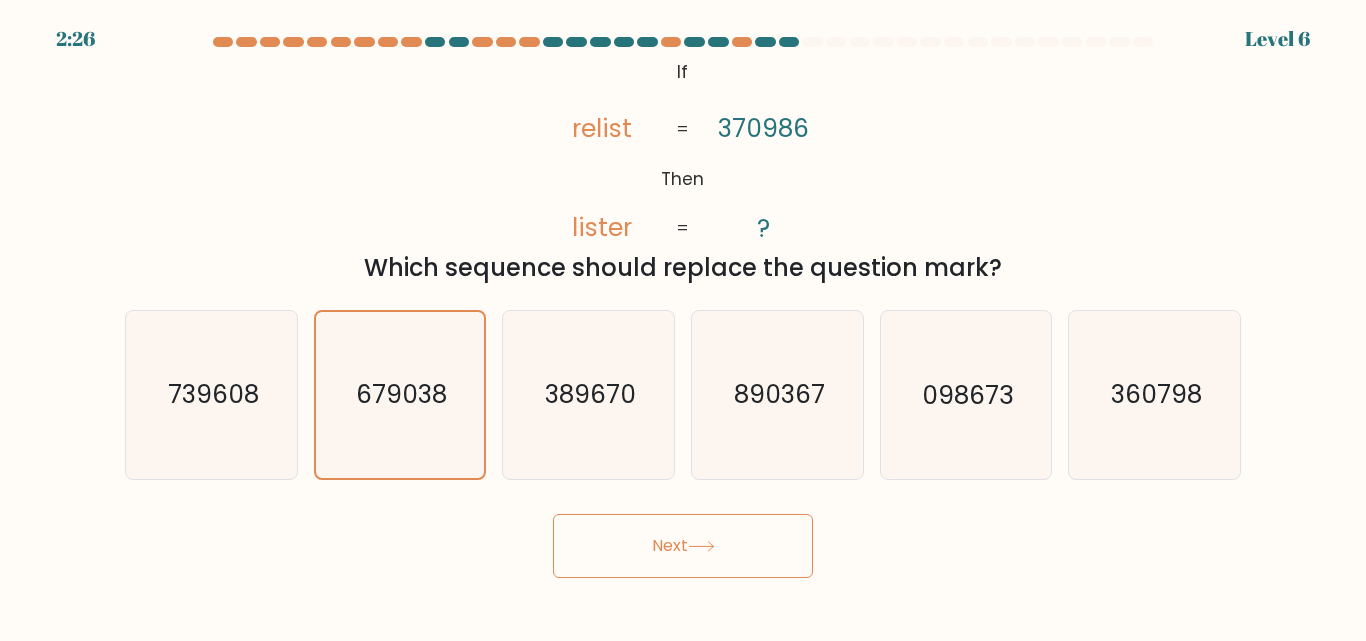 click on "Next" at bounding box center [683, 546] 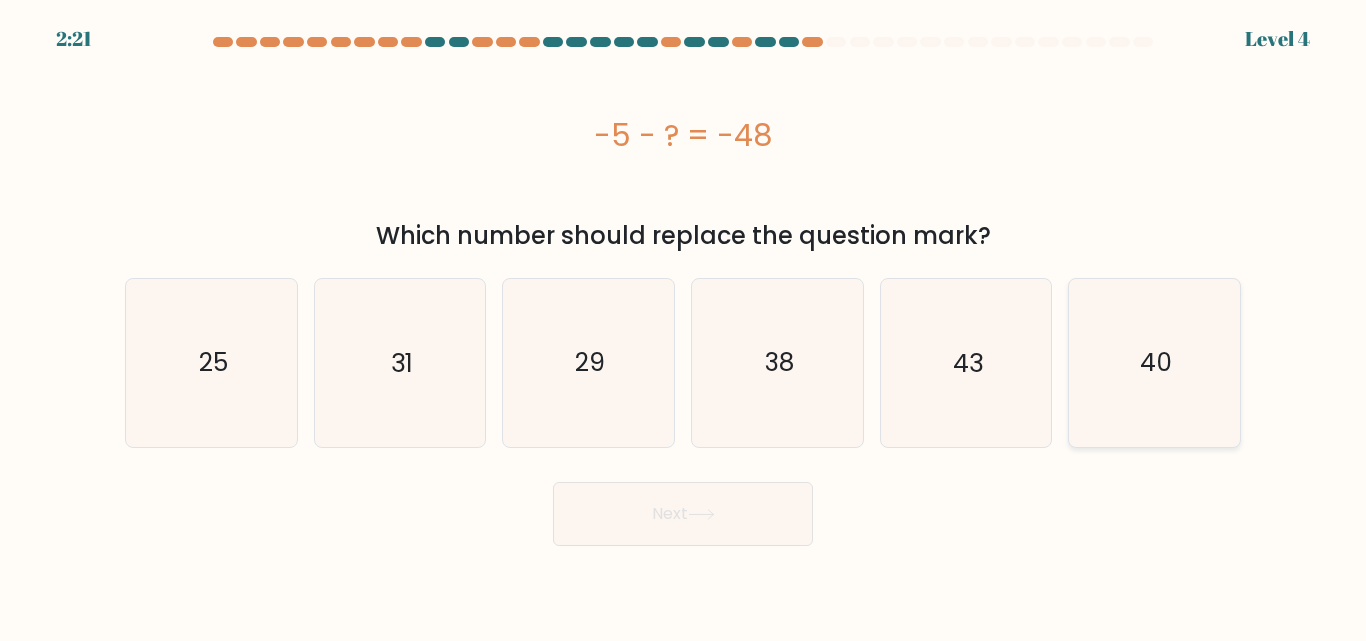 click on "40" 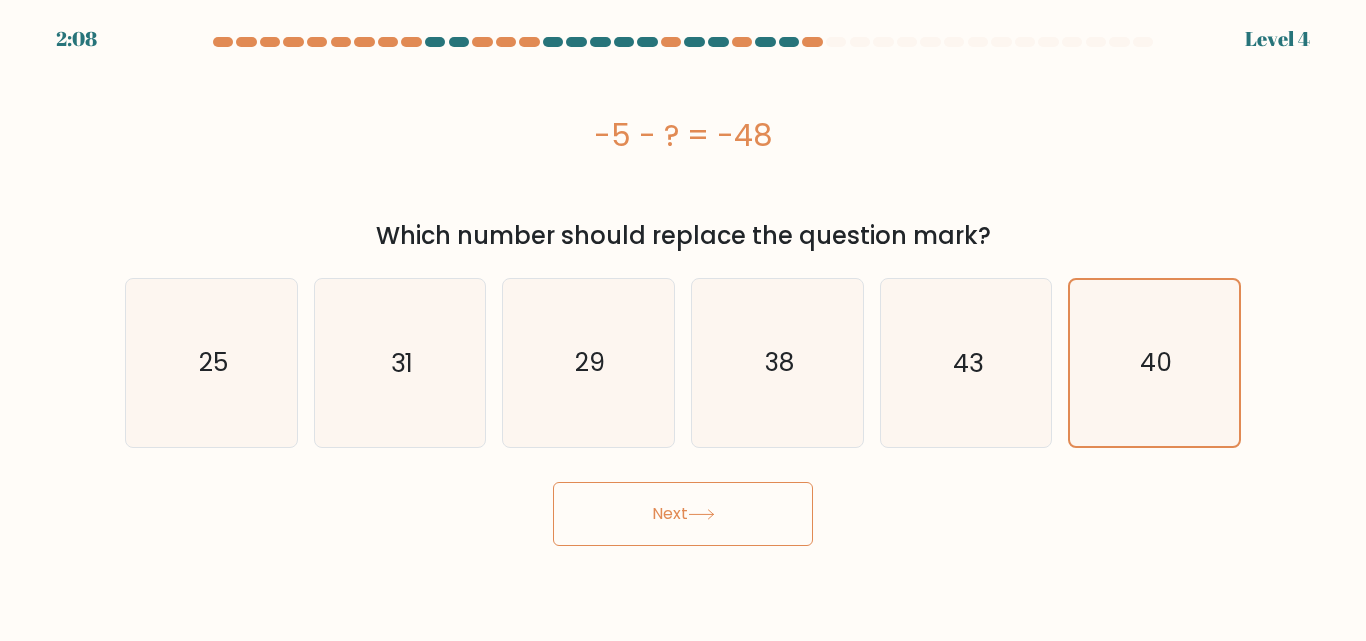 click on "Next" at bounding box center (683, 514) 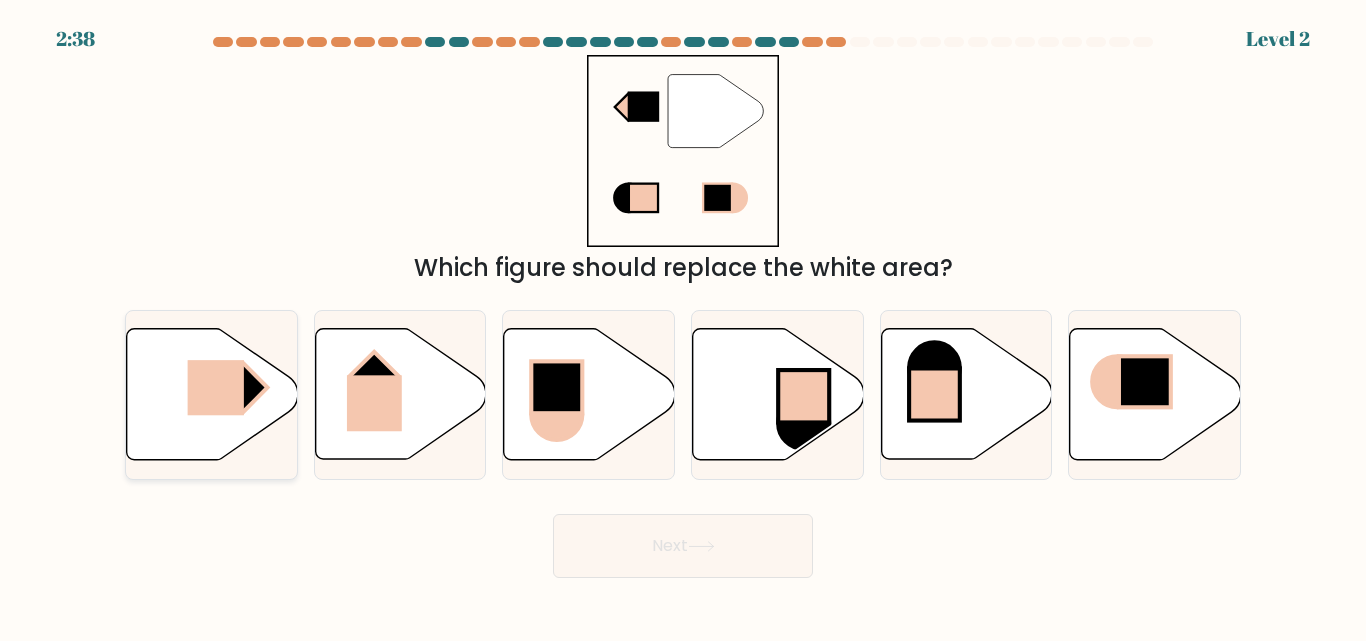 click 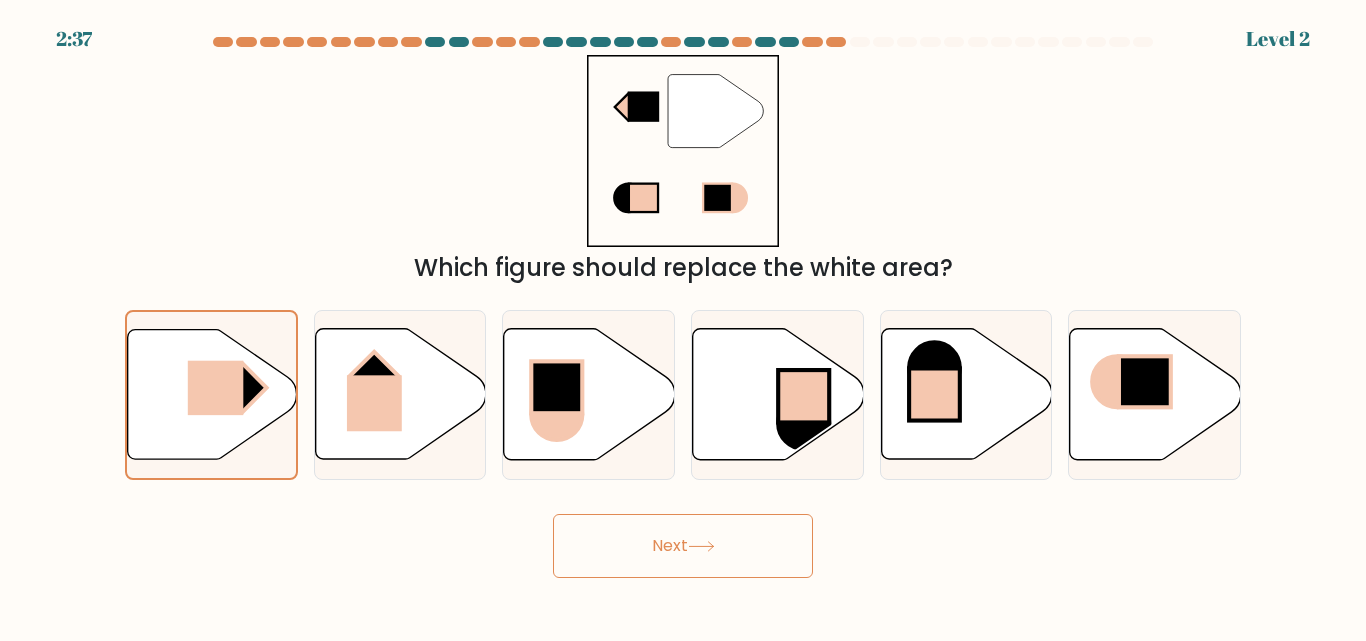click on "Next" at bounding box center [683, 546] 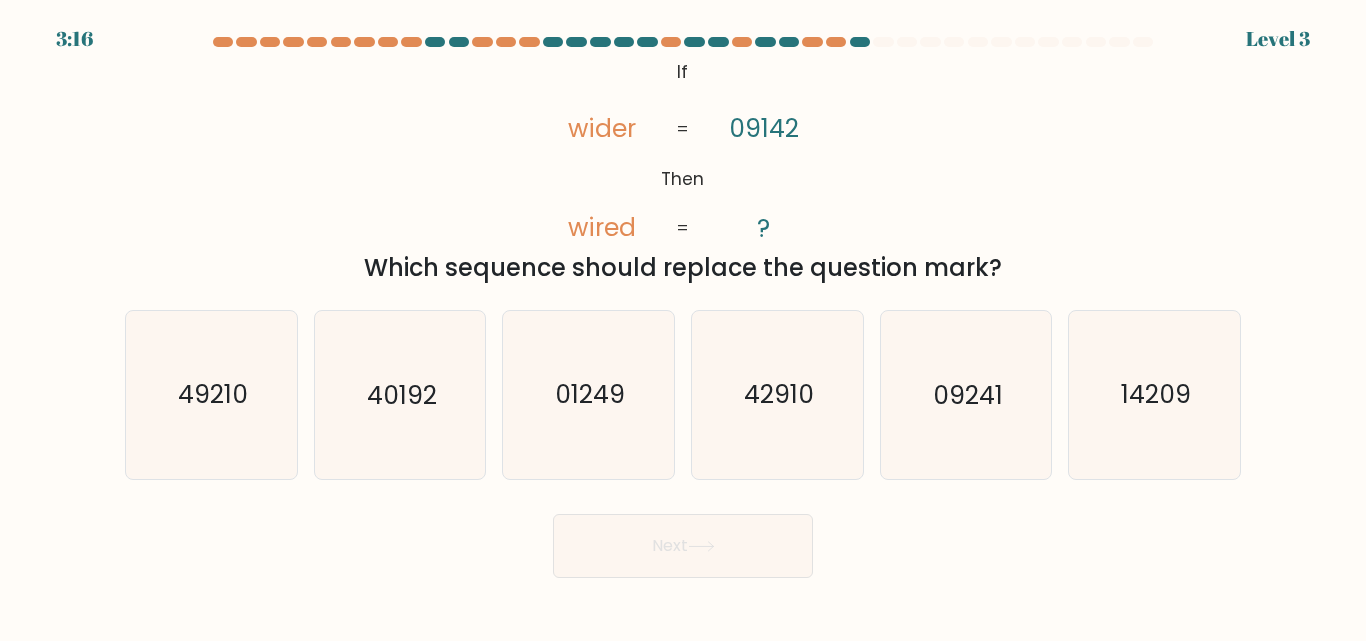 click on "@import url('https://fonts.googleapis.com/css?family=Abril+Fatface:400,100,100italic,300,300italic,400italic,500,500italic,700,700italic,900,900italic');           If       Then       wider       wired       09142       ?       =       =" 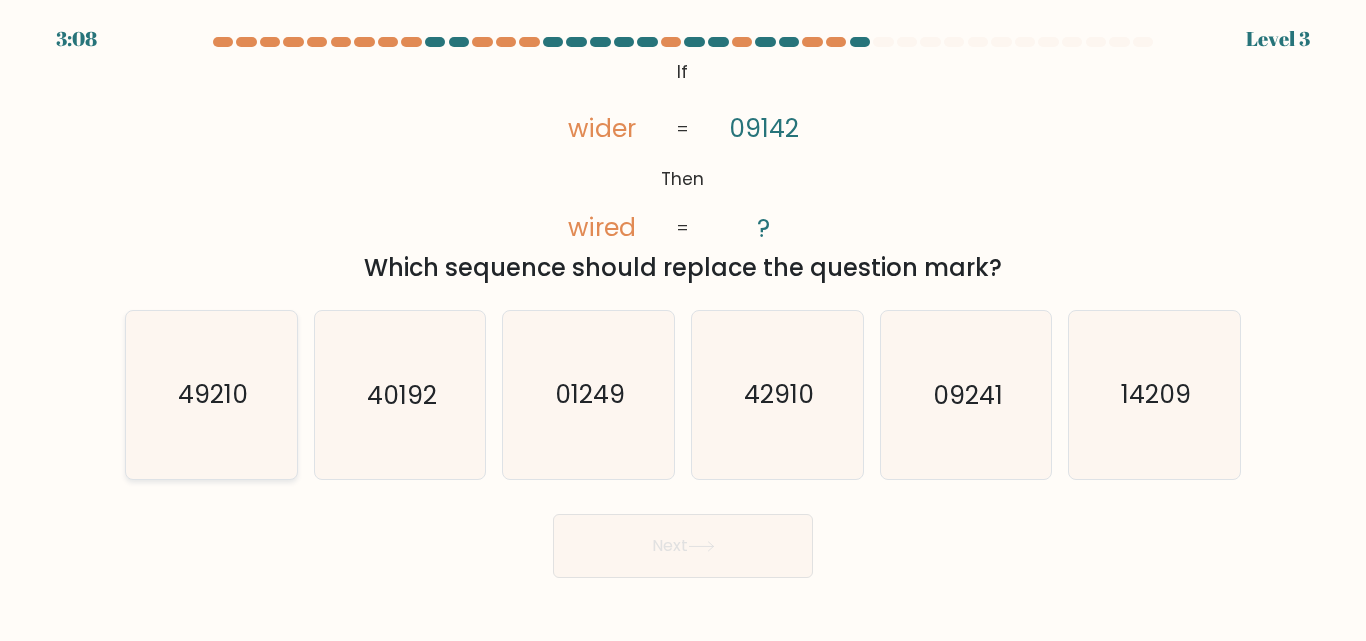 click on "49210" 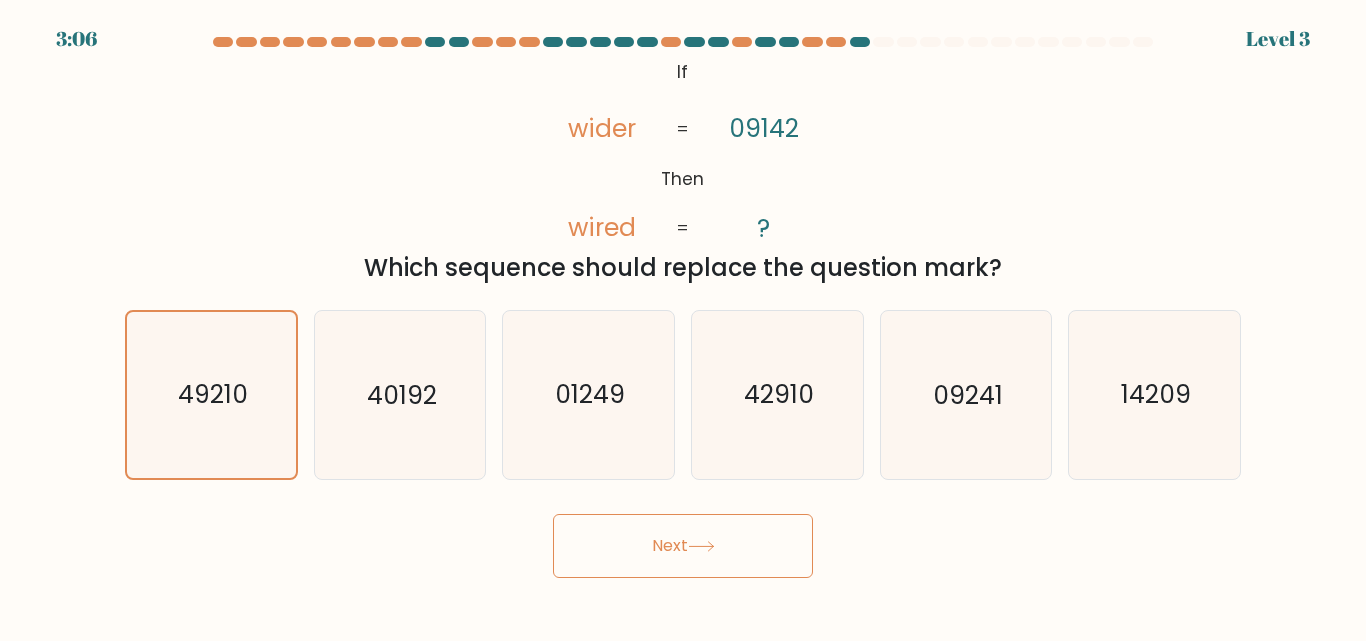 click on "Next" at bounding box center (683, 546) 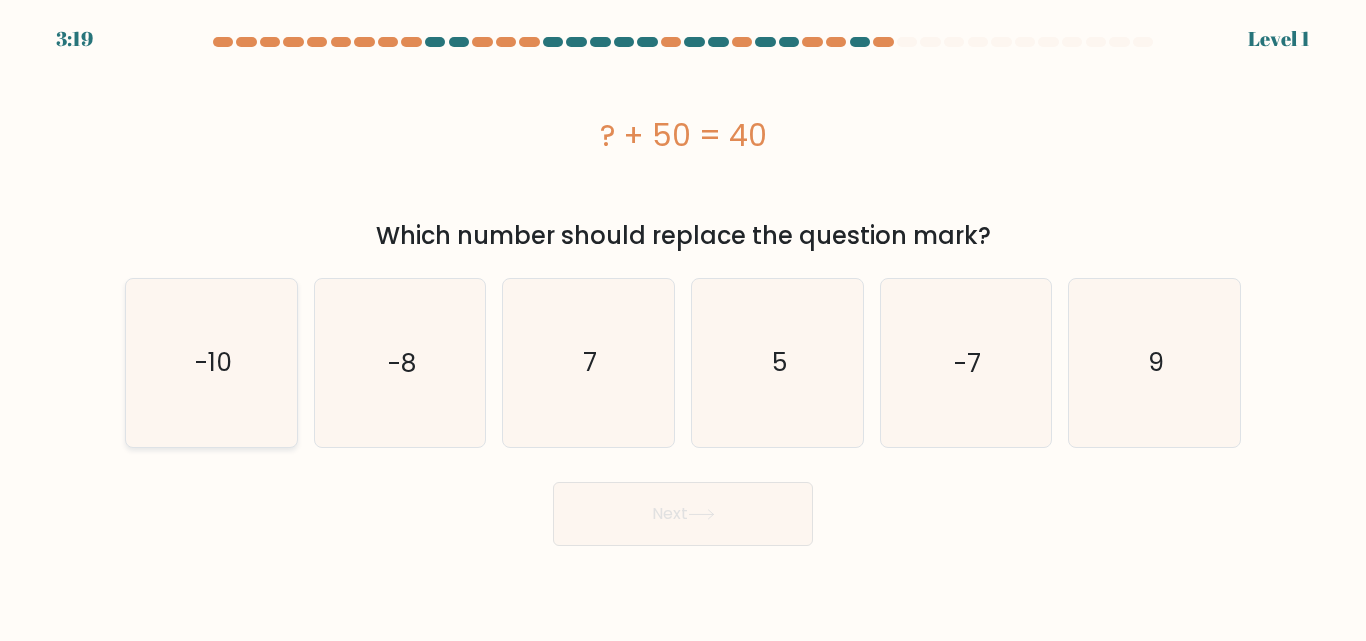 click on "-10" 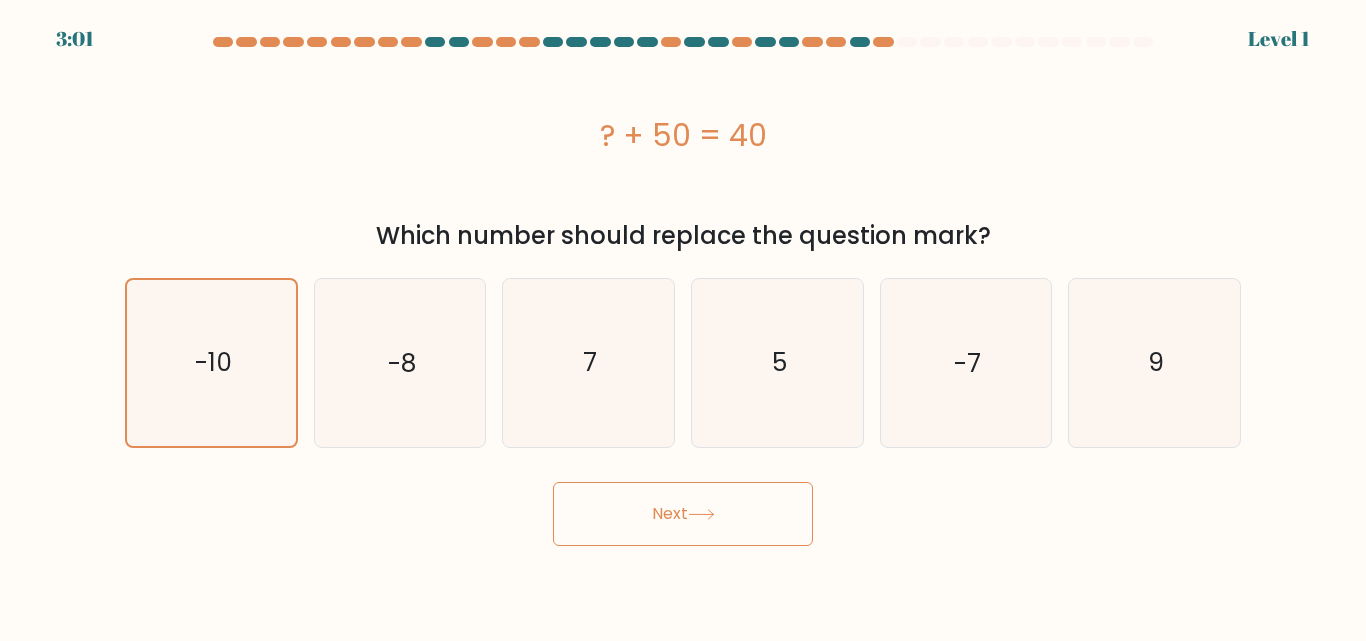 click on "Next" at bounding box center [683, 514] 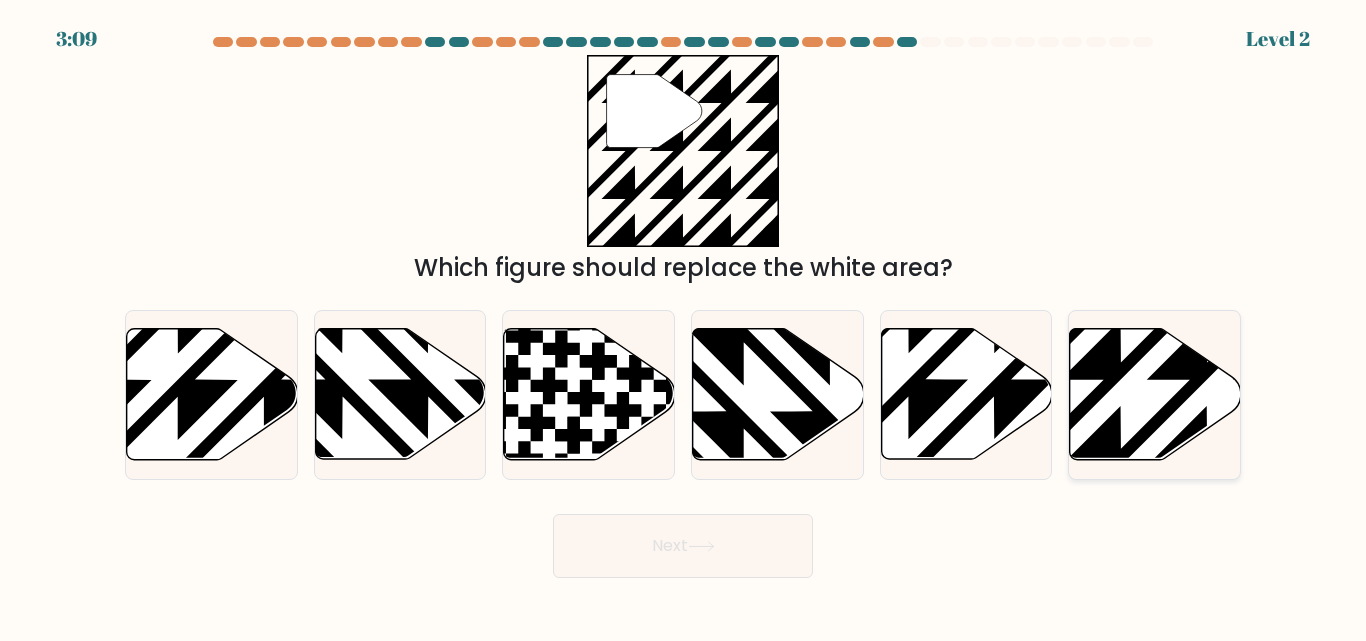click 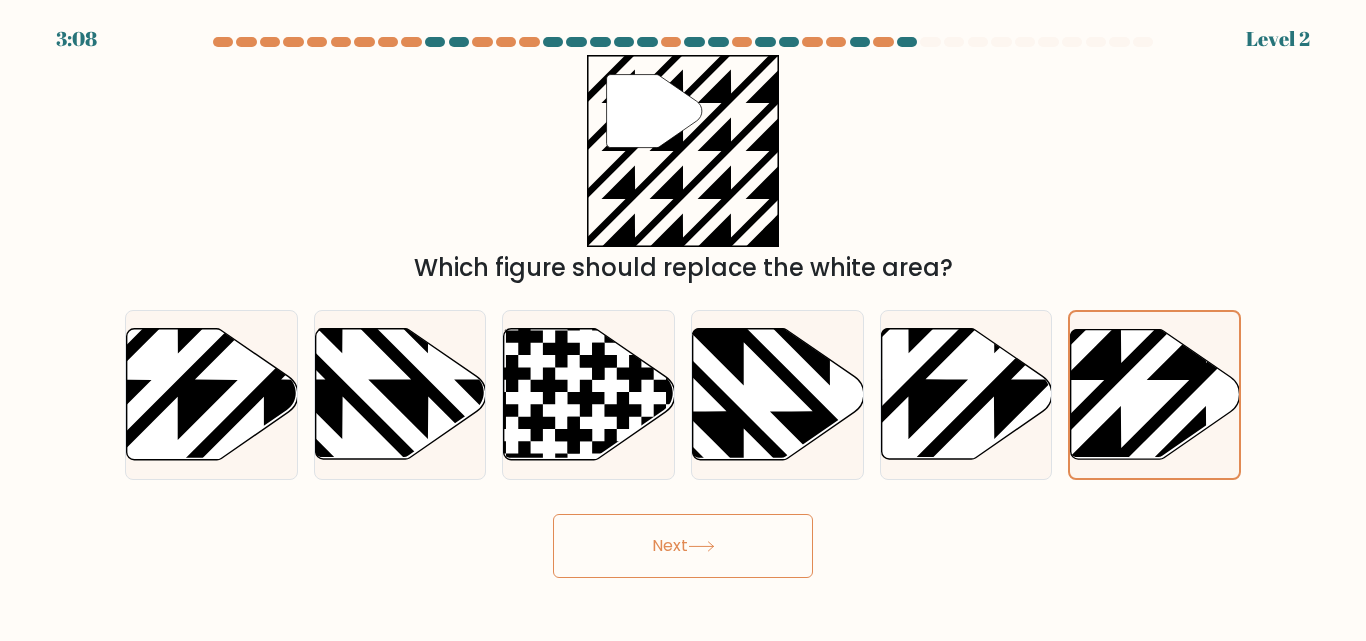 click on "Next" at bounding box center [683, 546] 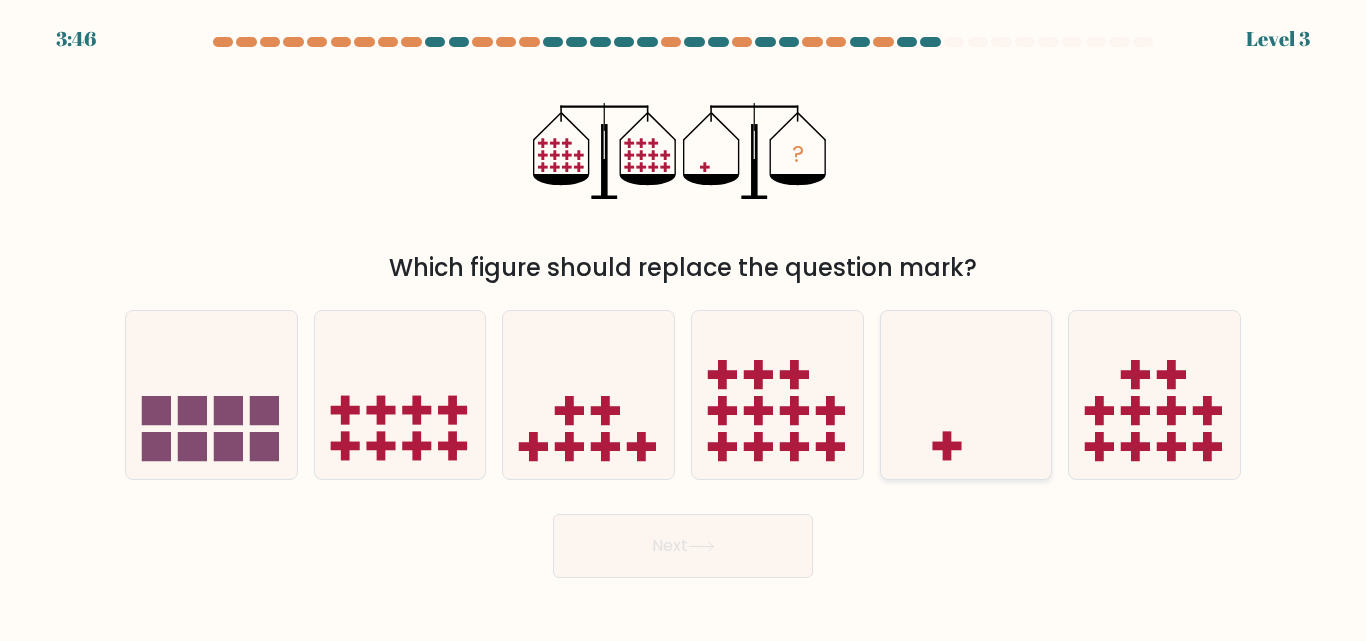click 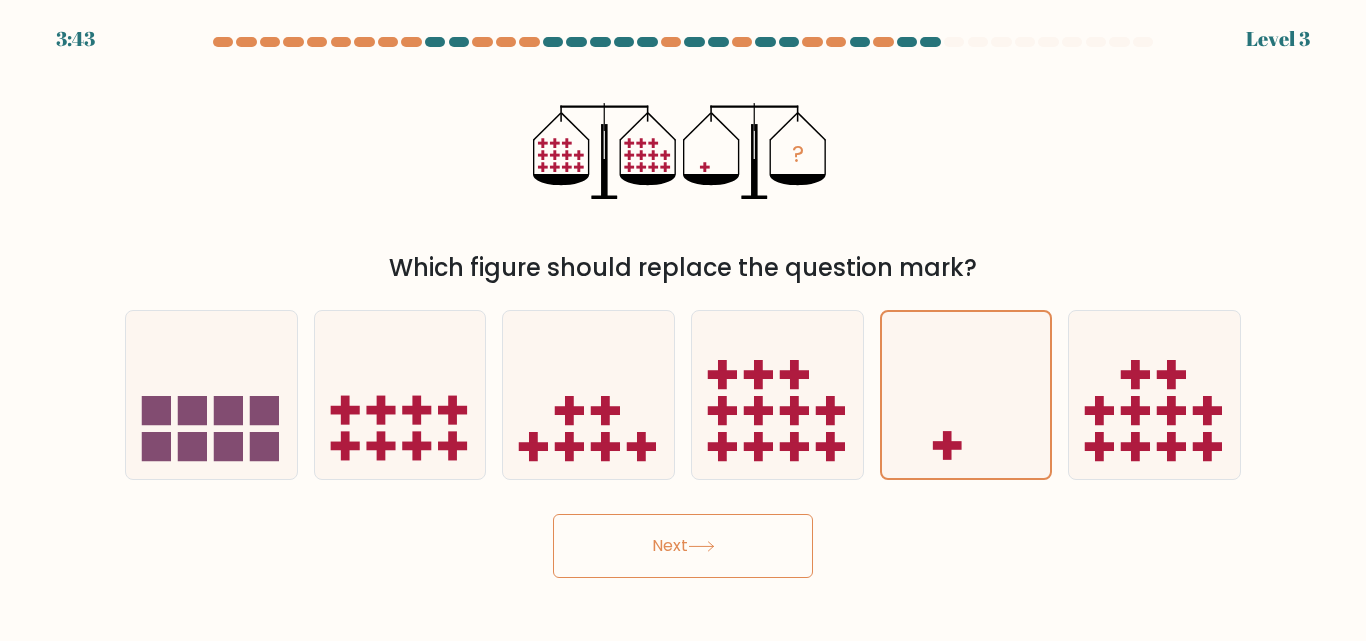 click on "Next" at bounding box center [683, 546] 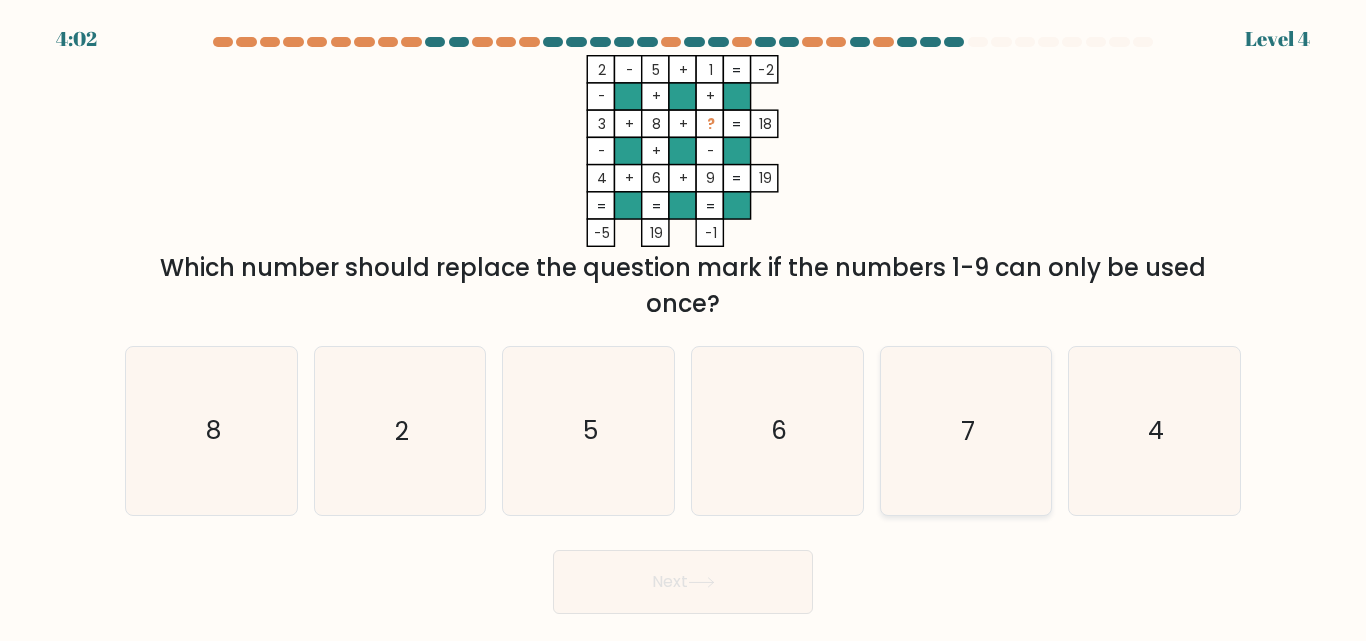 click on "7" 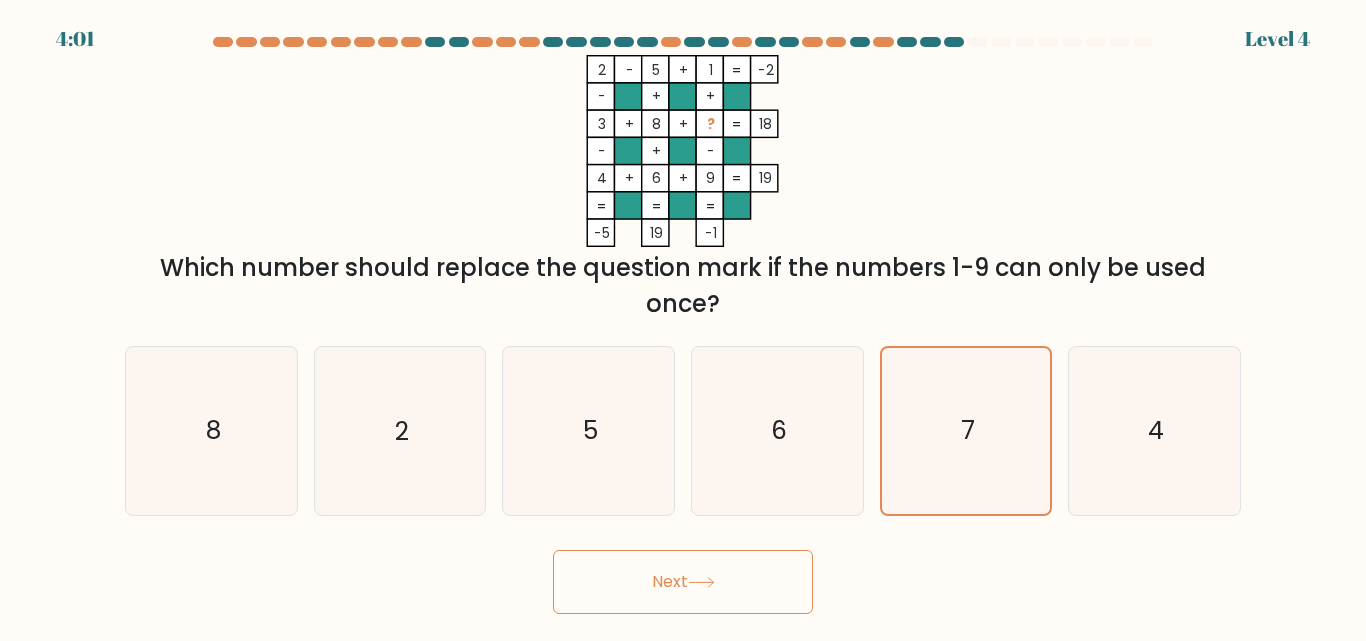 click on "Next" at bounding box center [683, 582] 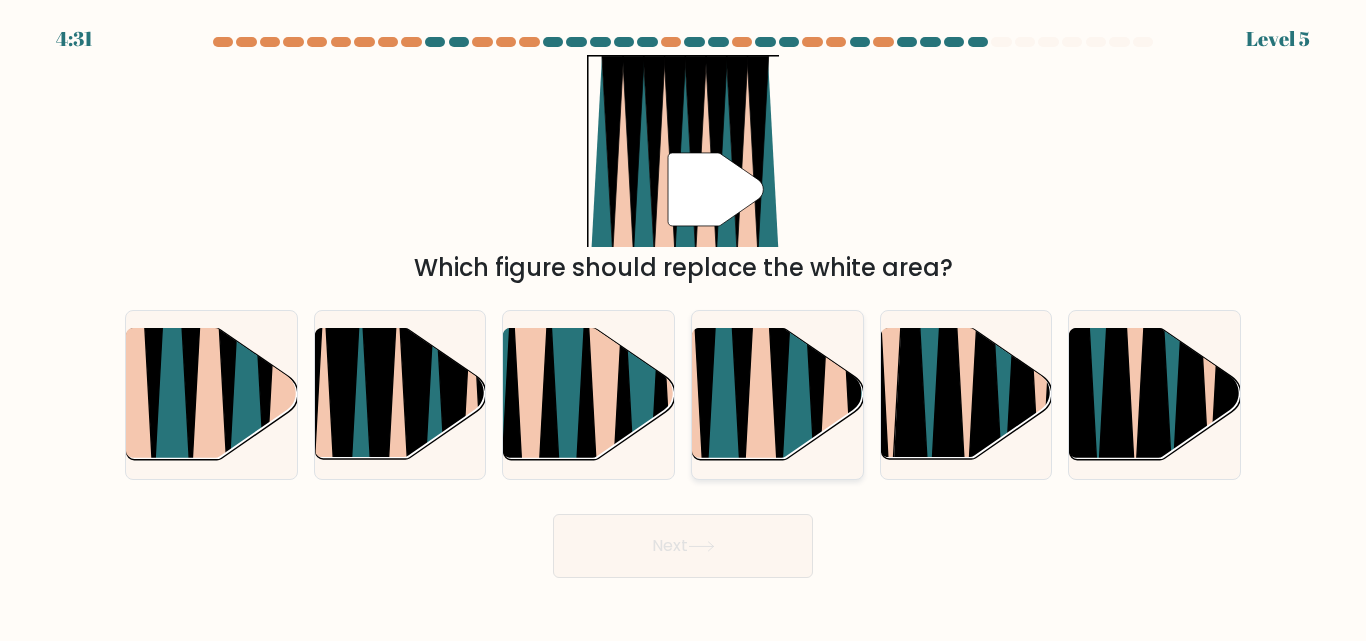 click 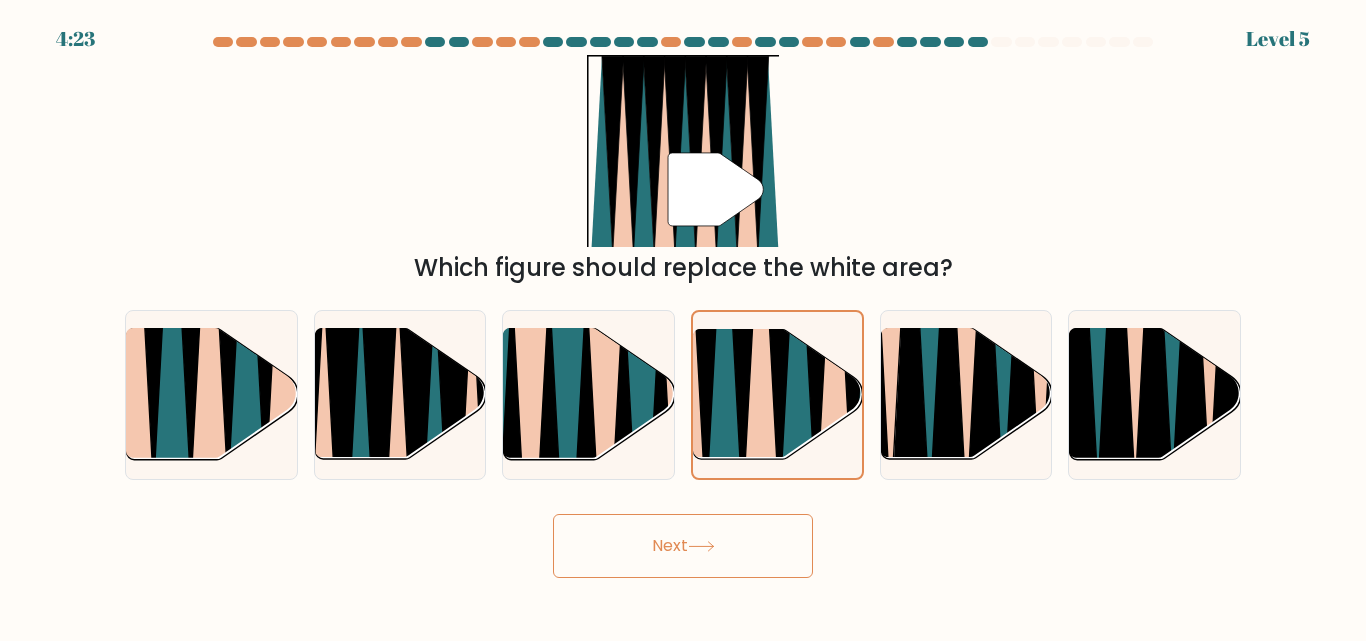 click on "Next" at bounding box center (683, 546) 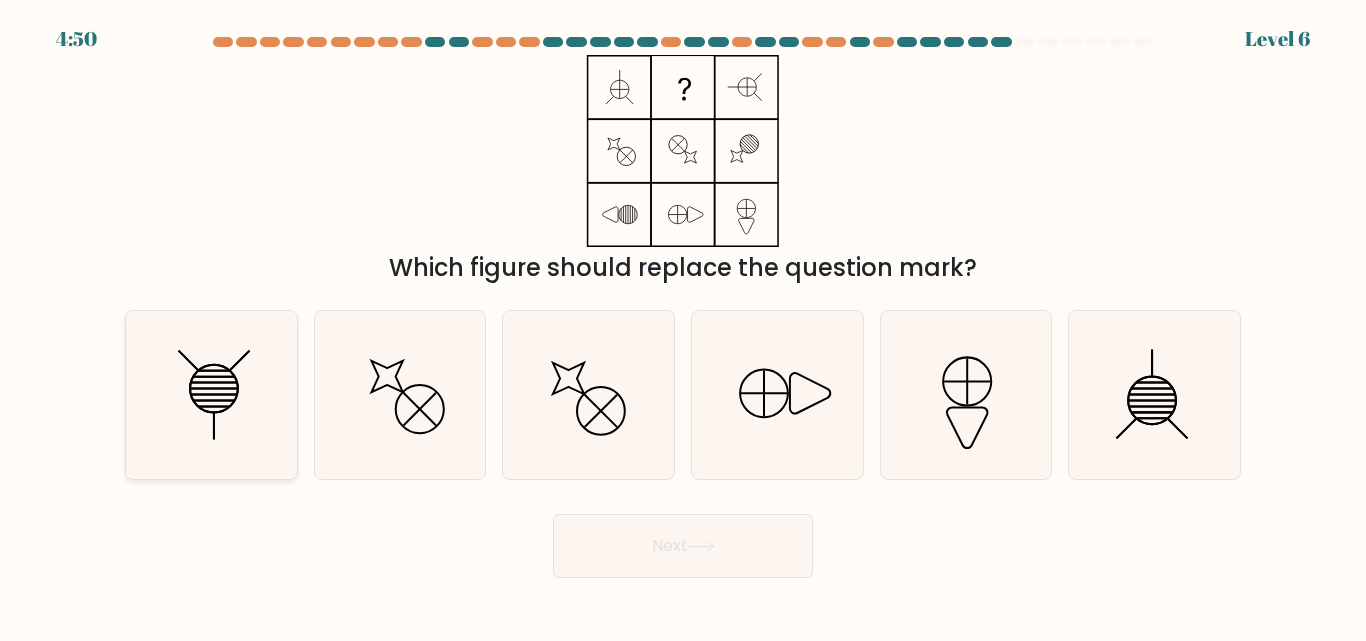 click 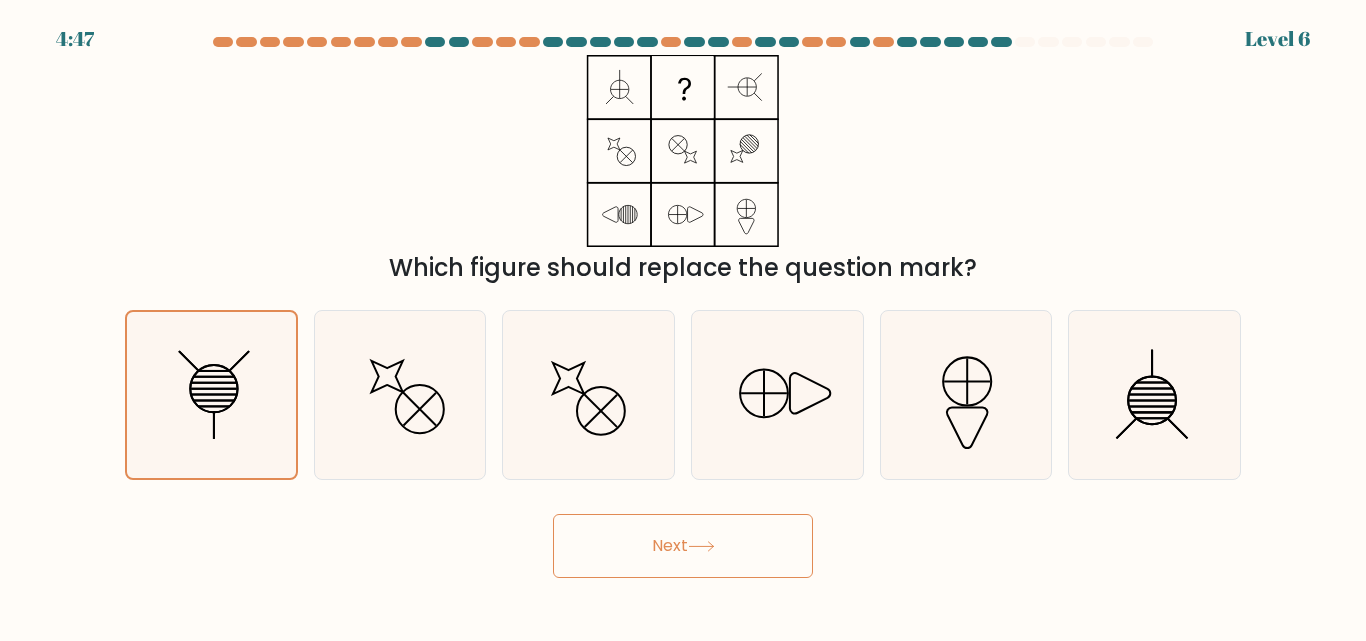 click on "Next" at bounding box center (683, 546) 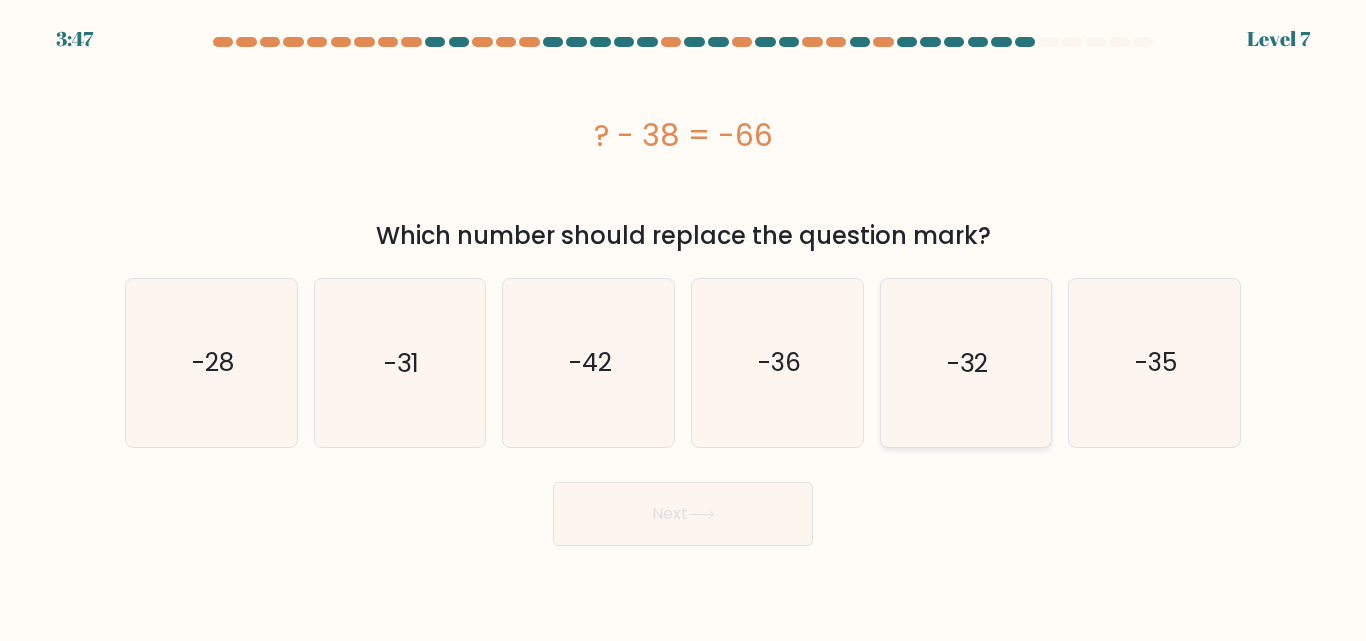 click on "-32" 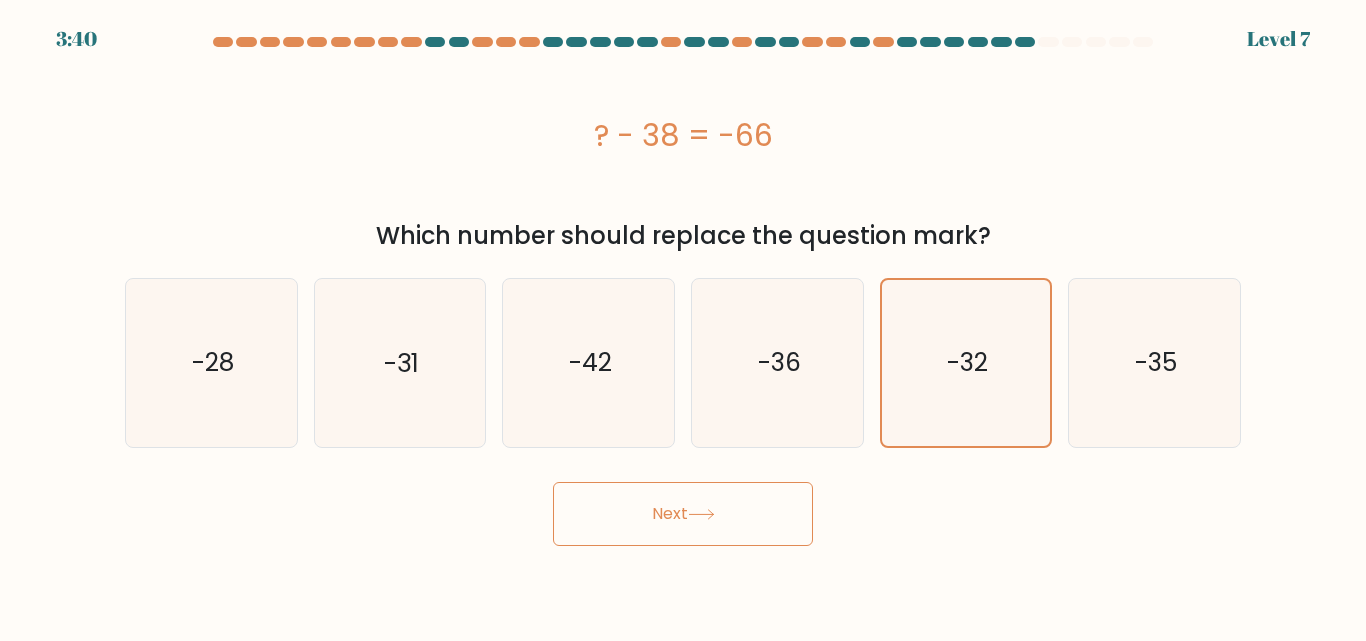 click on "Next" at bounding box center [683, 514] 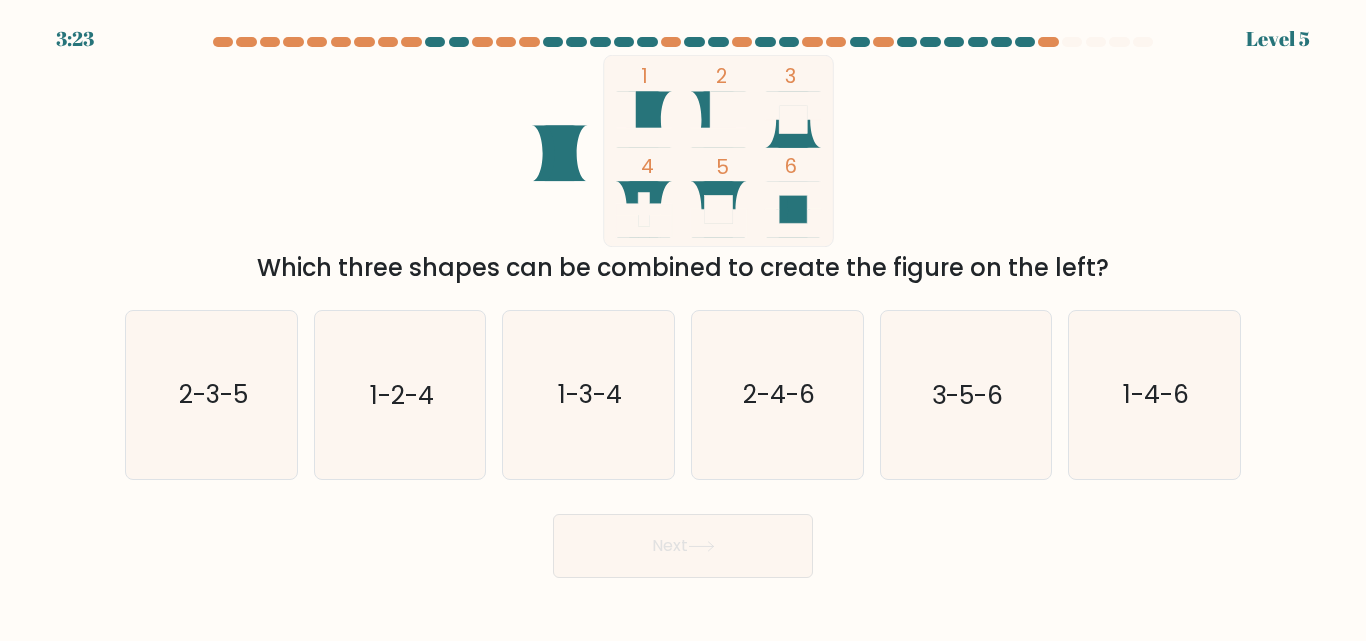 click 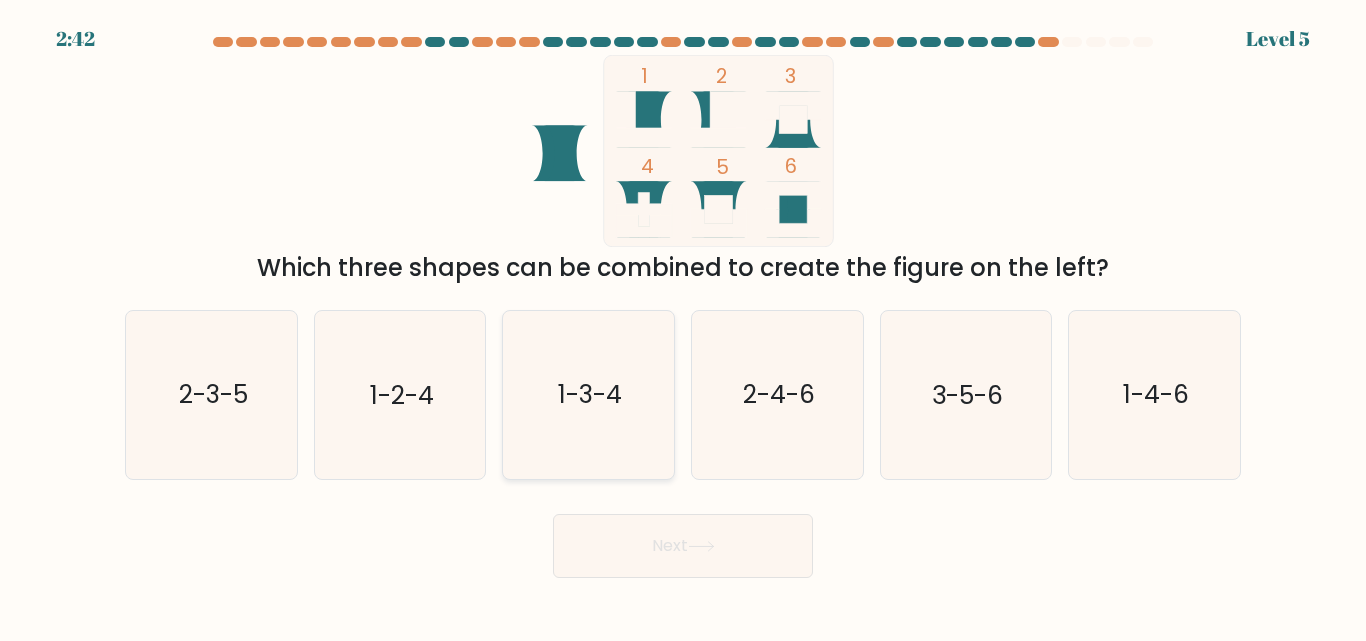 click on "1-3-4" 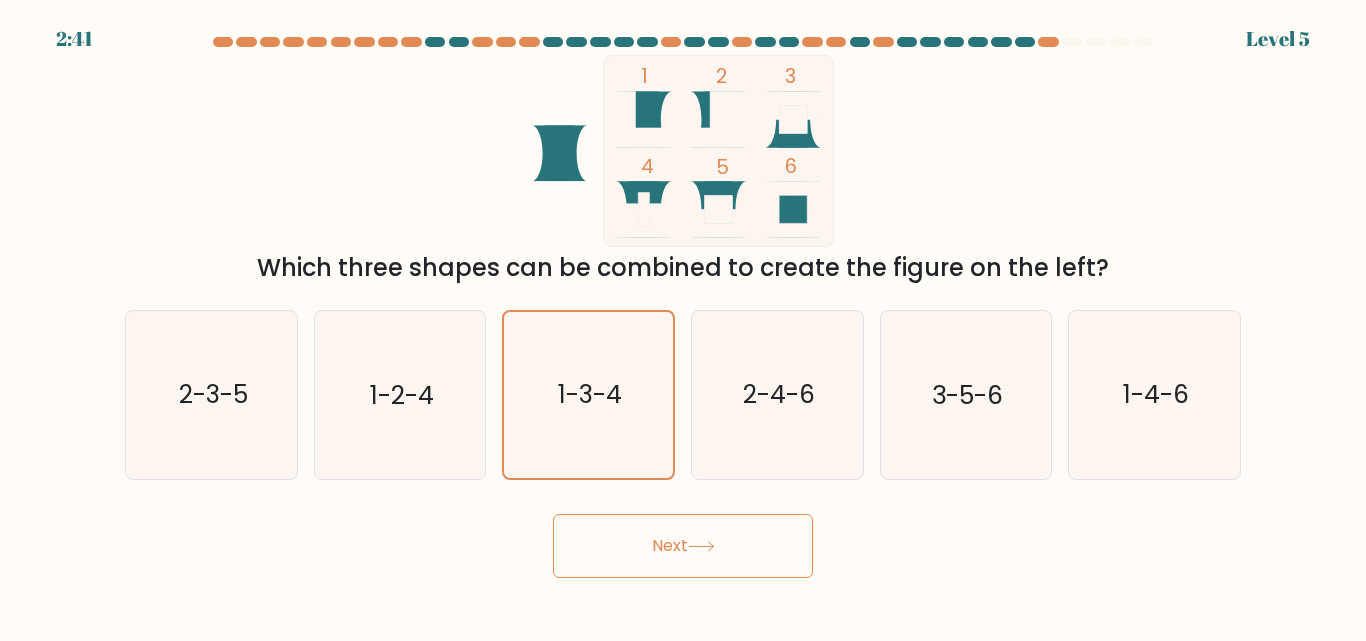 click on "Next" at bounding box center (683, 546) 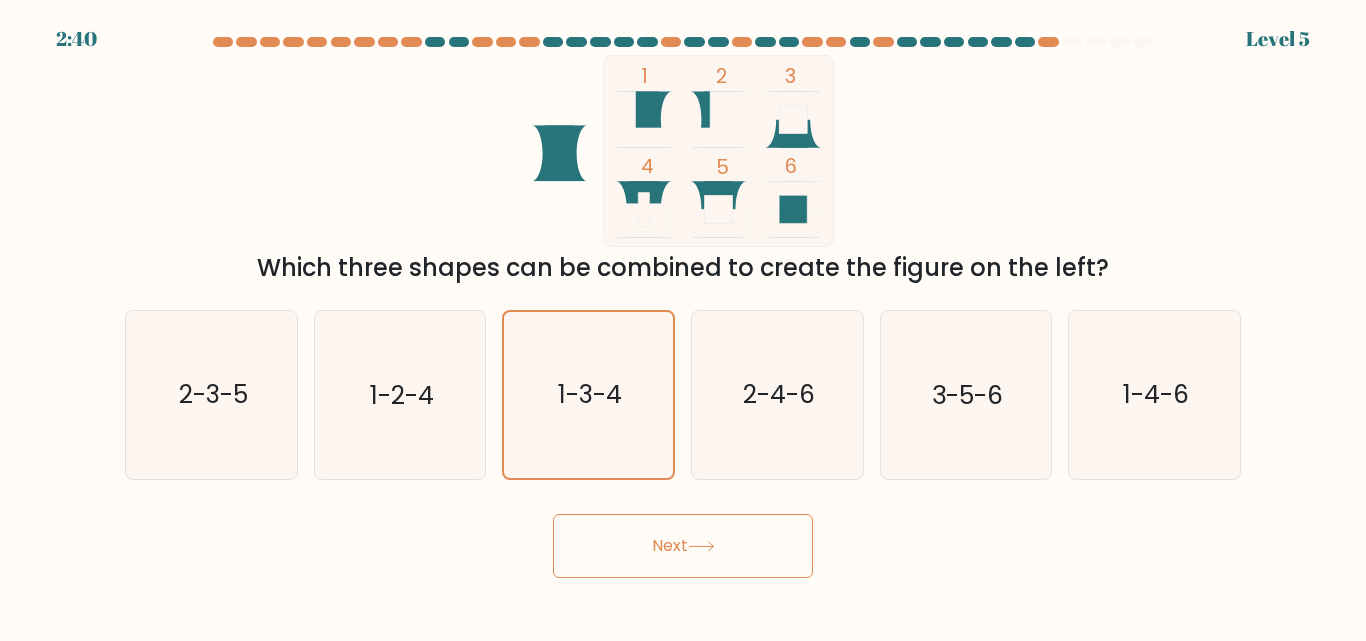 click on "Next" at bounding box center (683, 546) 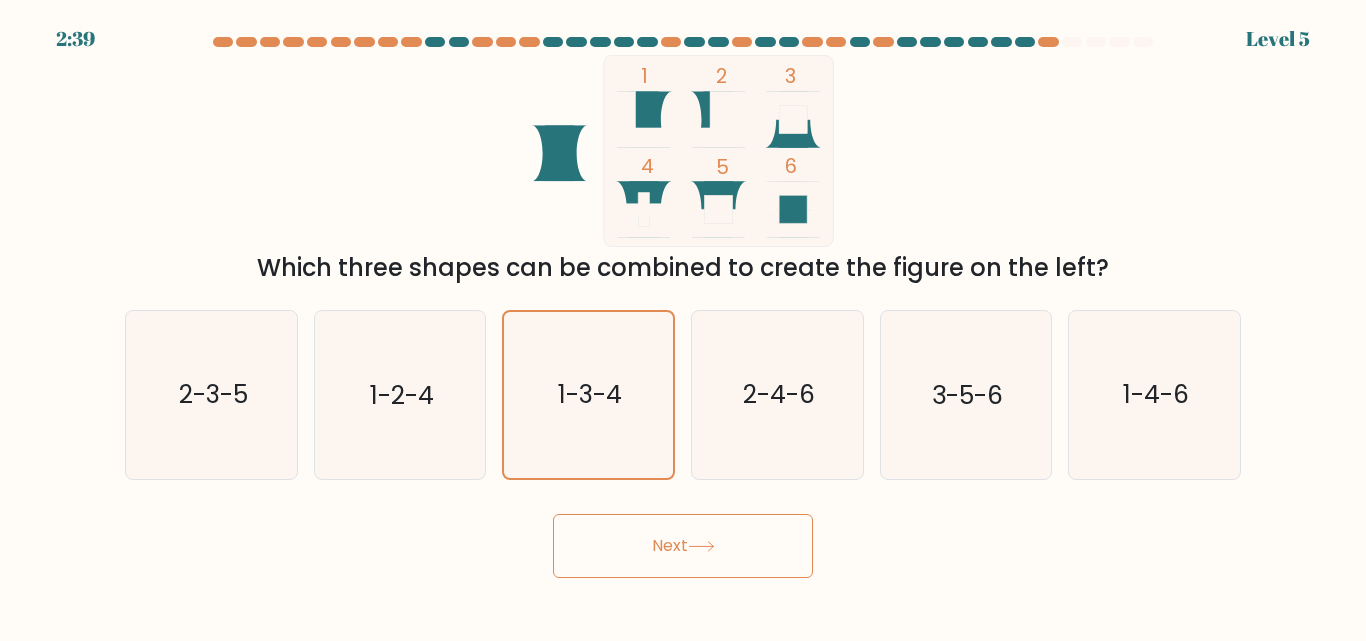 click on "Next" at bounding box center [683, 546] 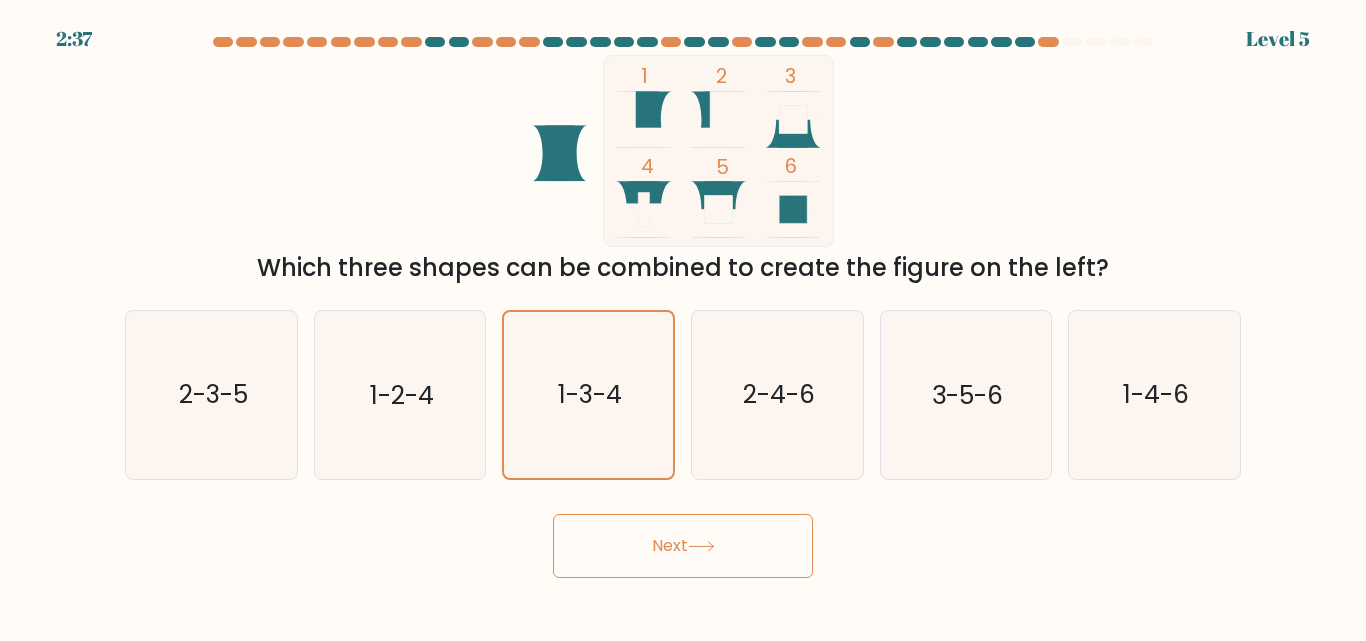 click on "Next" at bounding box center [683, 546] 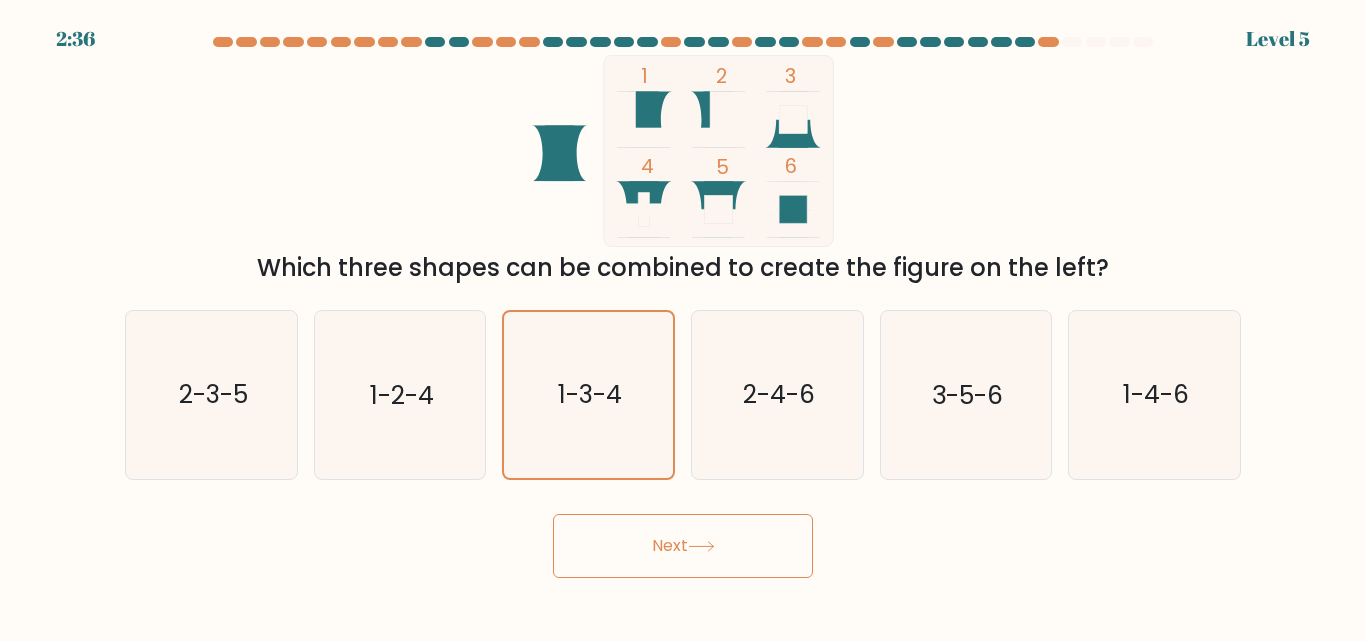 click on "1
2
3
4
5
6
Which three shapes can be combined to create the figure on the left?" at bounding box center [683, 170] 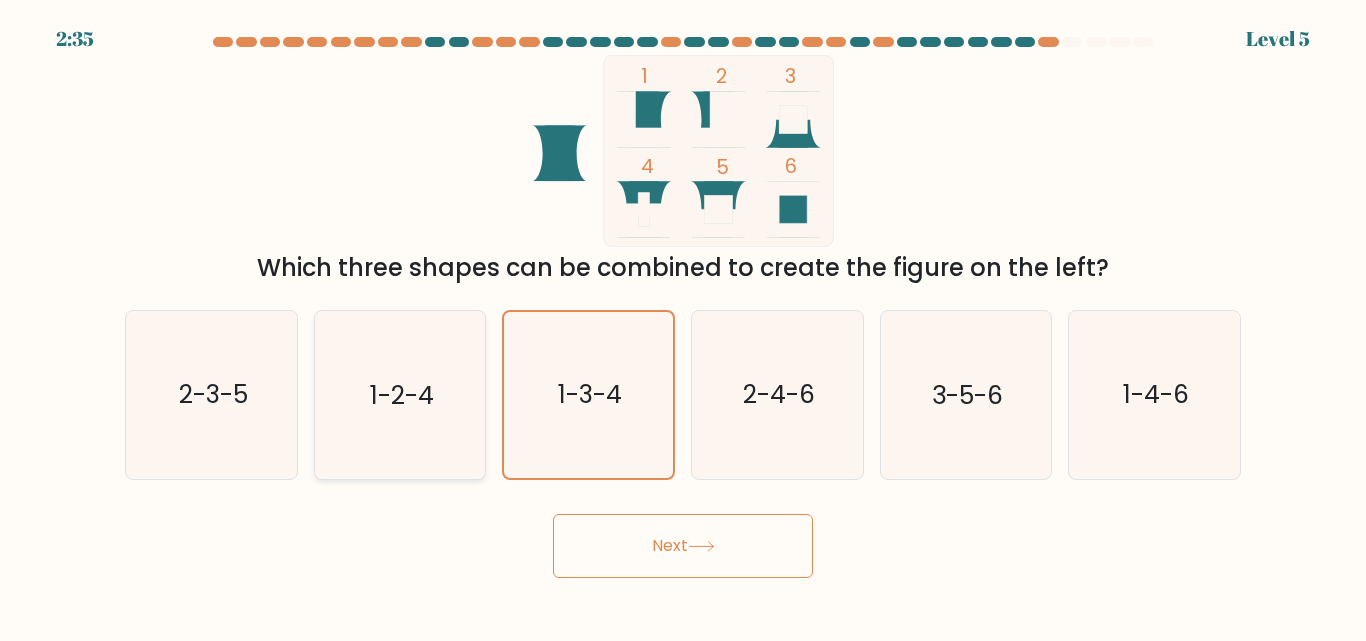 click on "1-2-4" 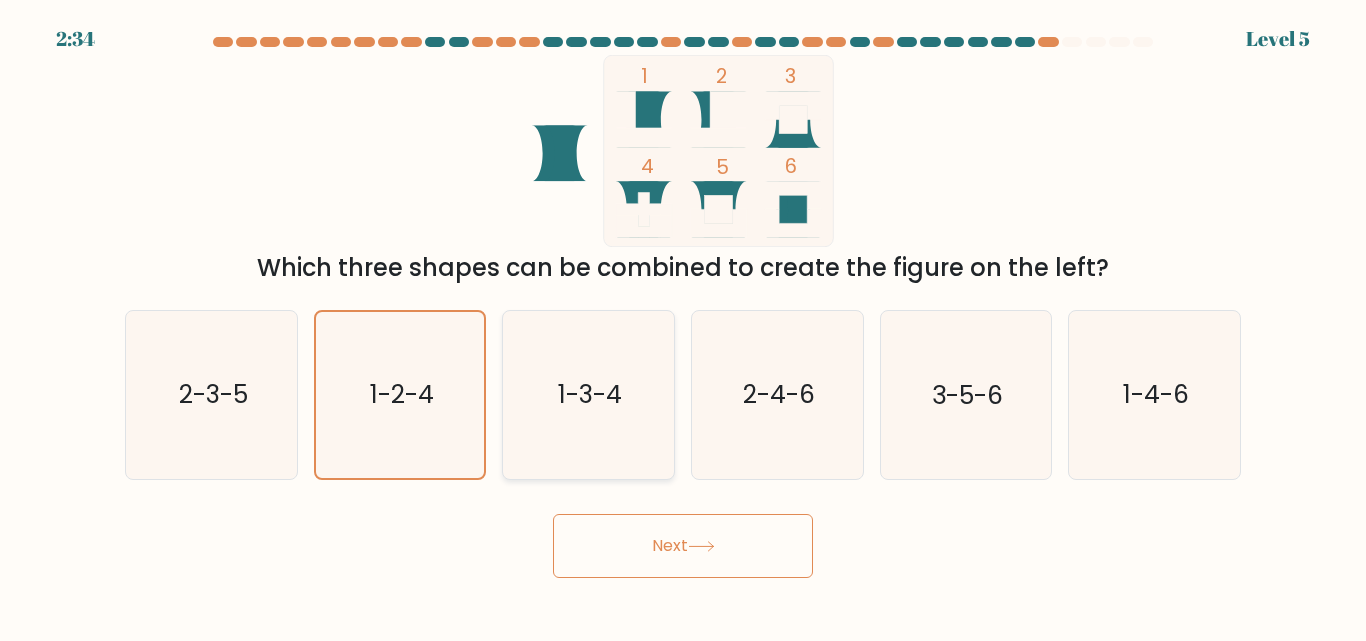 click on "1-3-4" 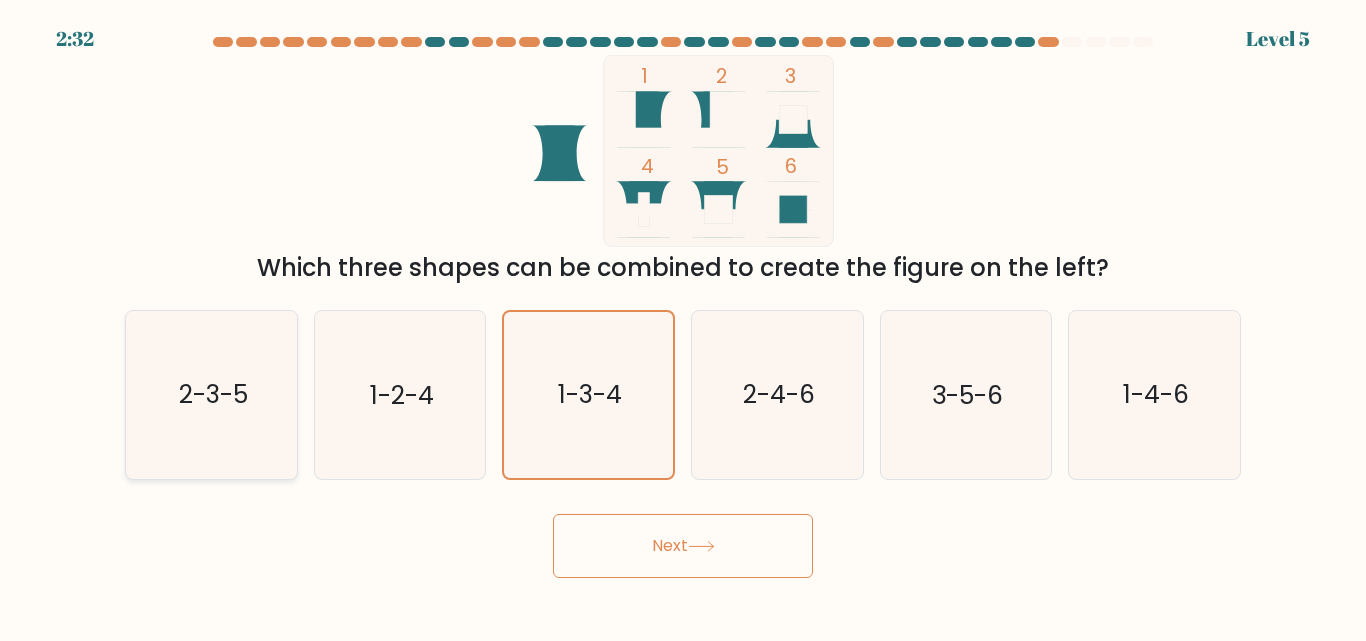 click on "2-3-5" 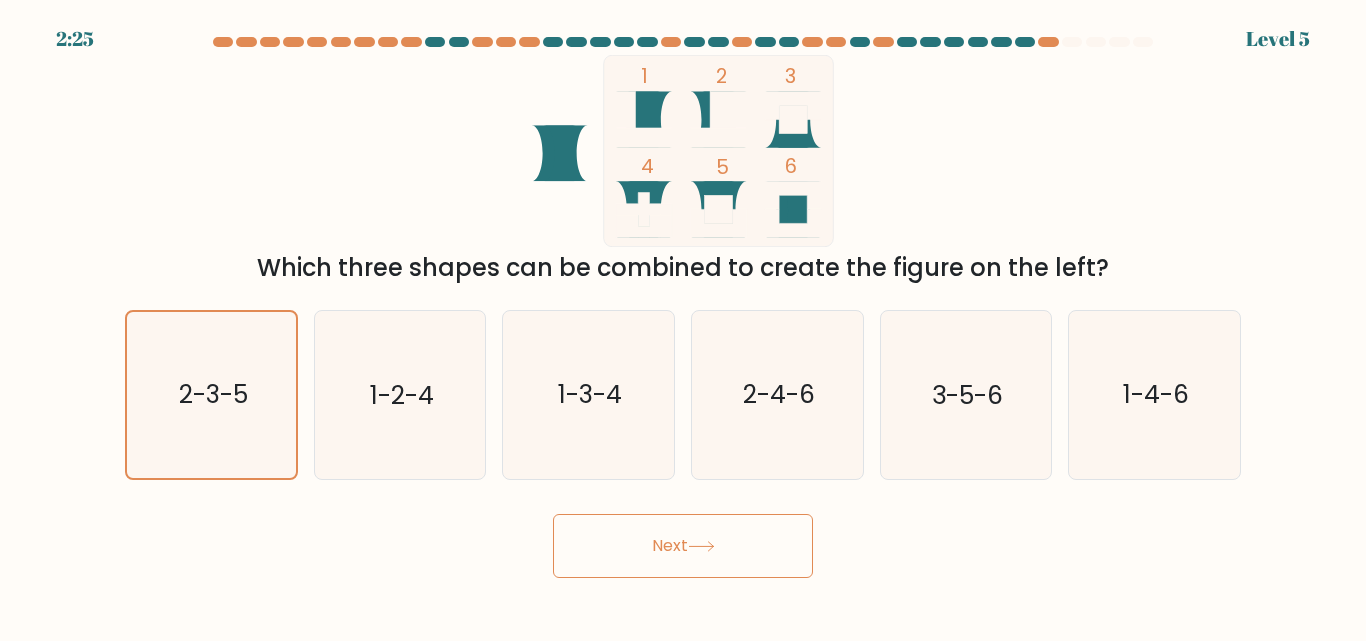 click on "Next" at bounding box center (683, 546) 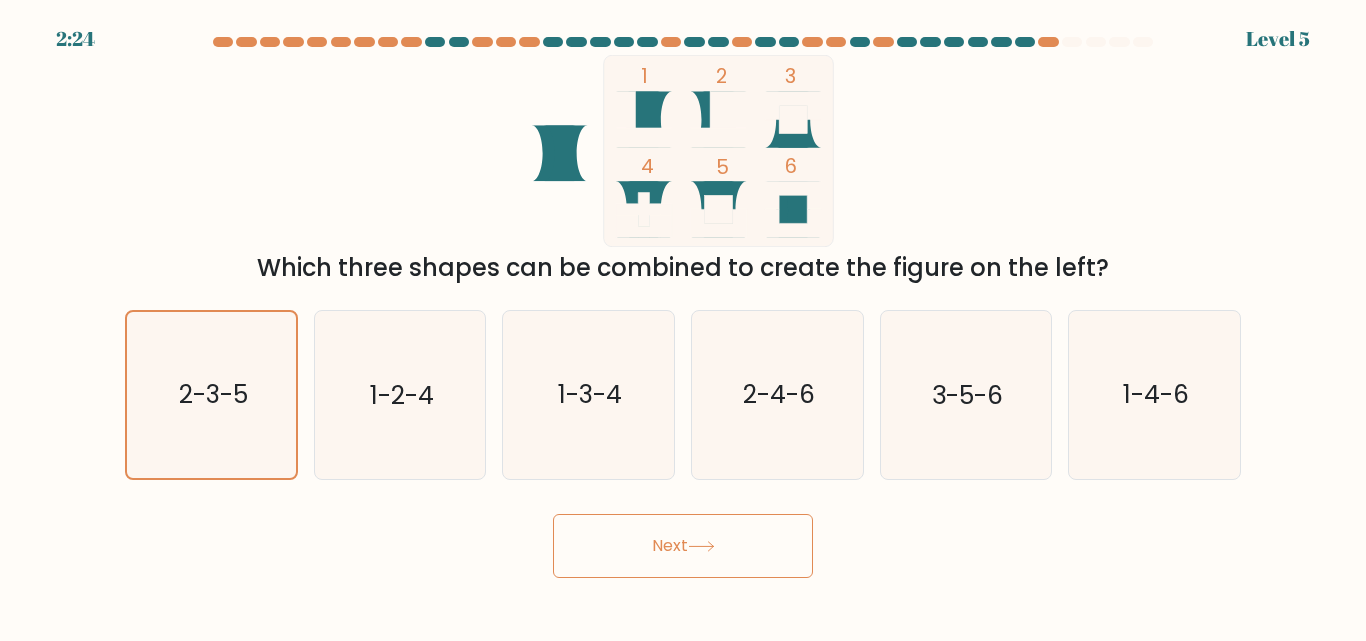 click on "Next" at bounding box center (683, 546) 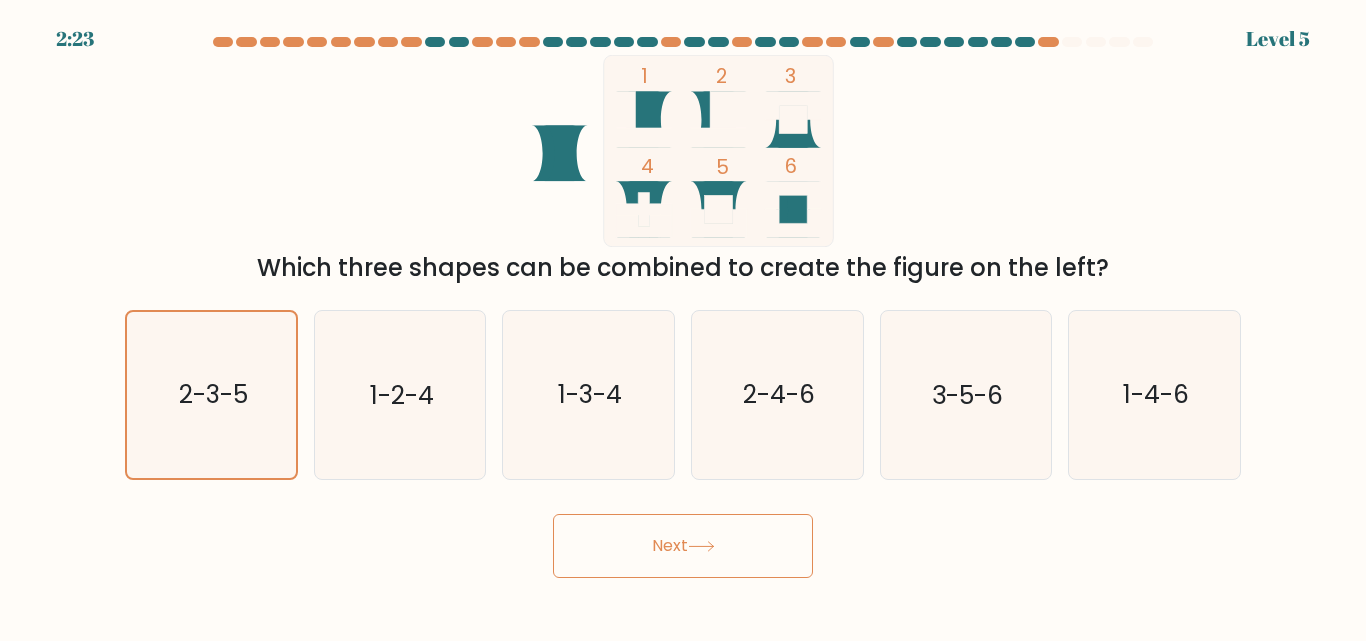 click on "Next" at bounding box center (683, 546) 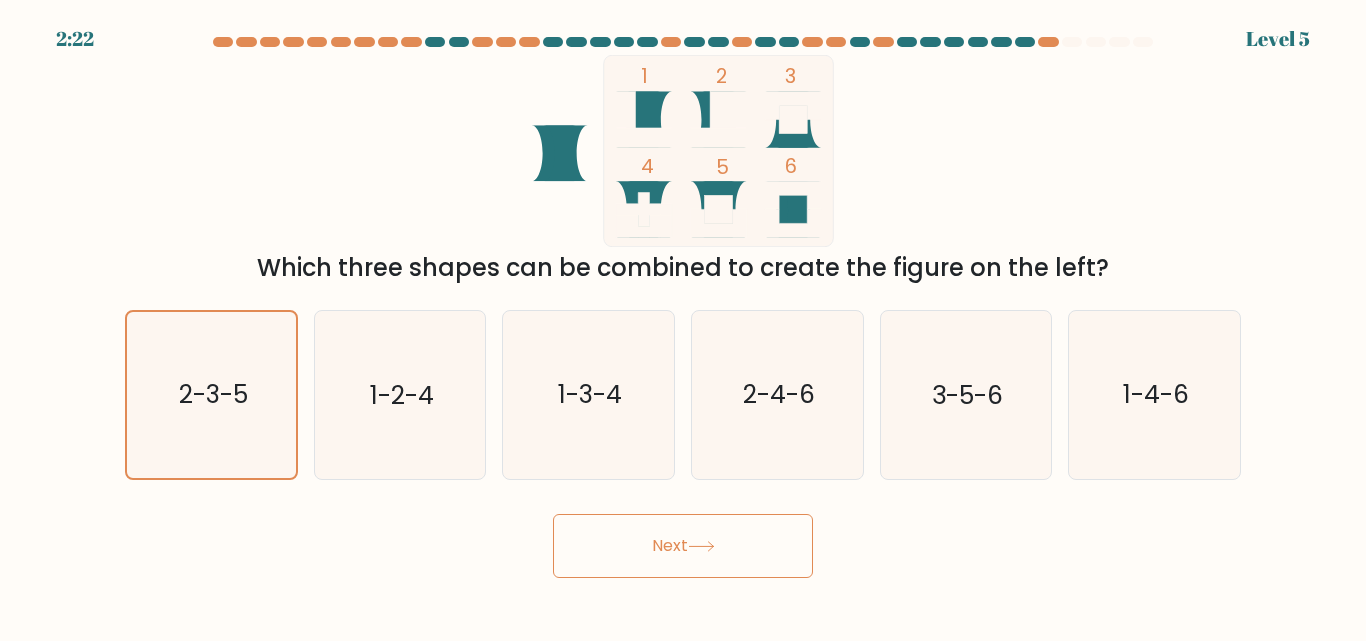 click on "Next" at bounding box center [683, 546] 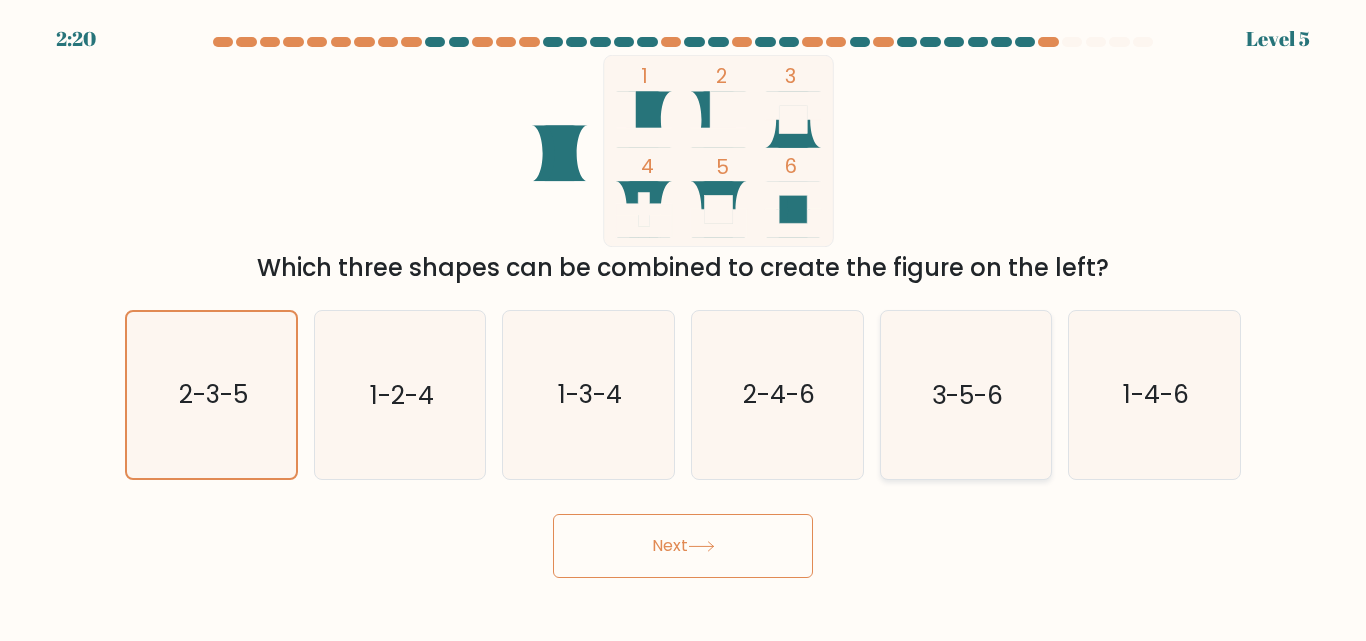 click on "3-5-6" 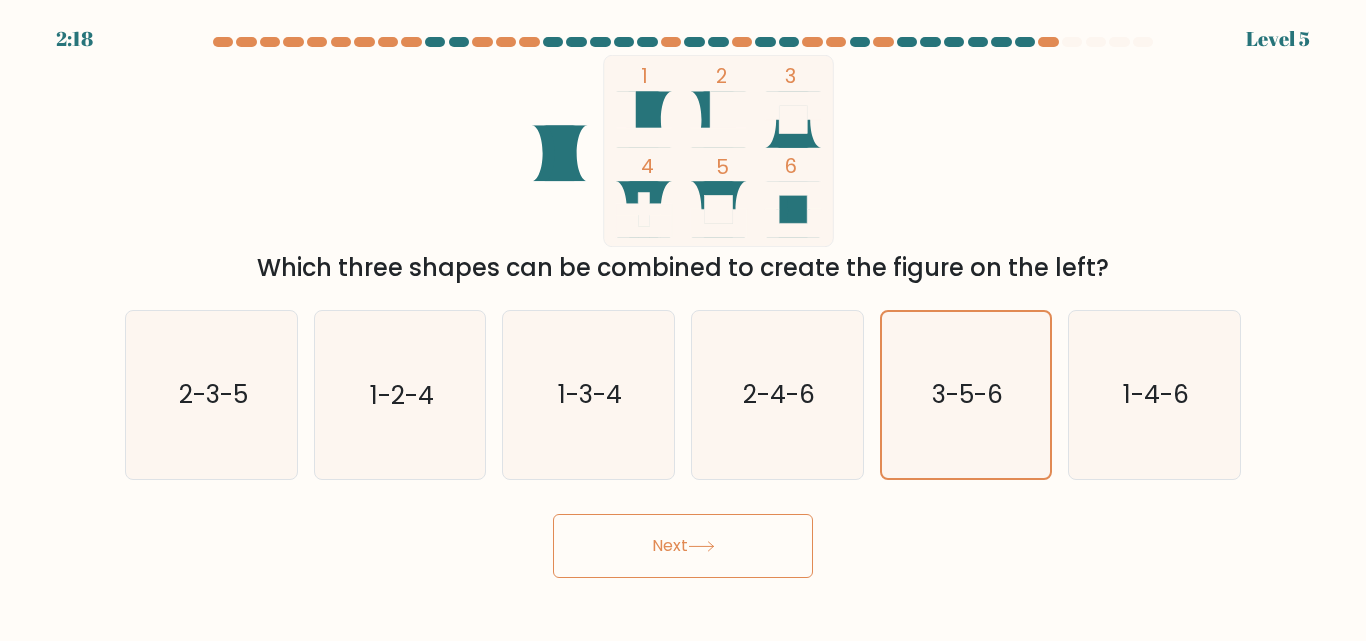 click on "Next" at bounding box center [683, 546] 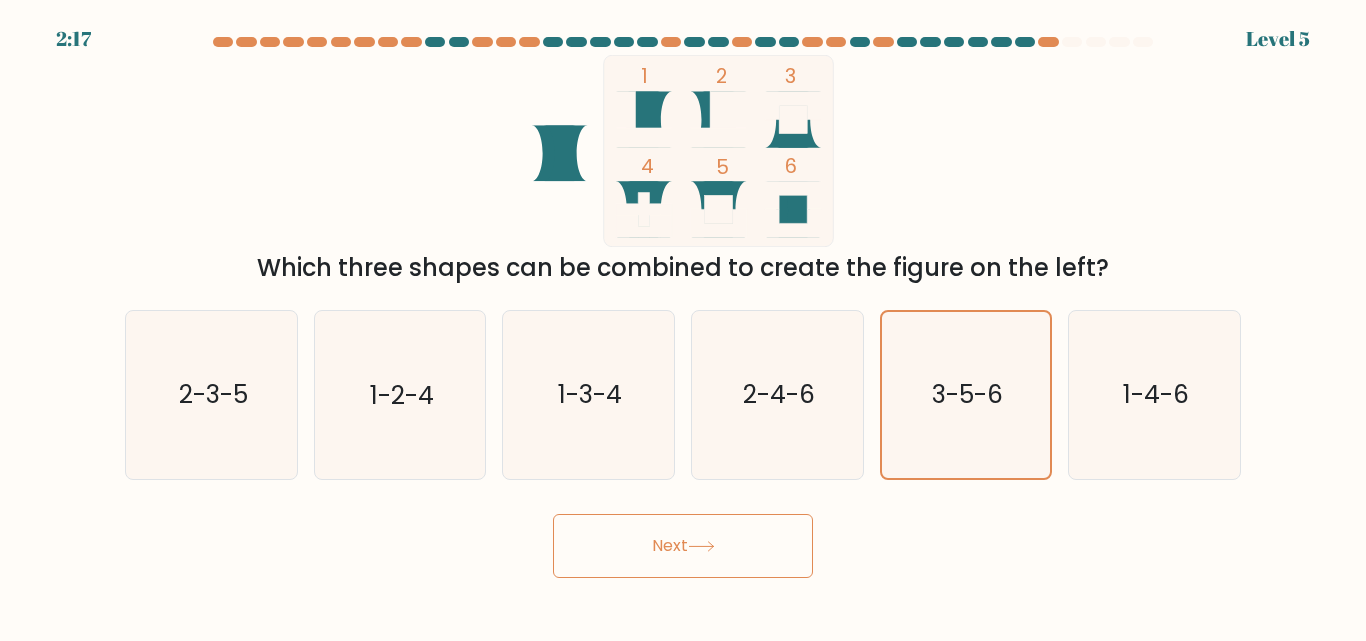click on "Next" at bounding box center [683, 546] 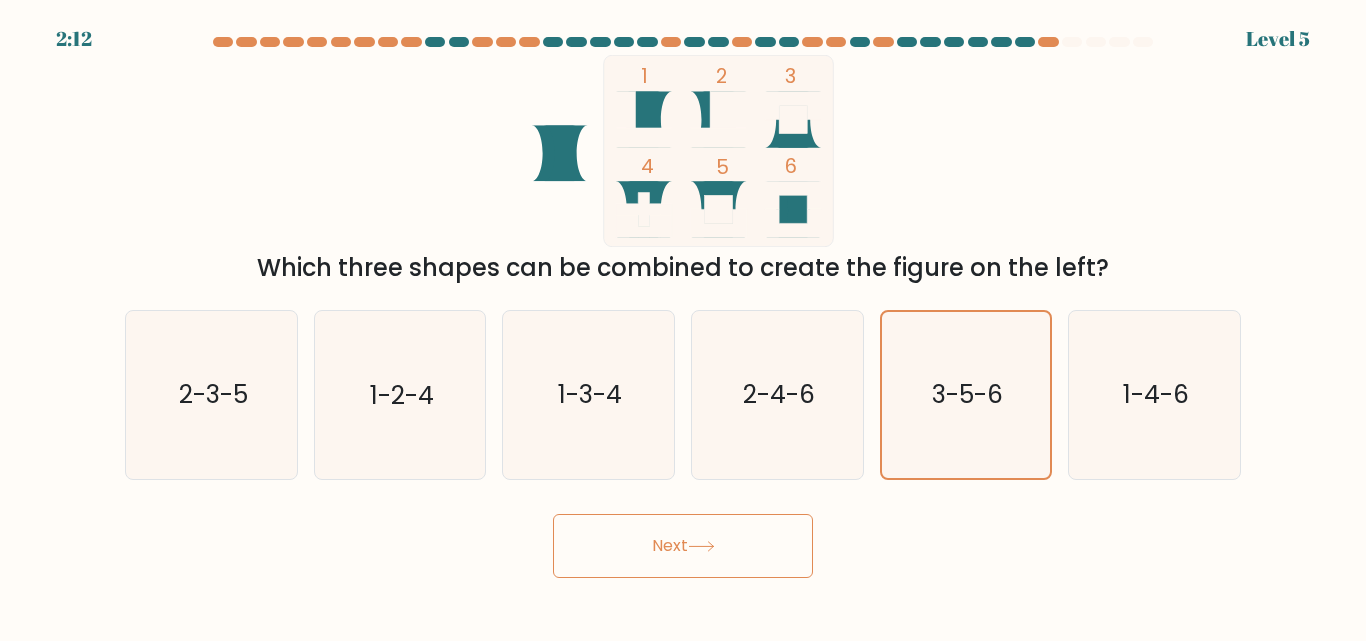 click on "Next" at bounding box center [683, 546] 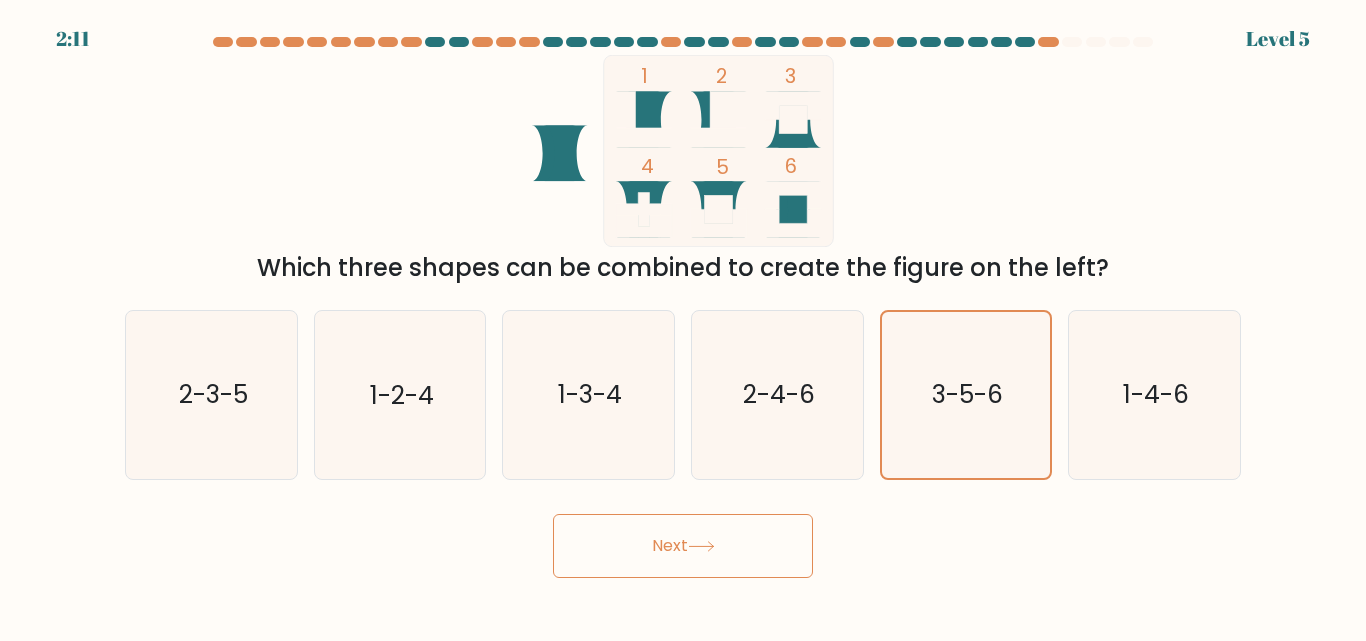 click on "Next" at bounding box center (683, 546) 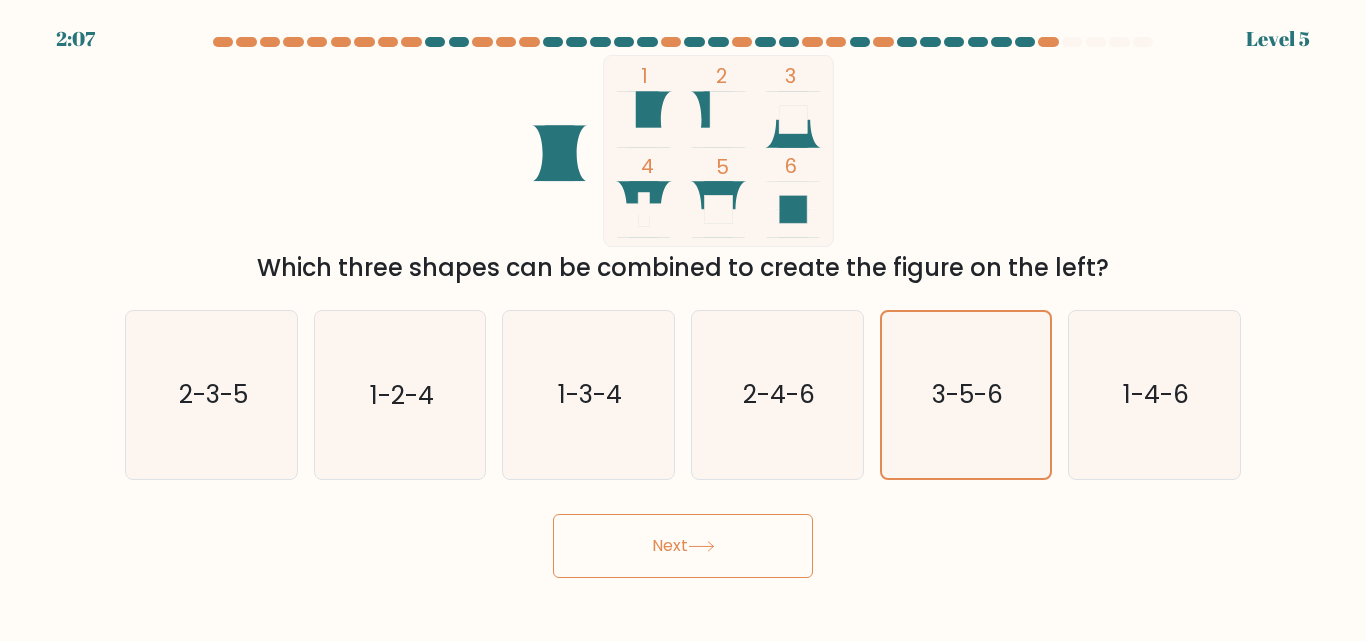 click on "Next" at bounding box center [683, 546] 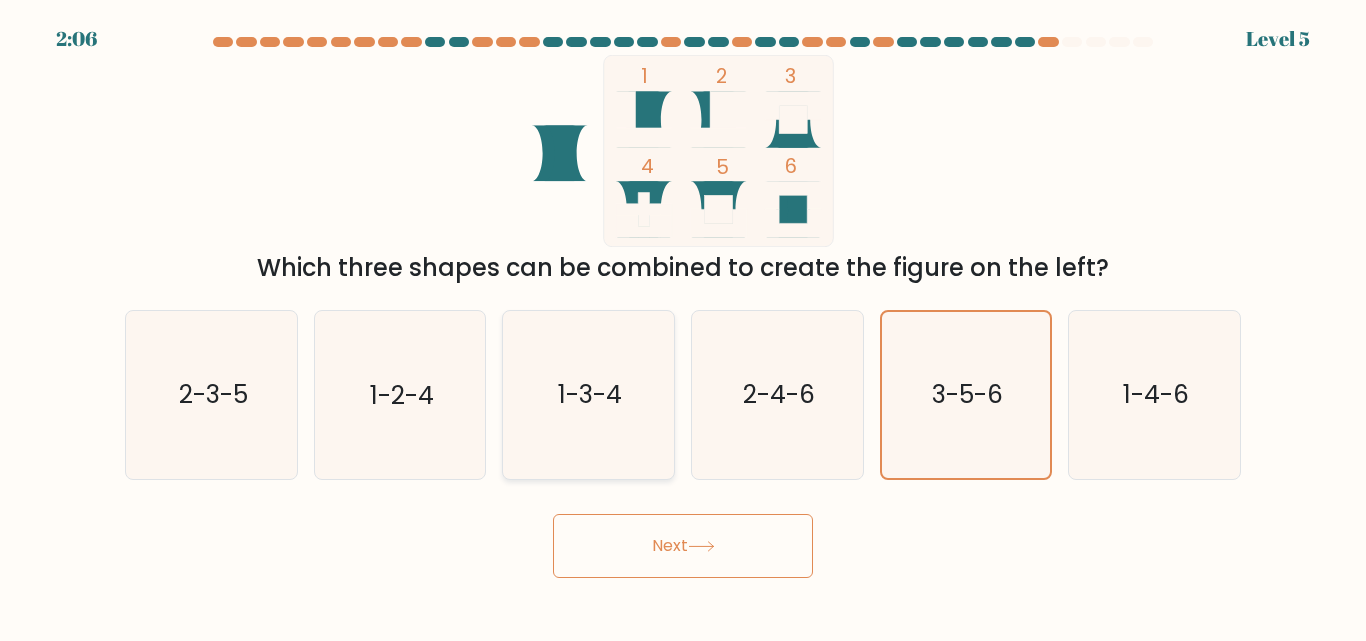 click on "1-3-4" 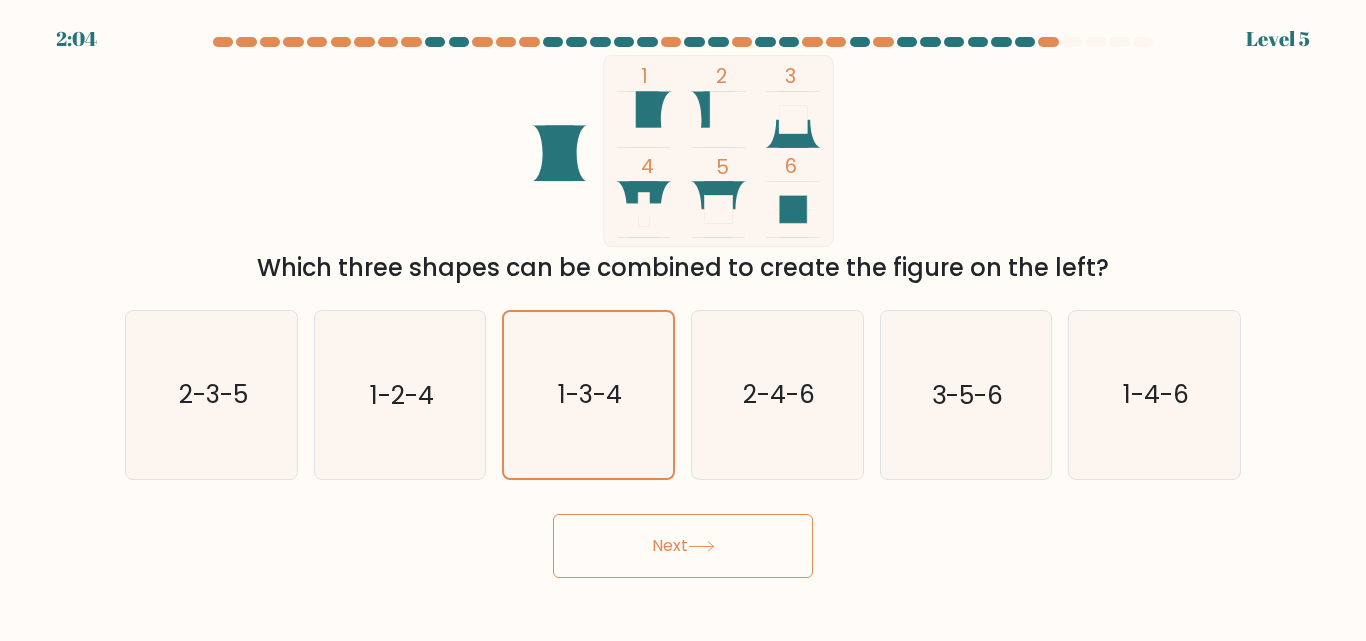 click on "Next" at bounding box center [683, 546] 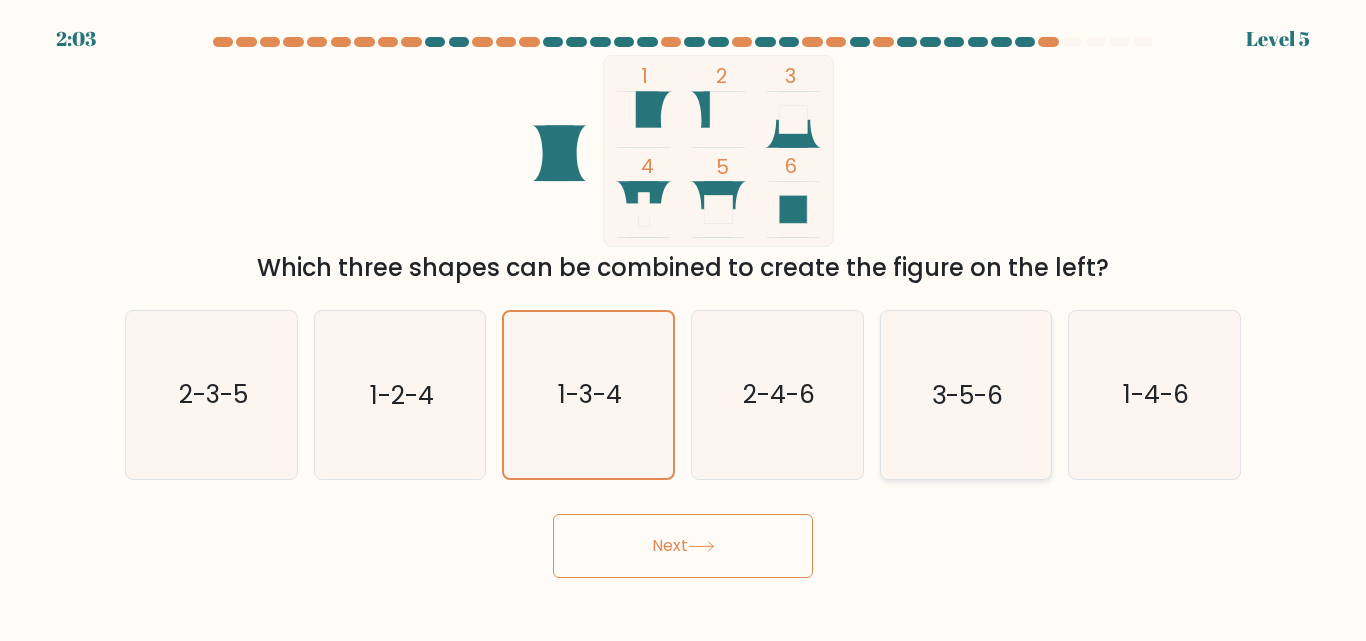click on "3-5-6" 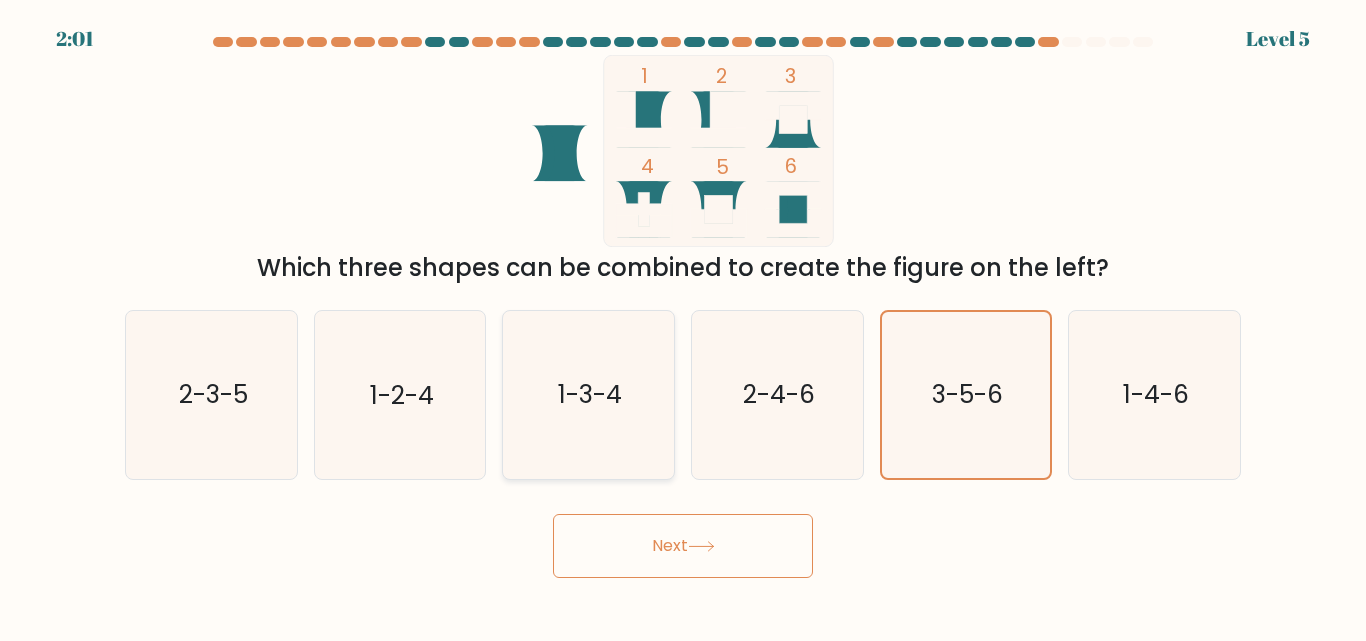click on "1-3-4" 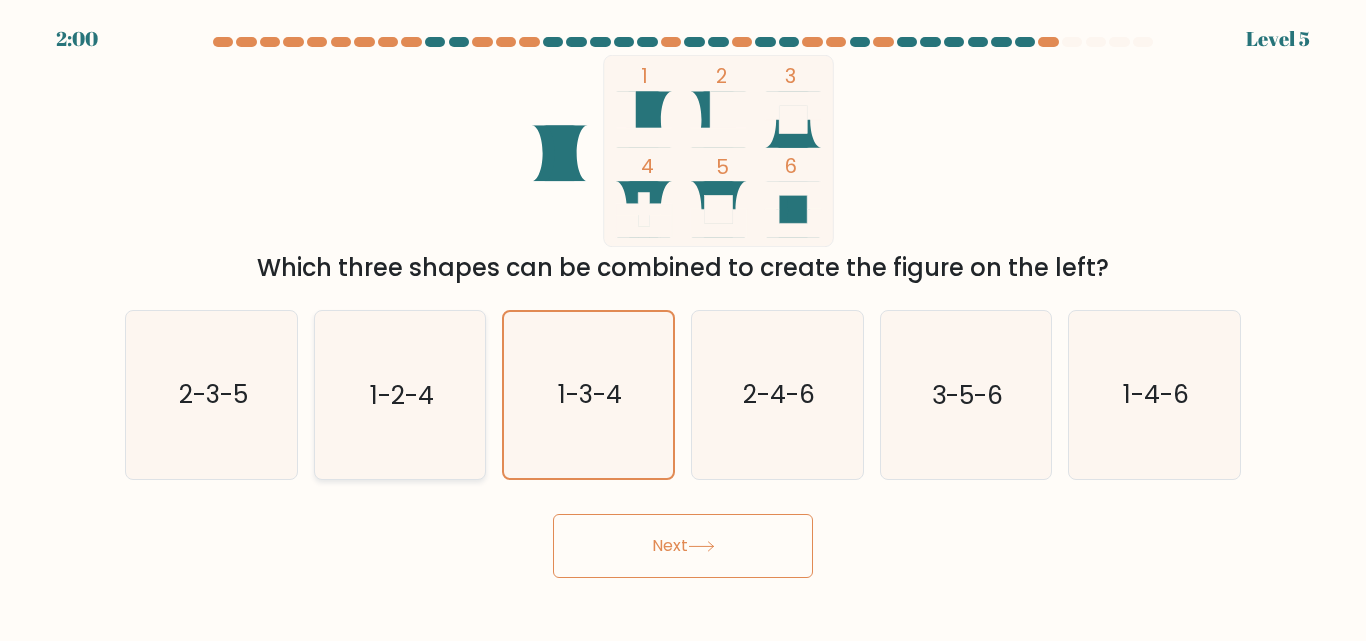 click on "1-2-4" 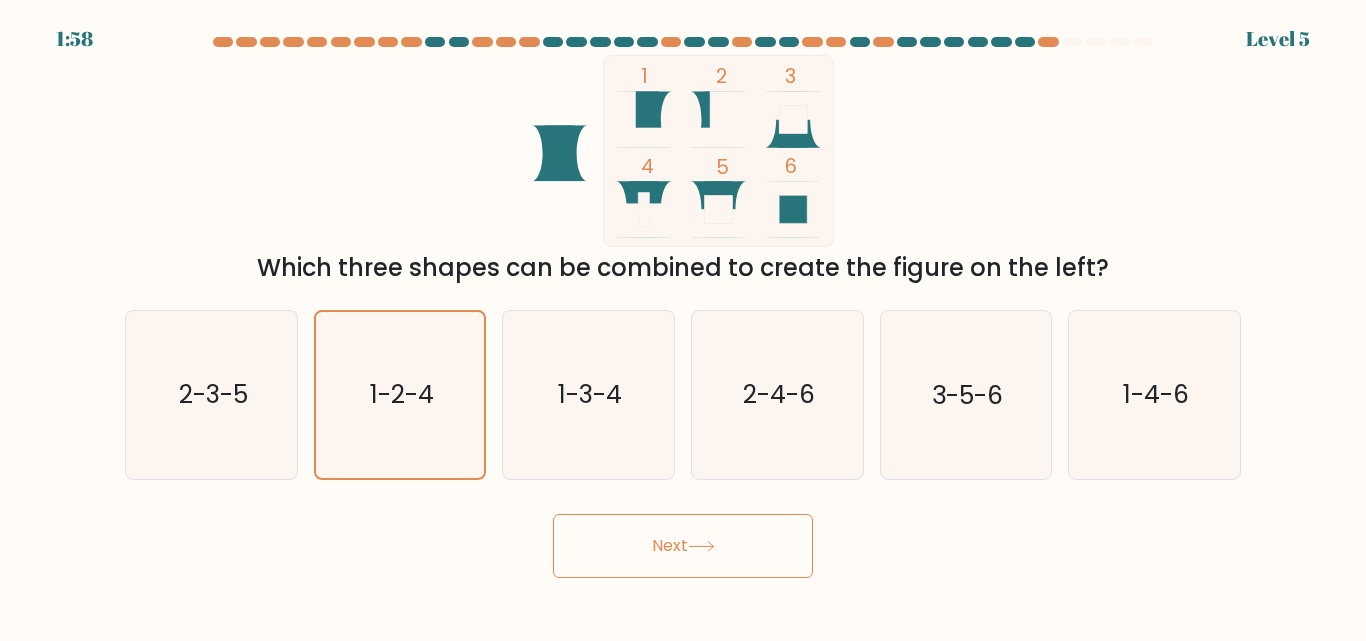click 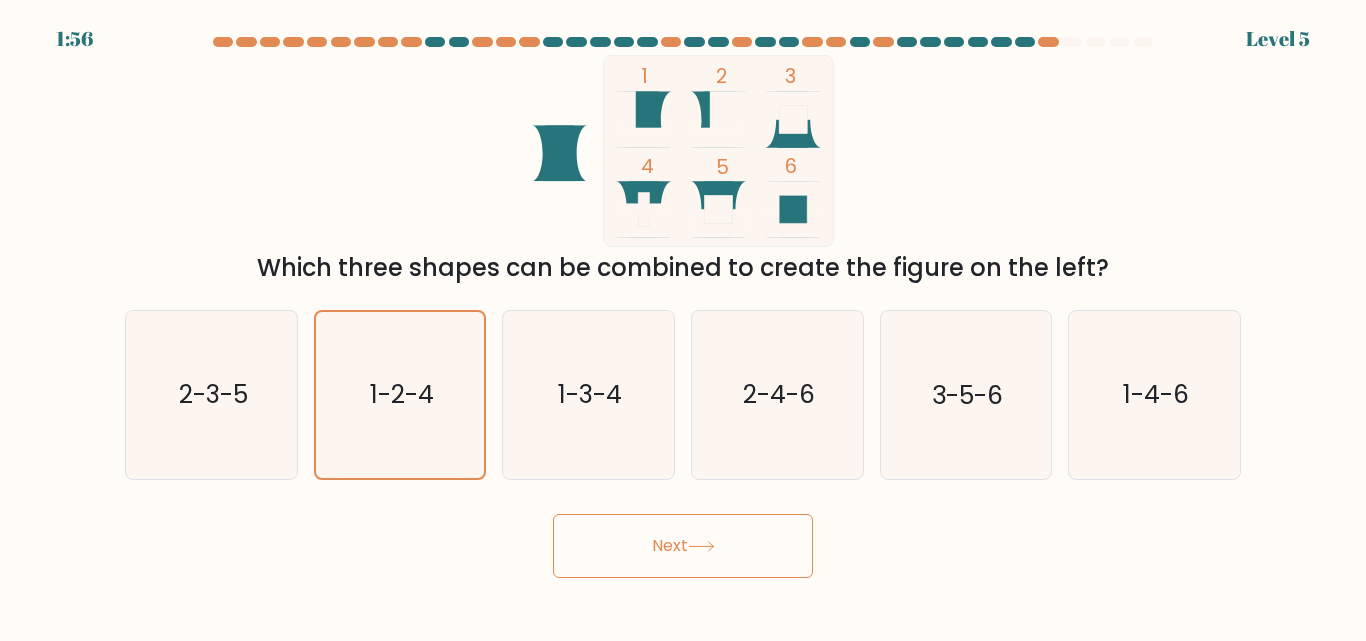 click at bounding box center (683, 42) 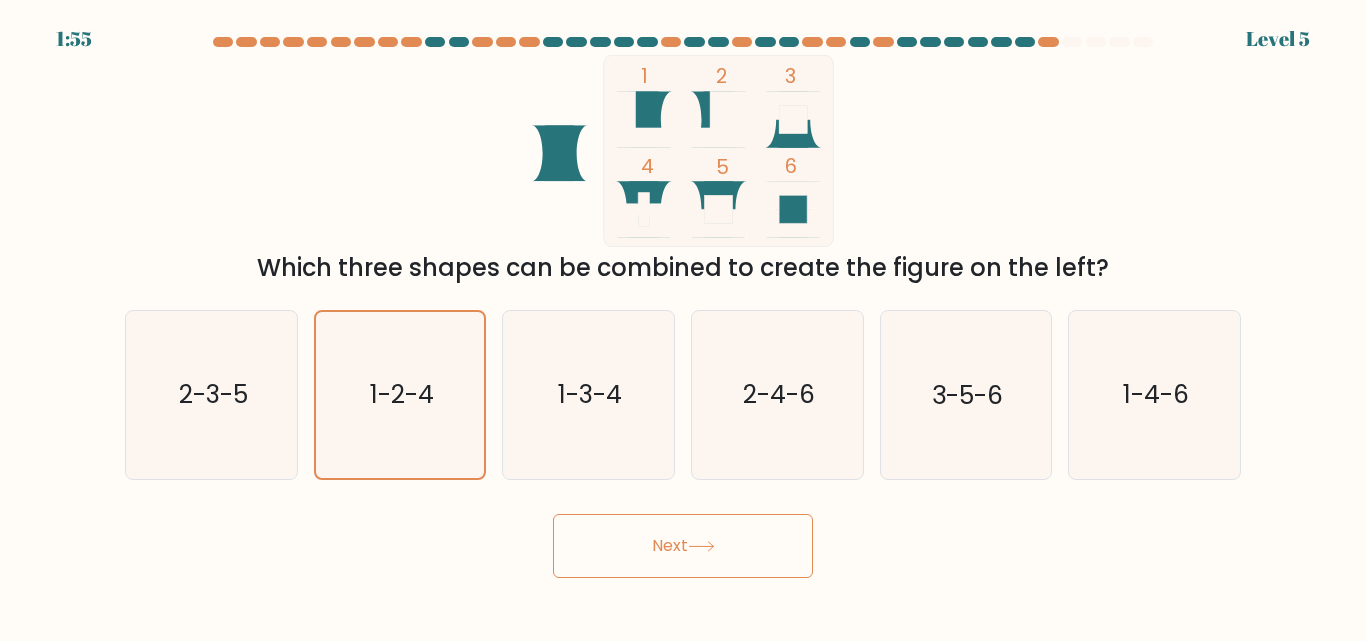 click at bounding box center [694, 42] 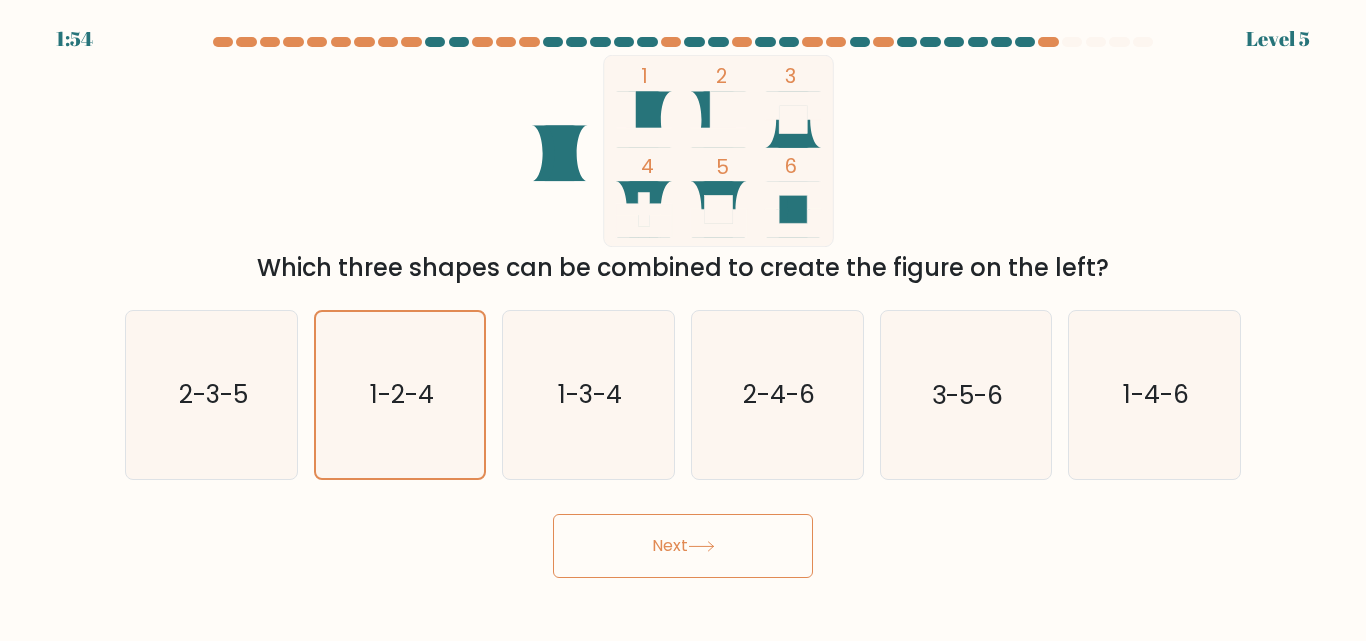 click on "Next" at bounding box center [683, 546] 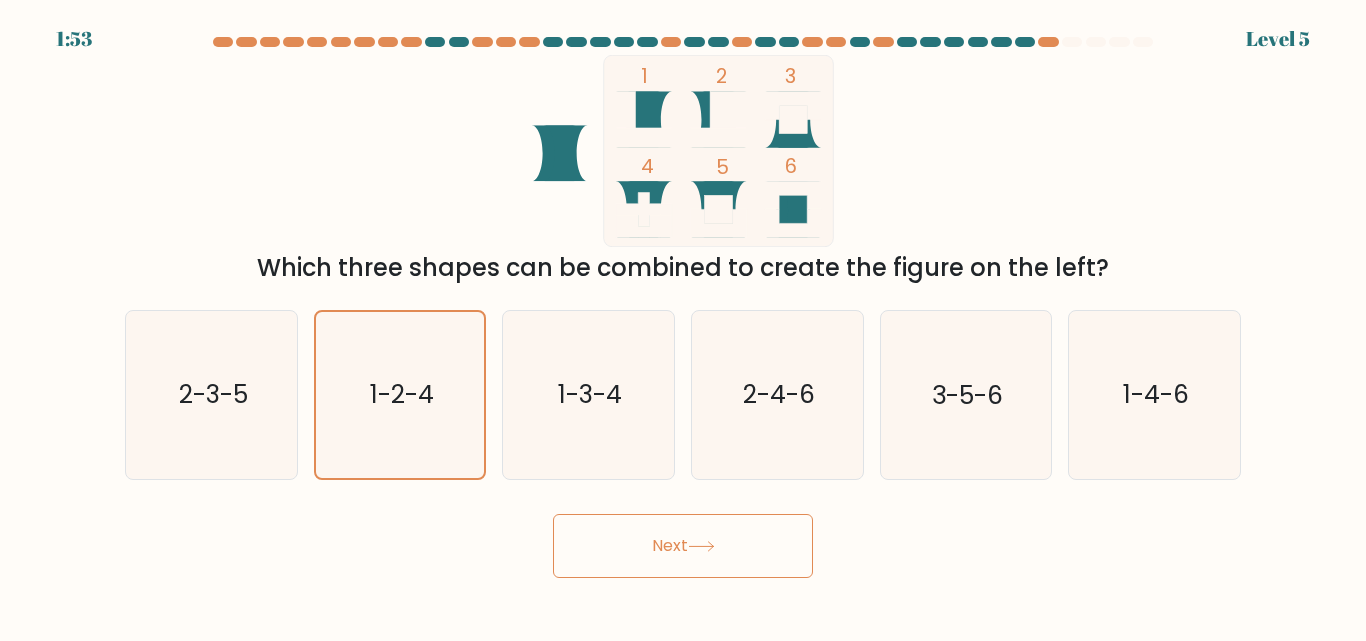 click on "Next" at bounding box center [683, 546] 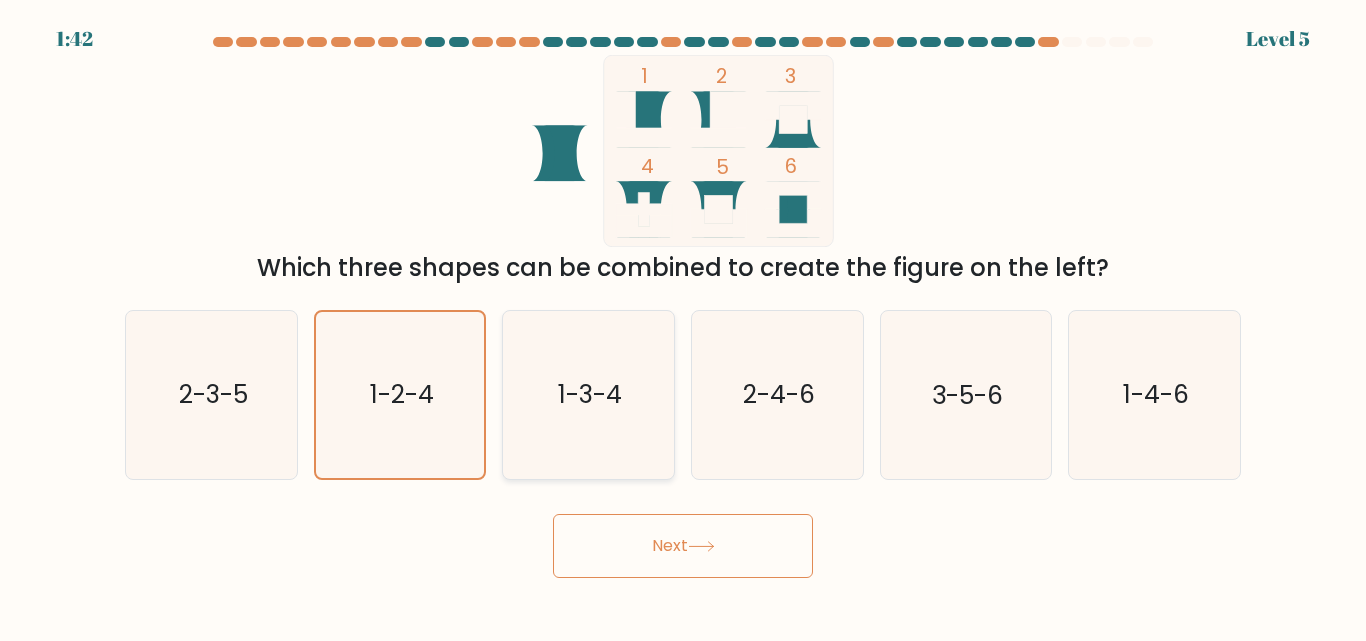 click on "1-3-4" 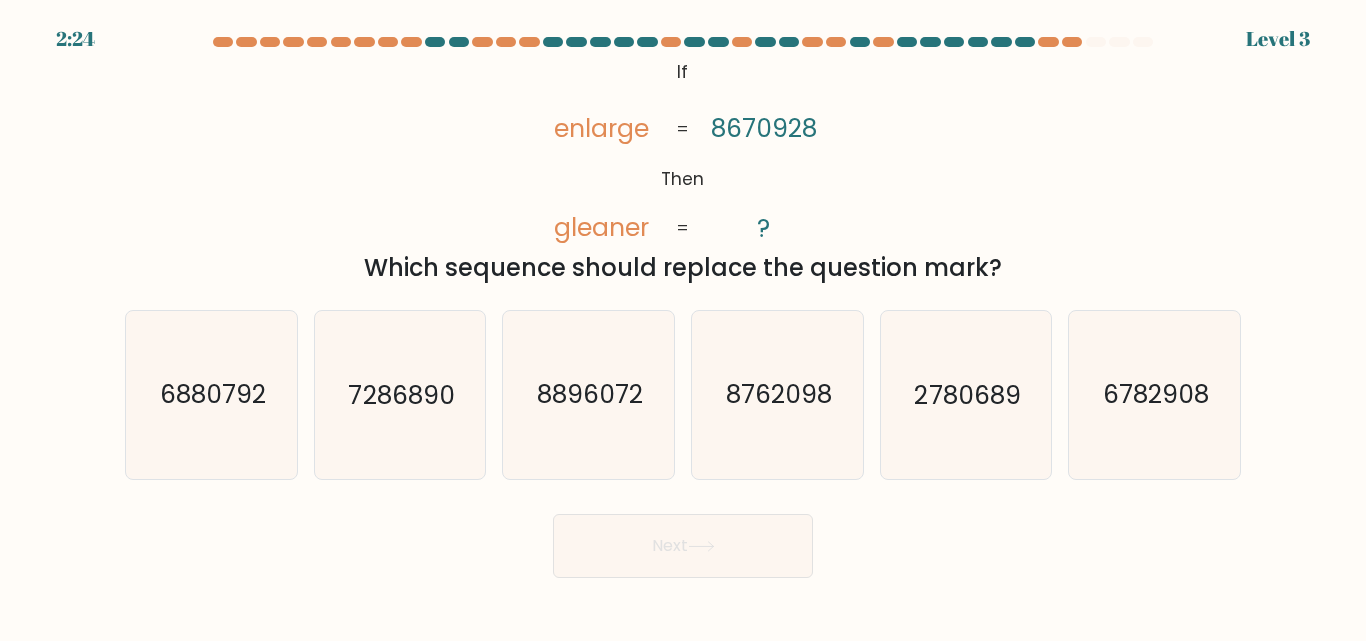 click on "Next" at bounding box center (683, 546) 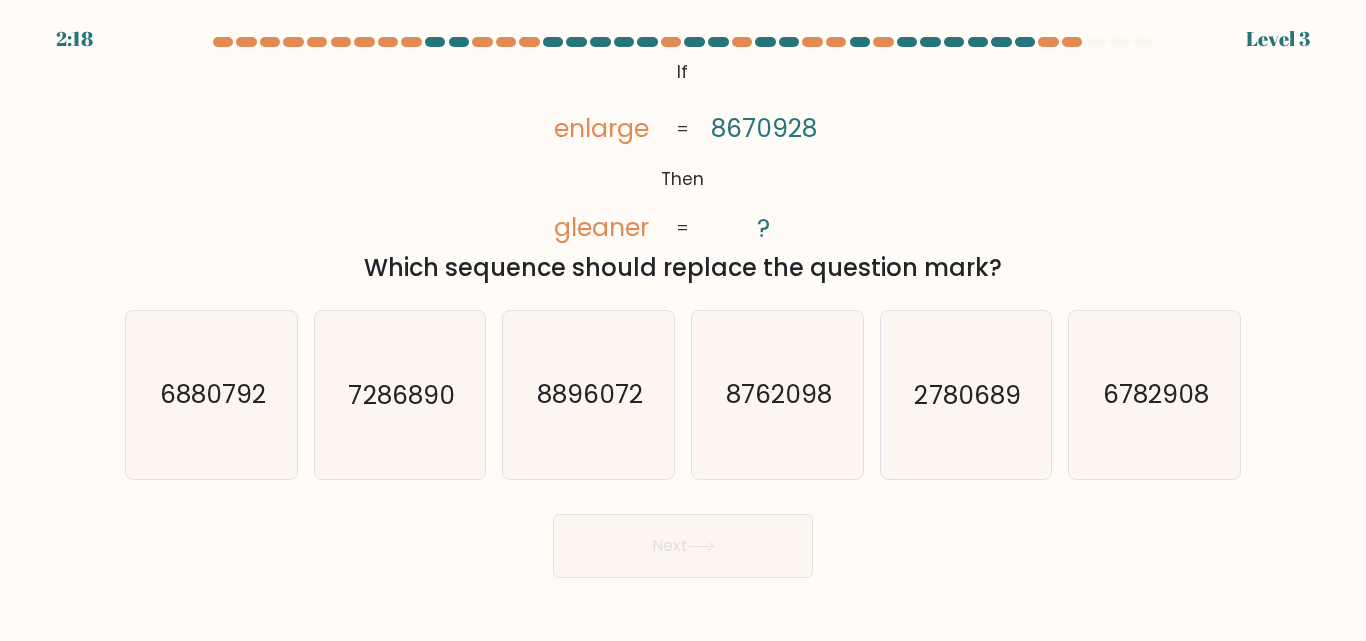 click on "Which sequence should replace the question mark?" at bounding box center (683, 268) 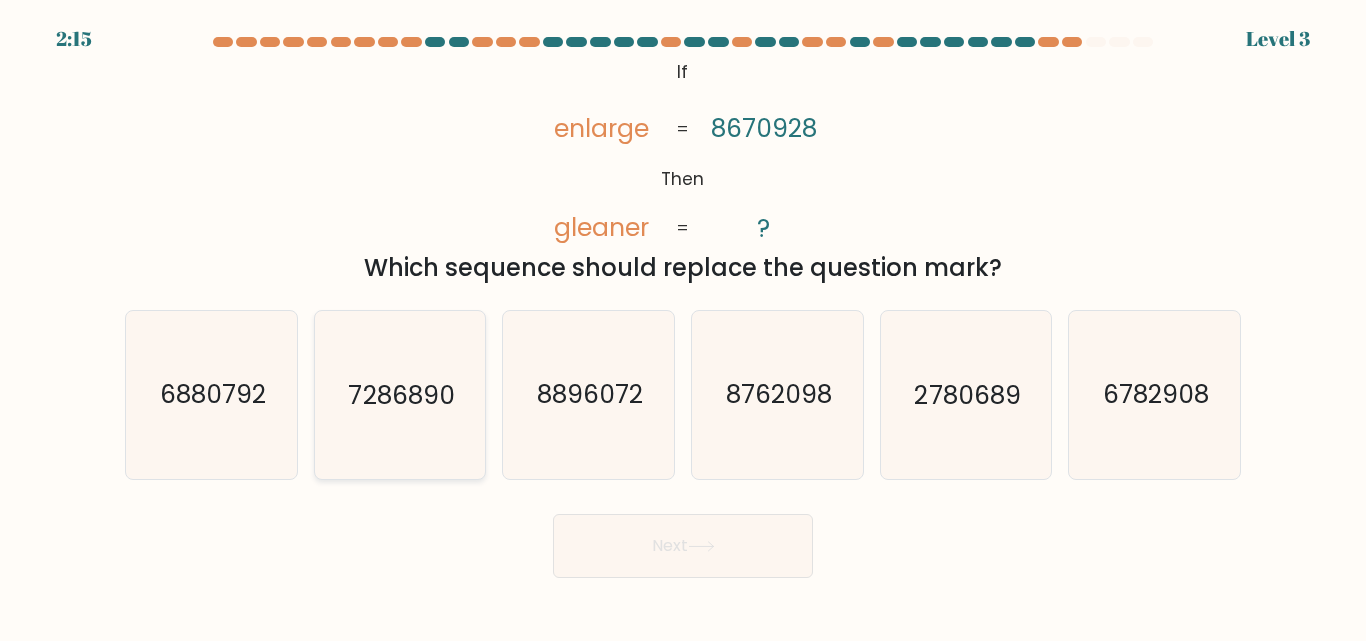 click on "7286890" 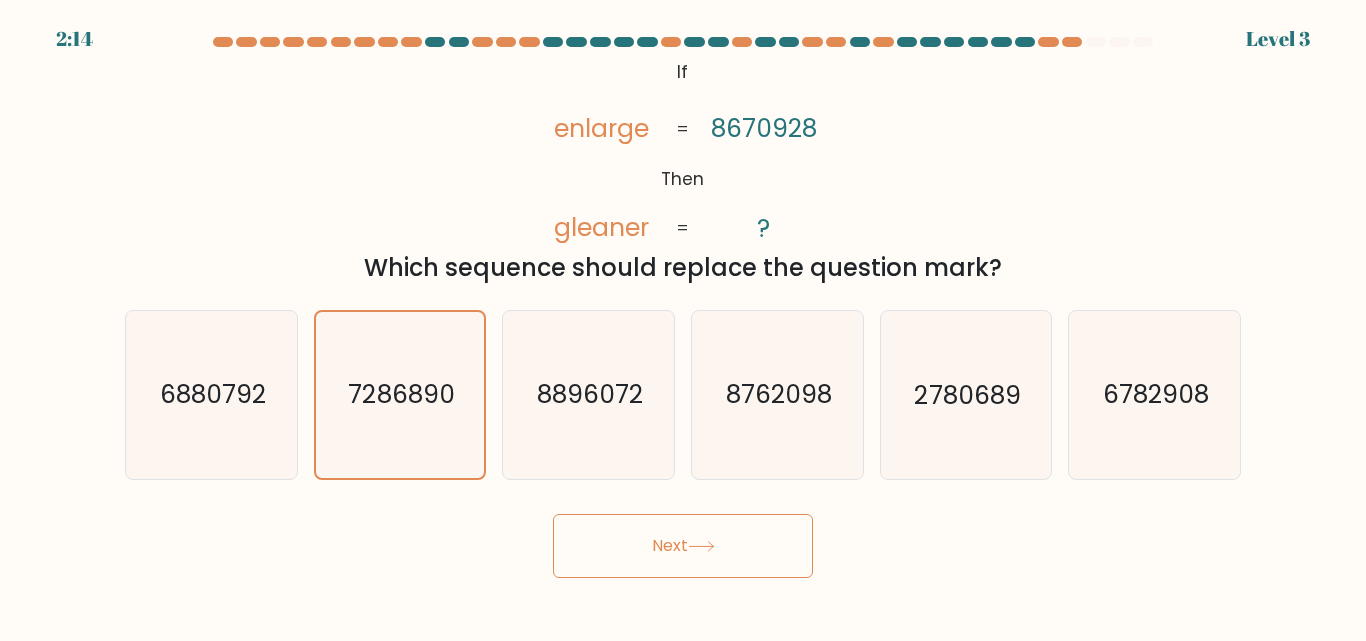 click on "Next" at bounding box center [683, 546] 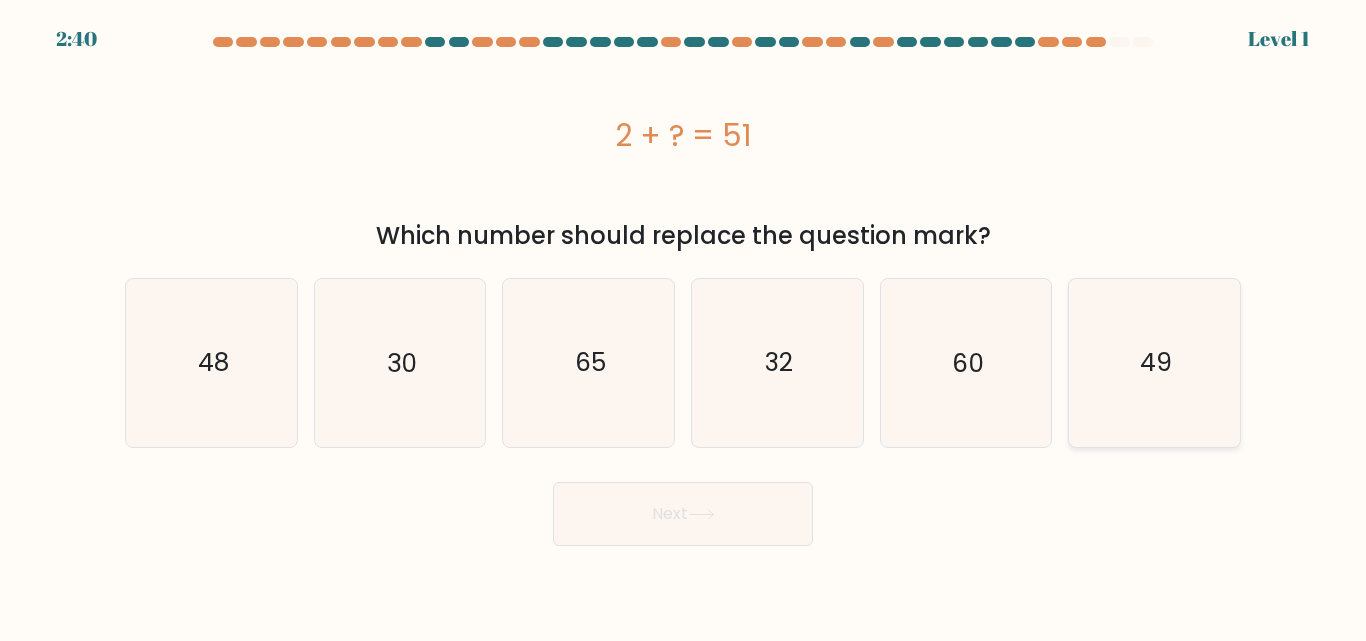 click on "49" 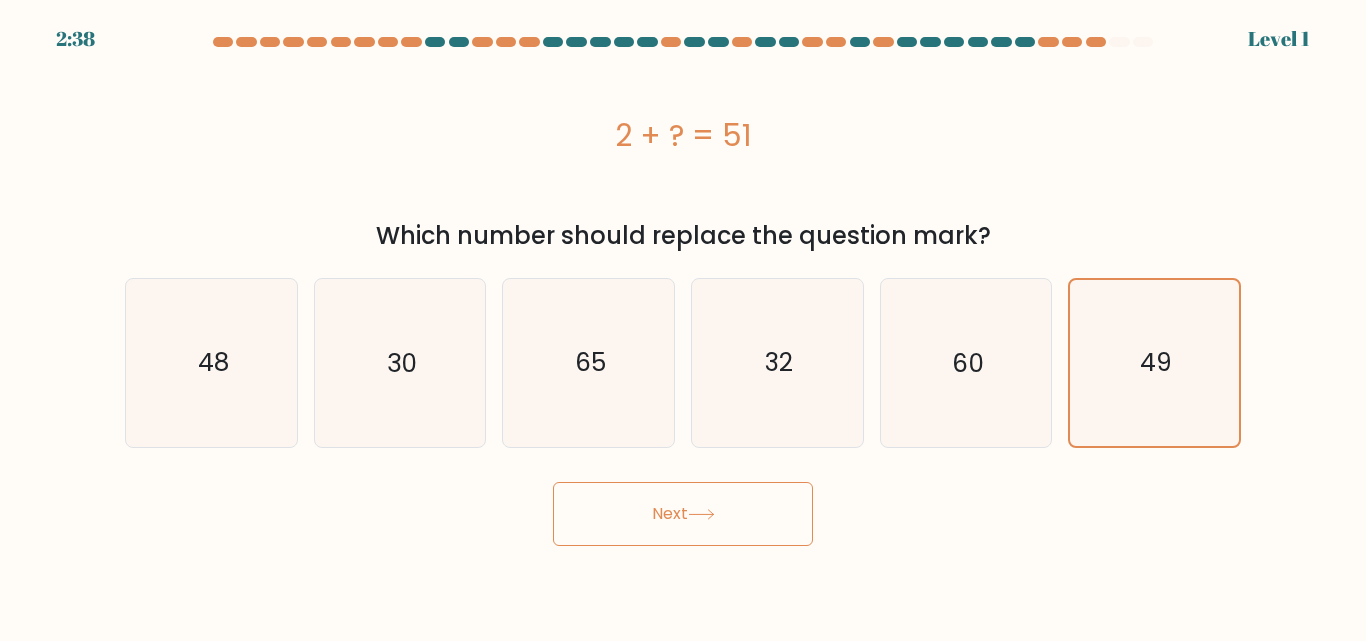 click on "Next" at bounding box center (683, 514) 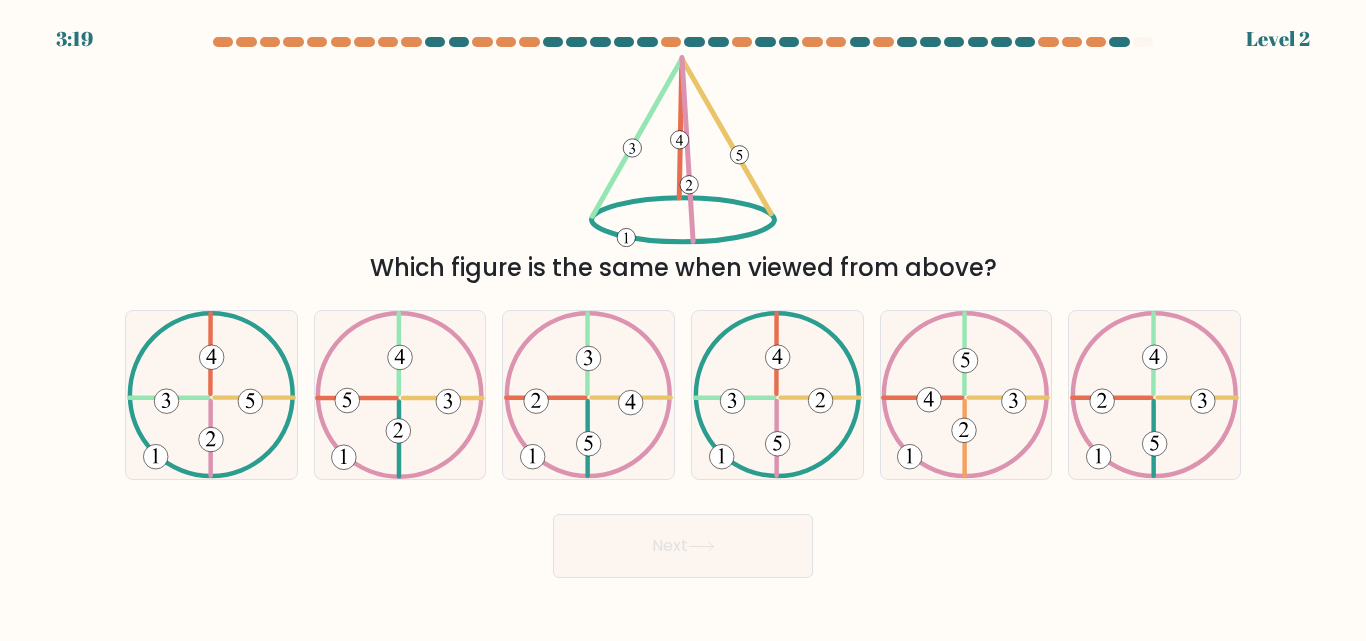 click on "a.
b.
c." at bounding box center (683, 386) 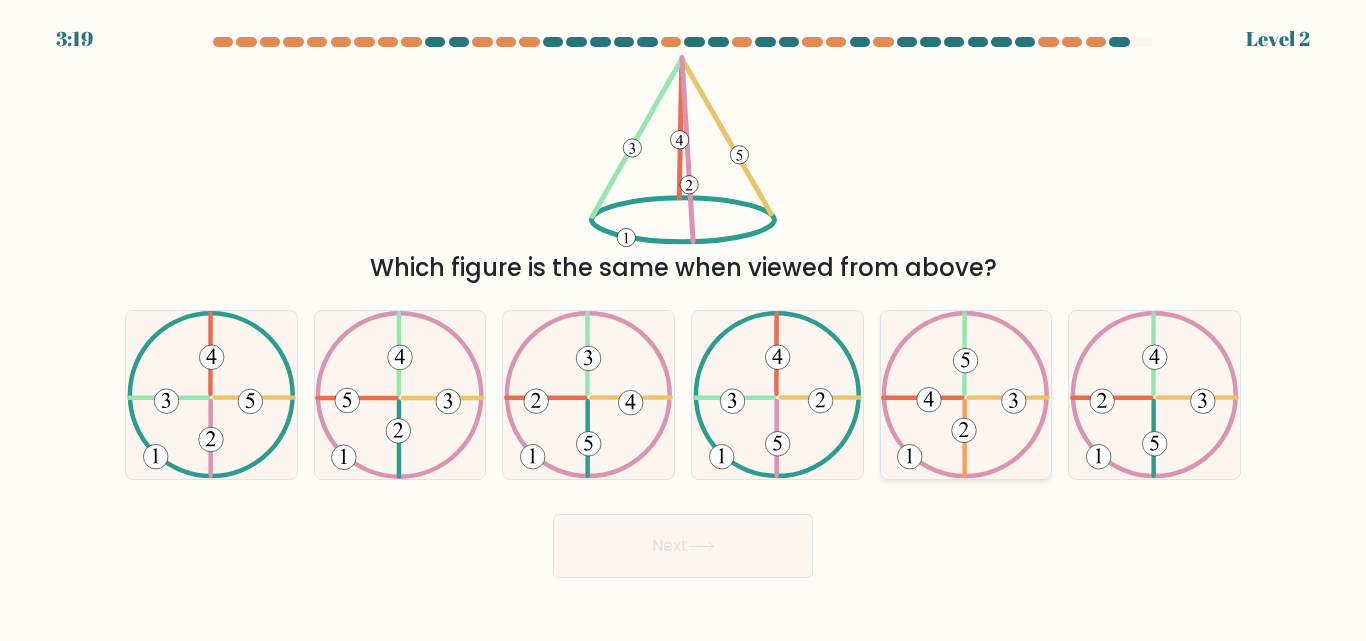 click 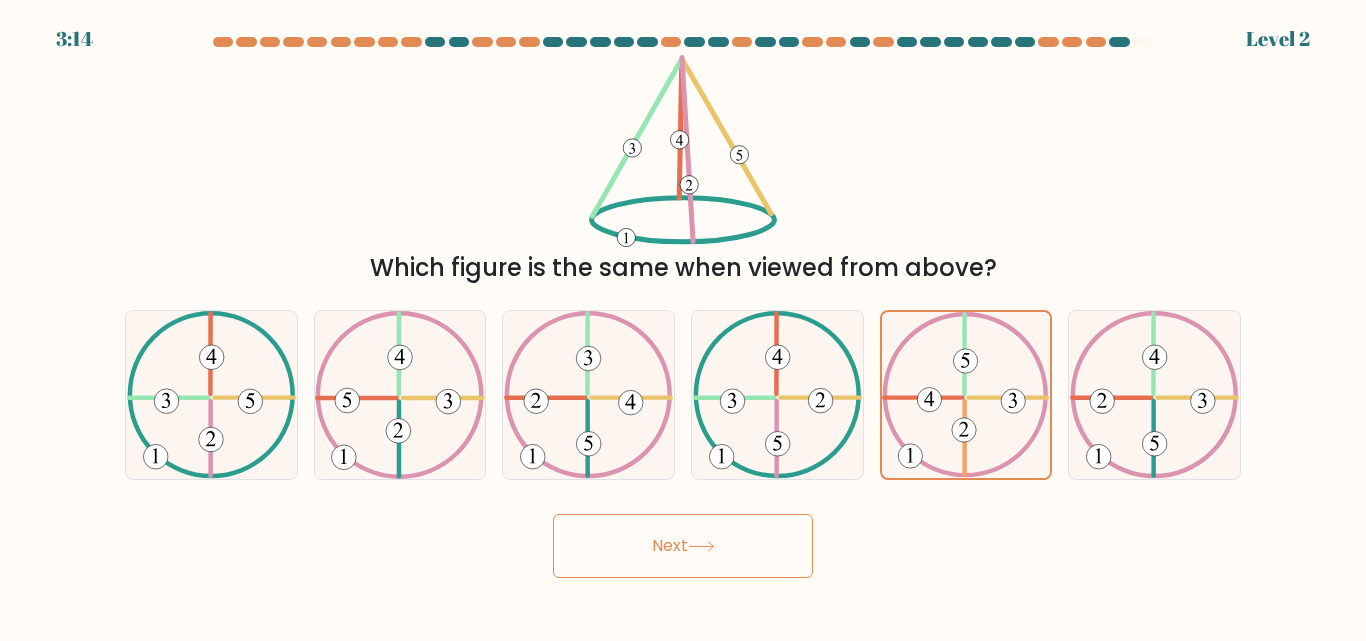 click on "Next" at bounding box center [683, 546] 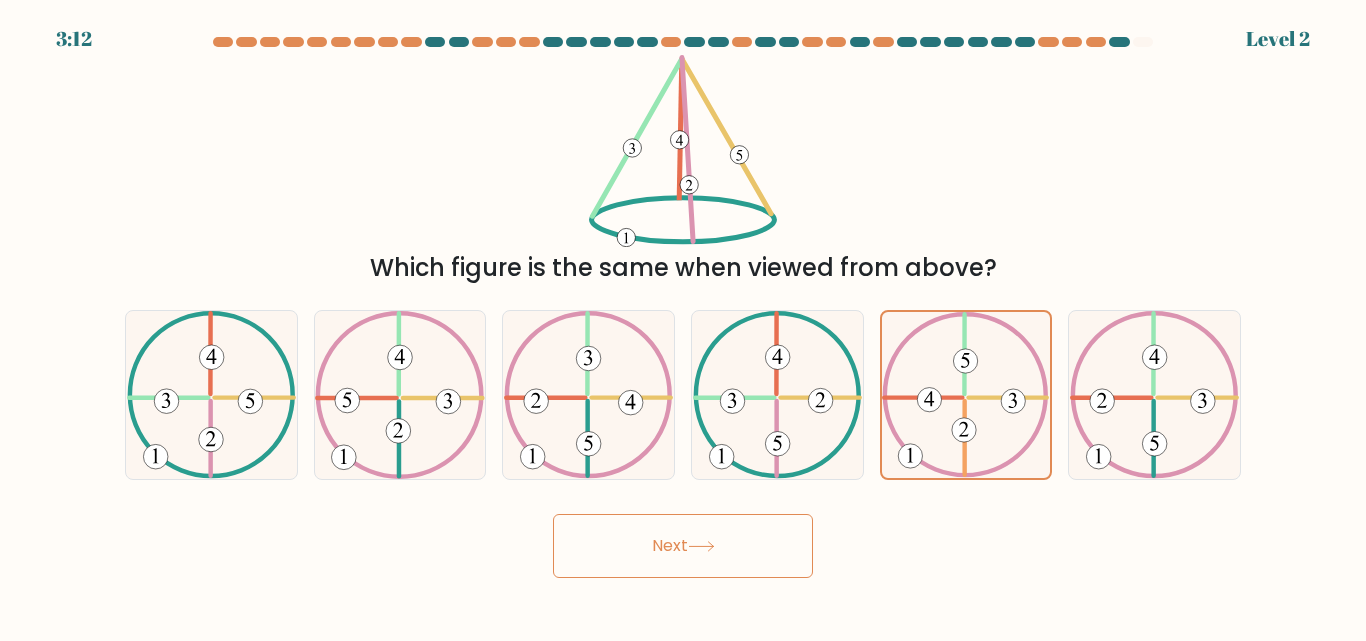 click on "Next" at bounding box center (683, 546) 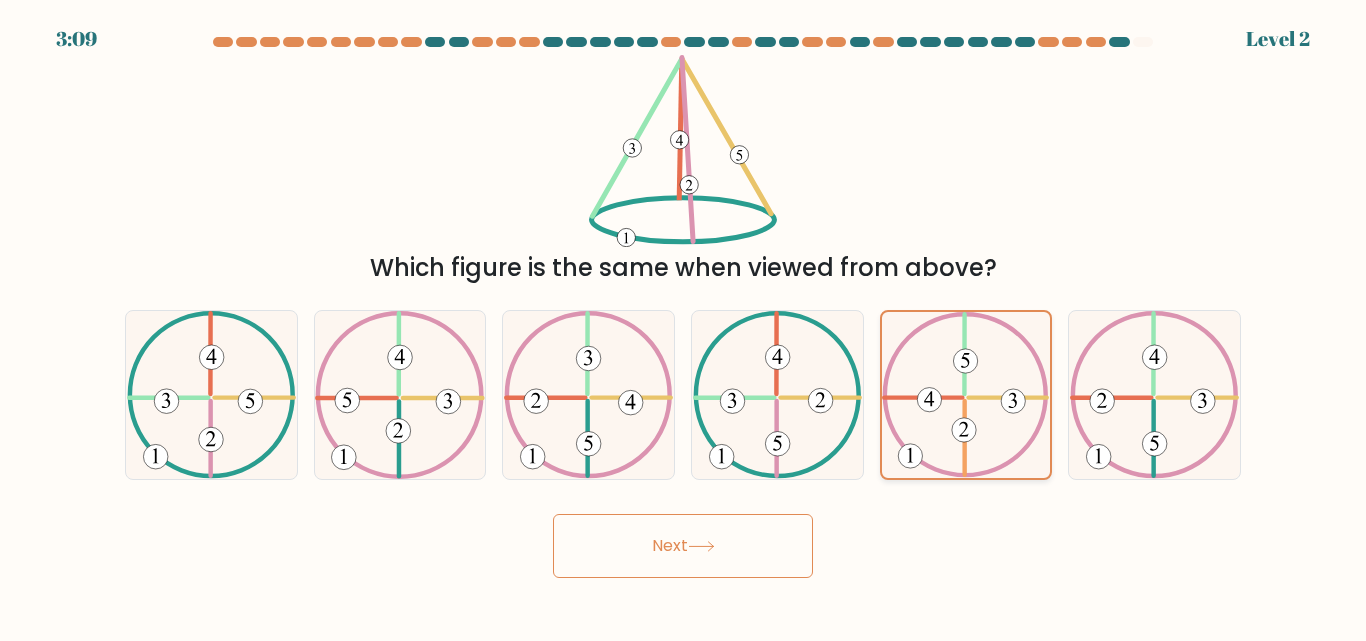click 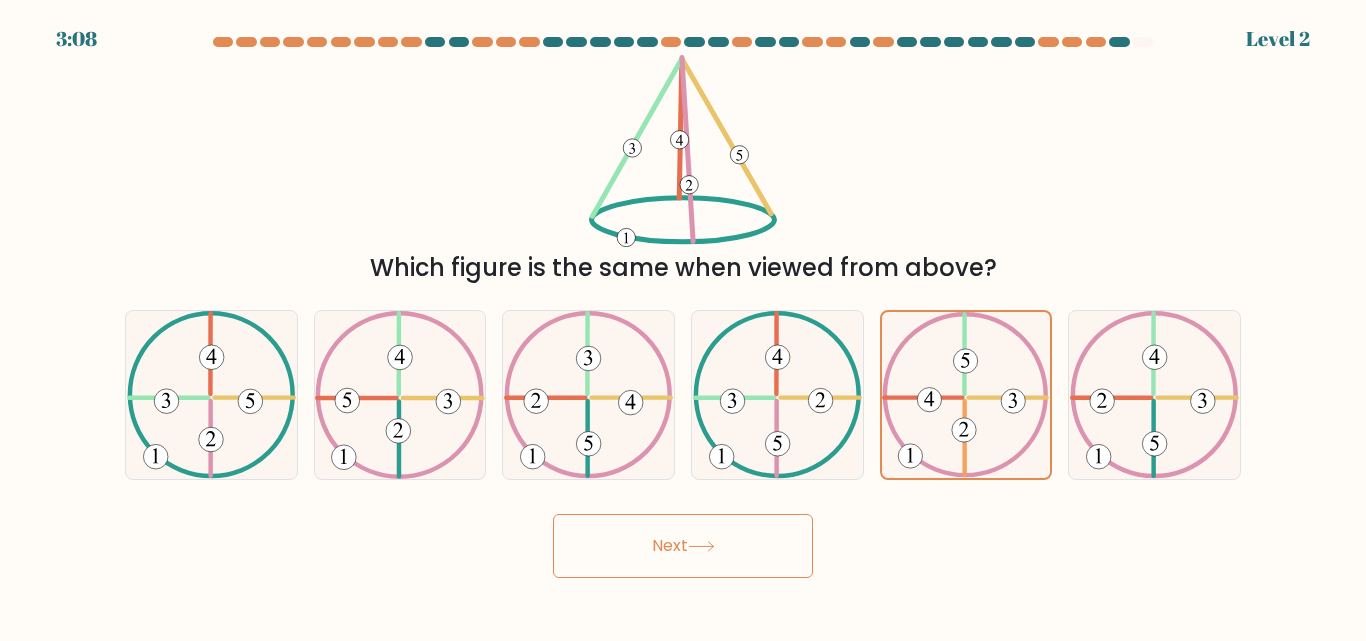 click on "Next" at bounding box center (683, 546) 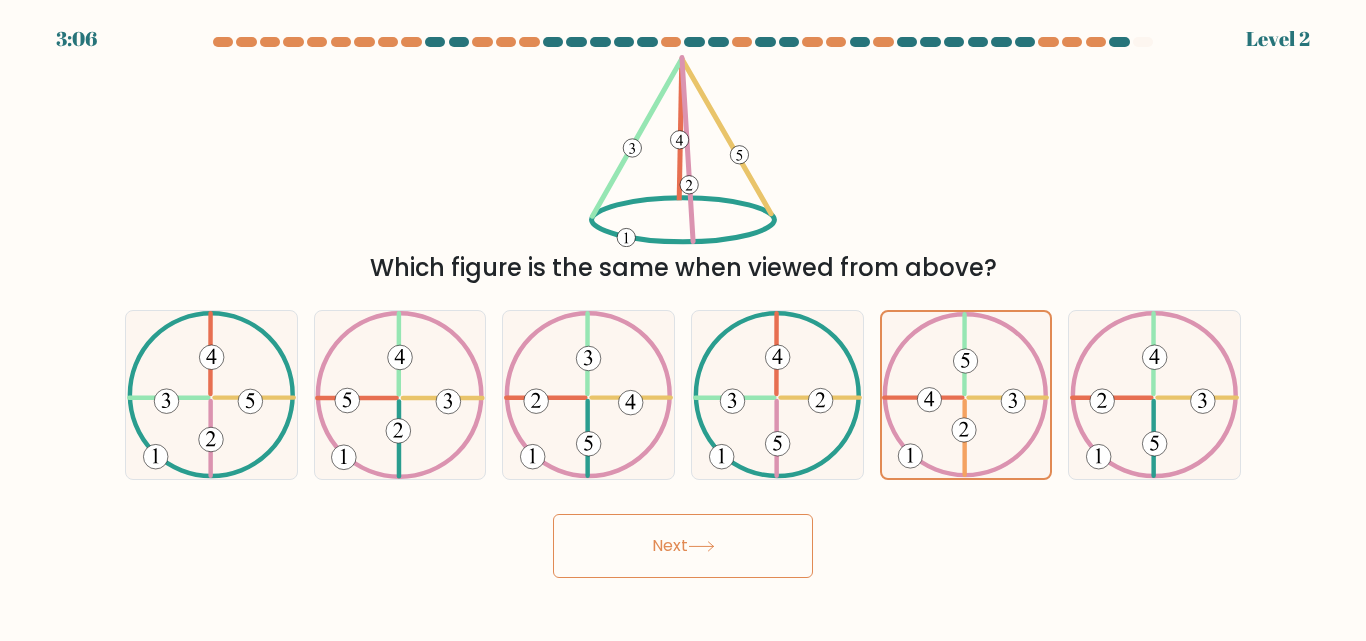 click on "Next" at bounding box center [683, 546] 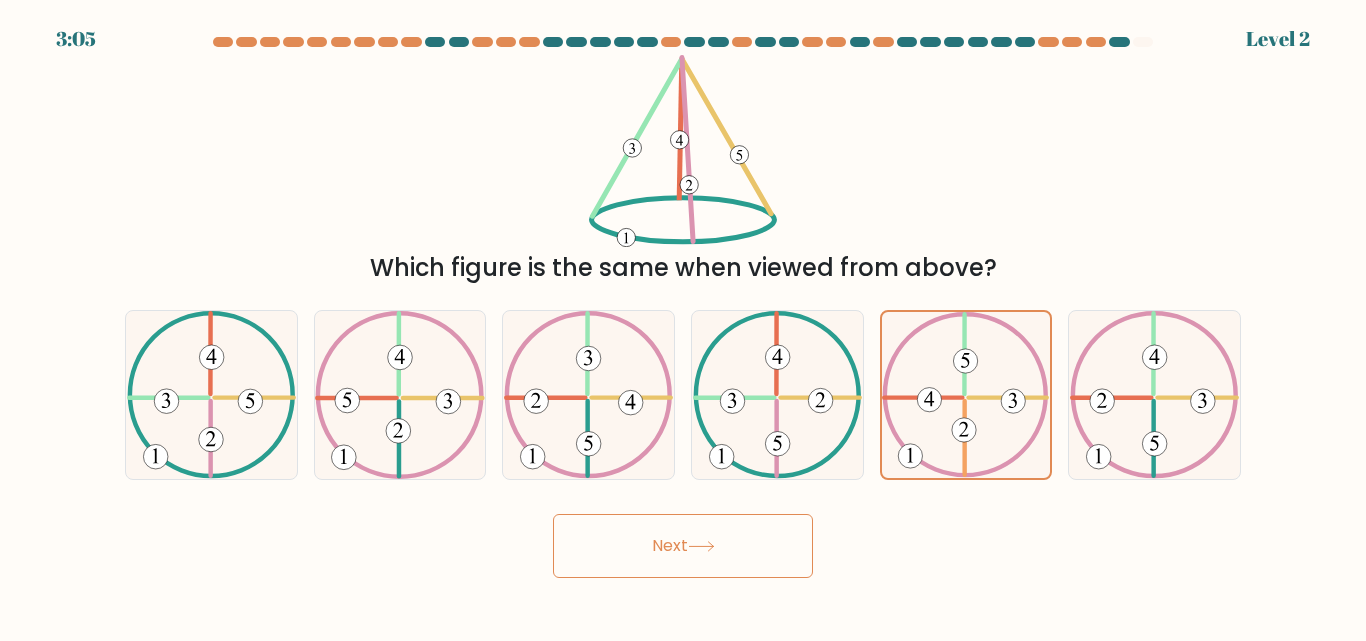 click on "Next" at bounding box center [683, 546] 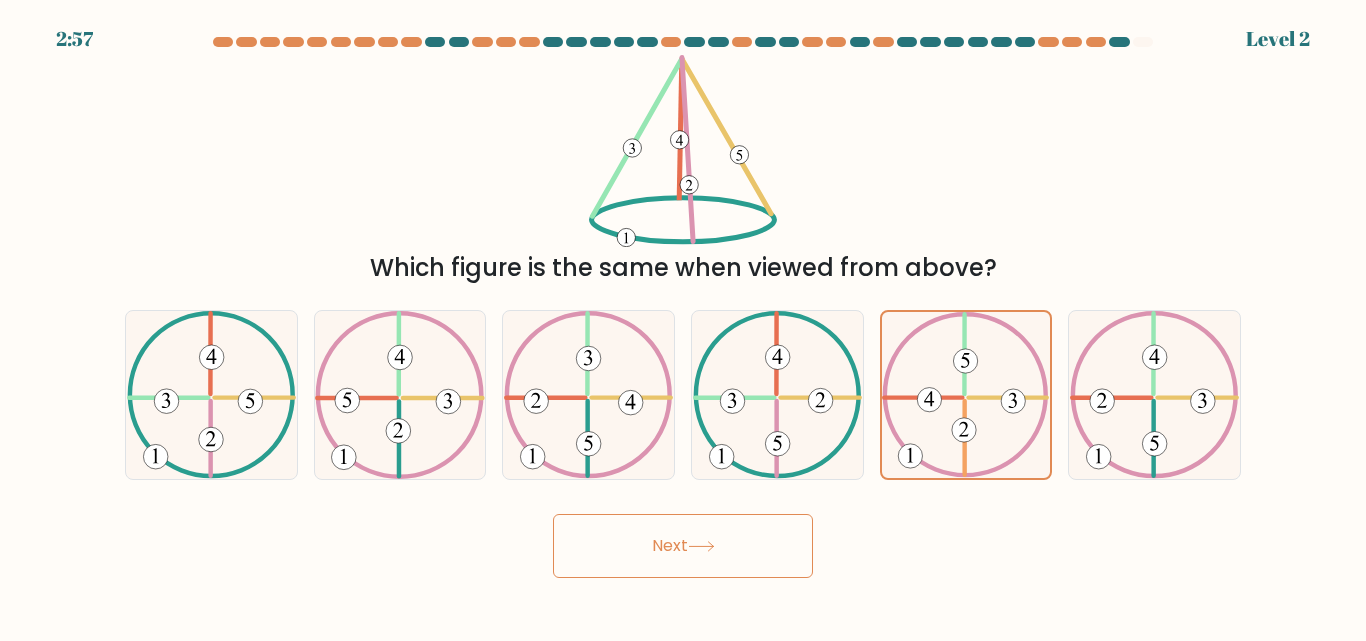 click on "Next" at bounding box center (683, 546) 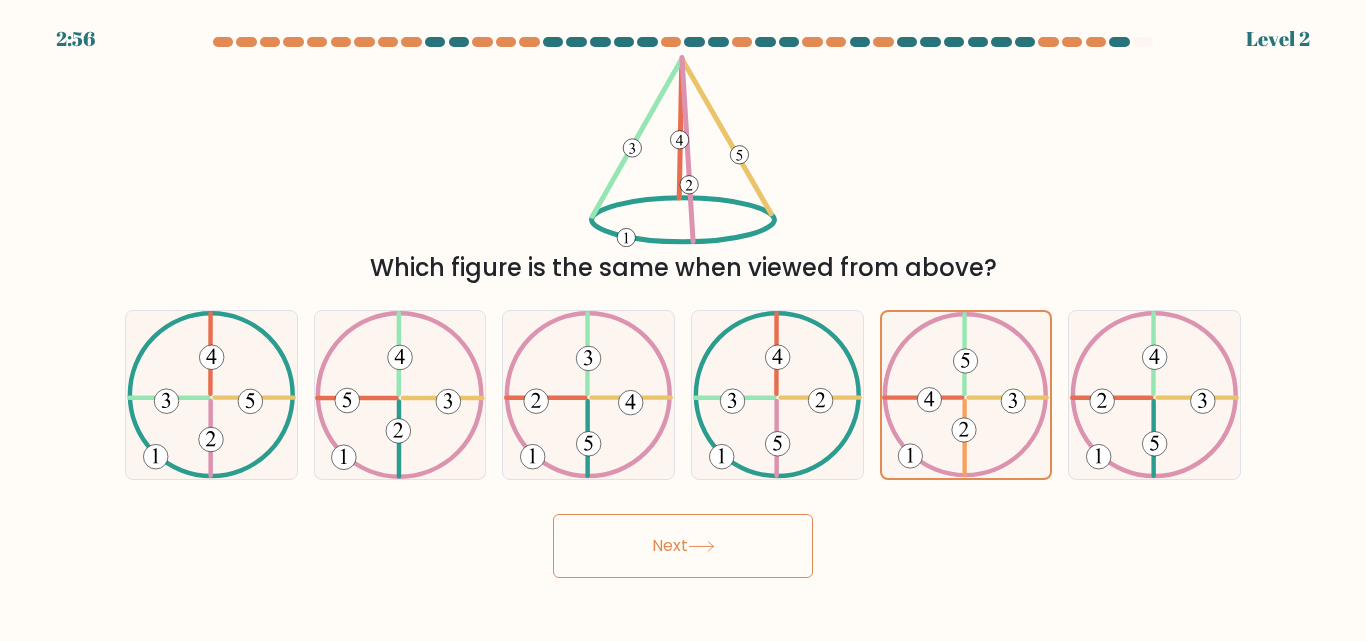 click on "Next" at bounding box center (683, 546) 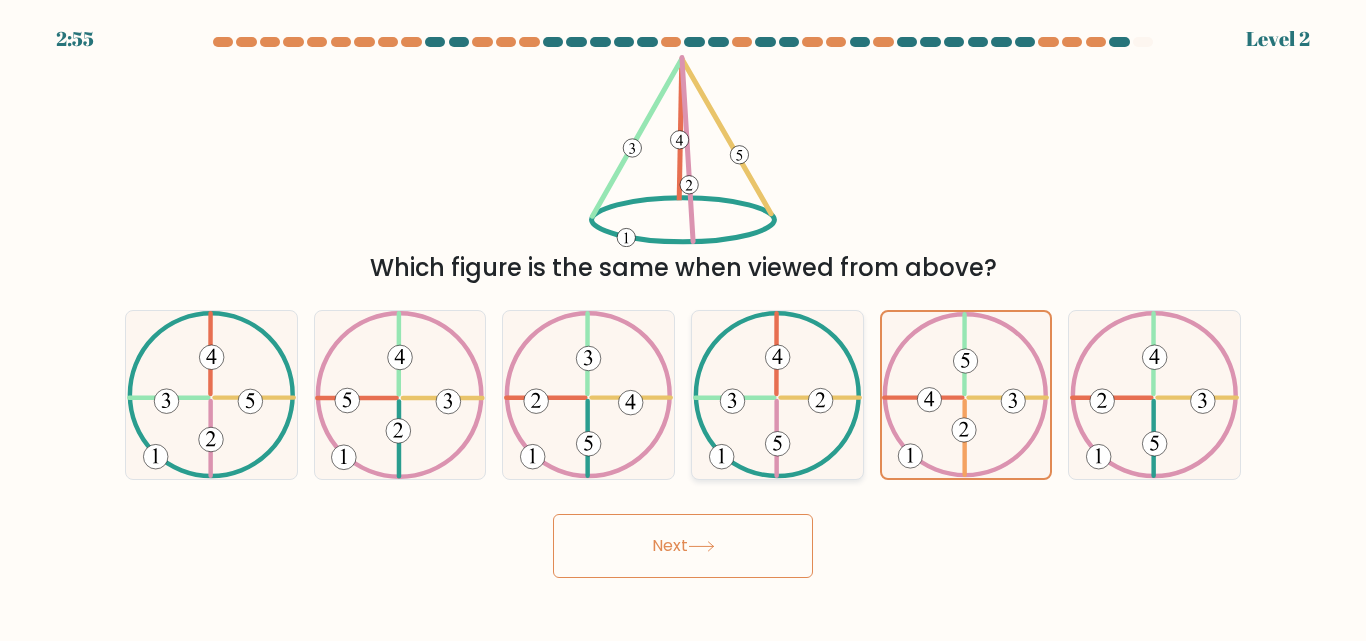 click 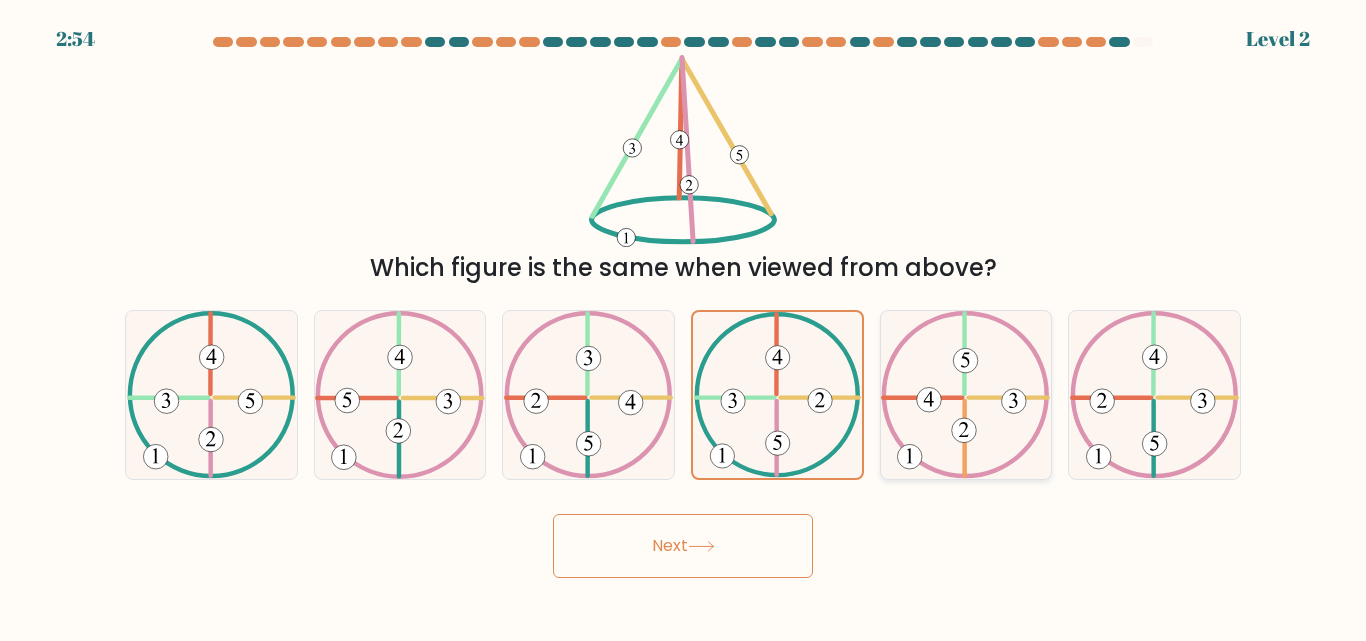 click 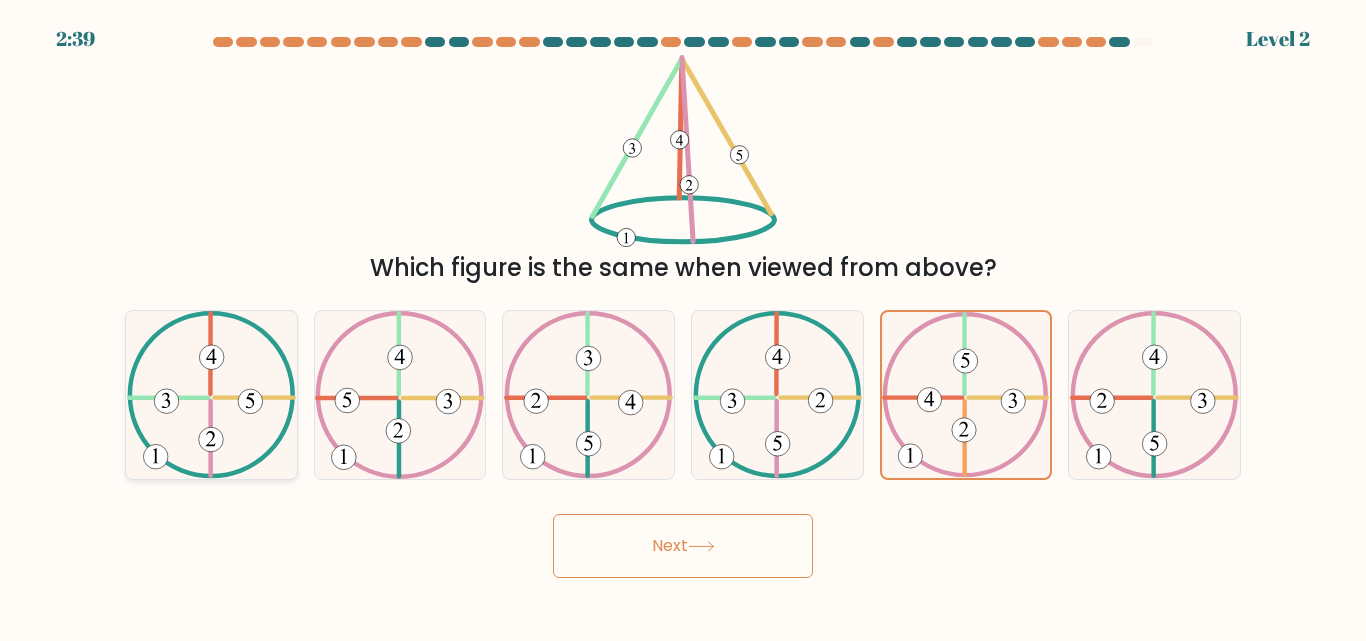 click 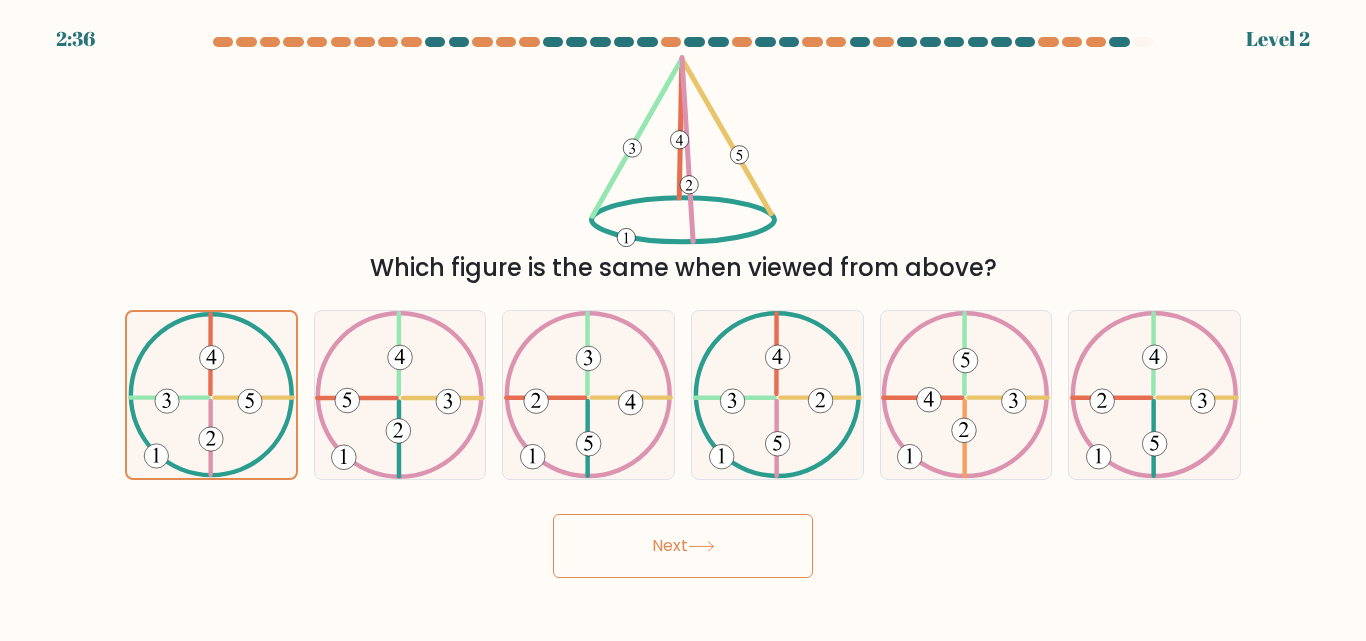 click on "Next" at bounding box center (683, 546) 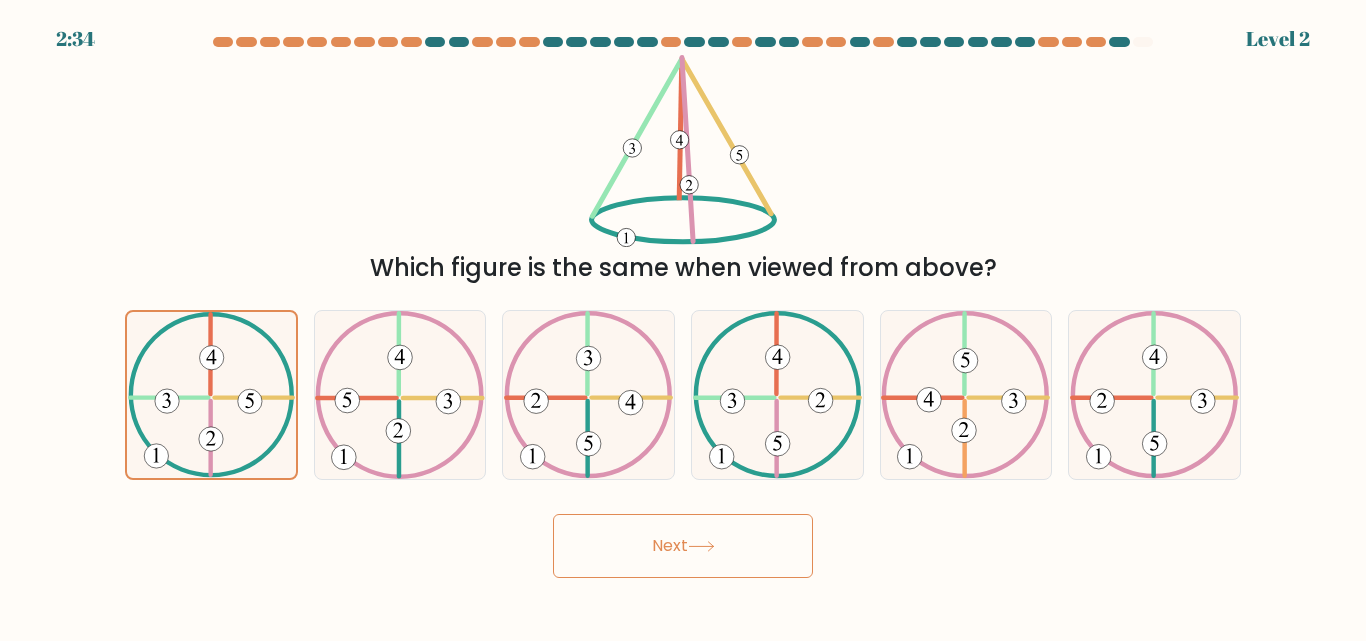 click on "Next" at bounding box center (683, 546) 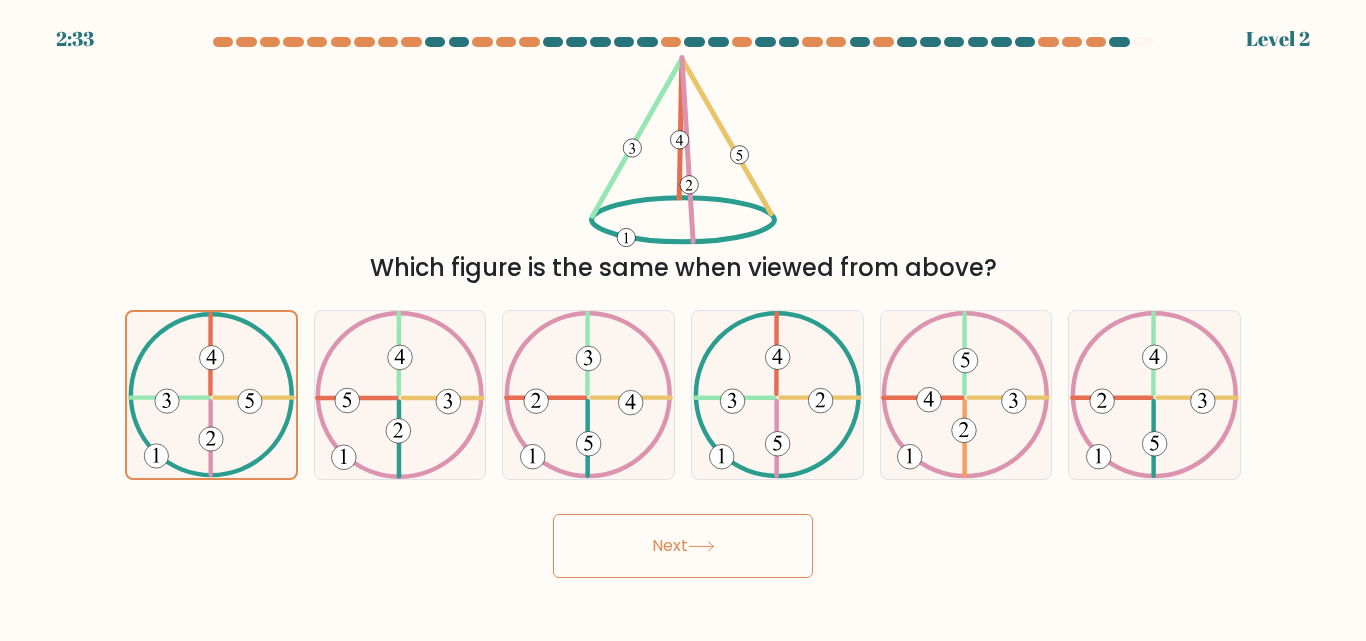 click on "Next" at bounding box center (683, 546) 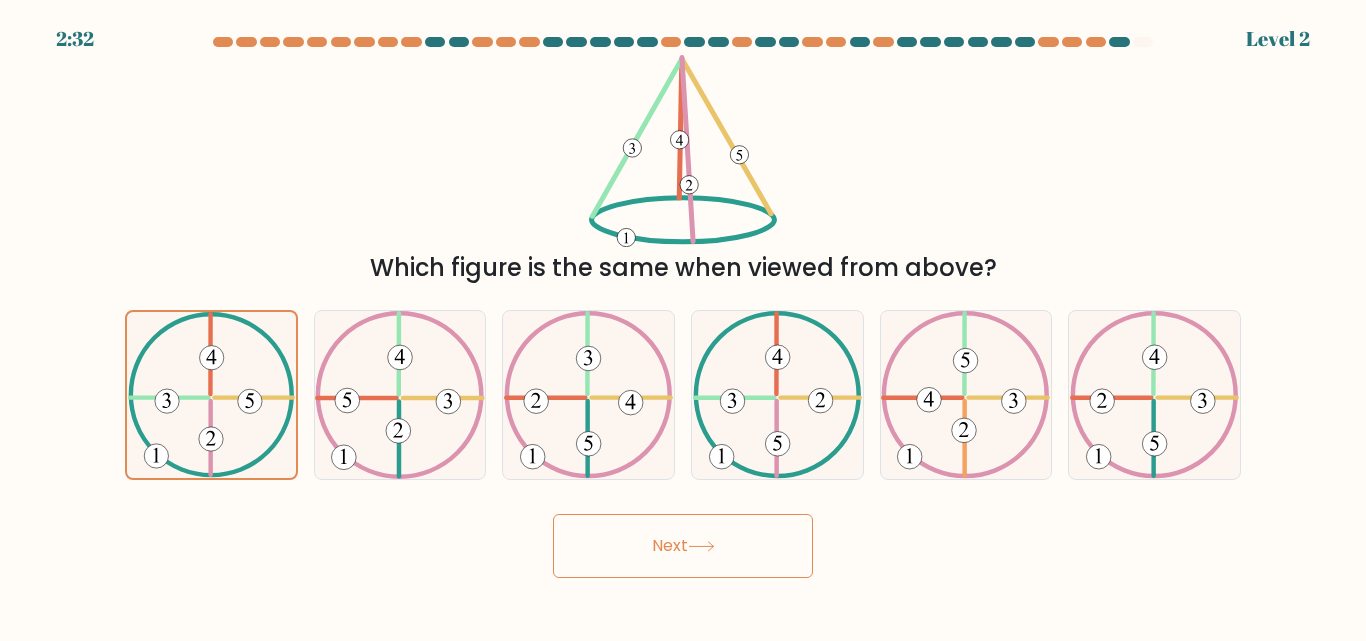 click on "Next" at bounding box center (683, 546) 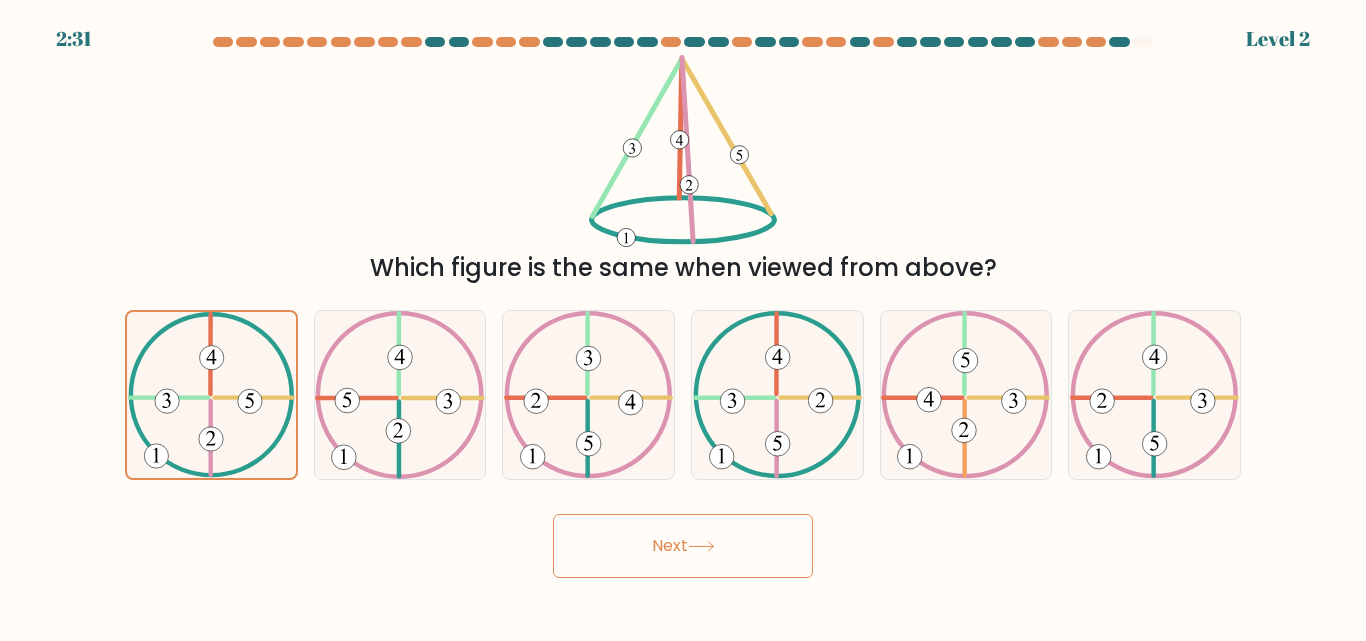 click on "Next" at bounding box center [683, 546] 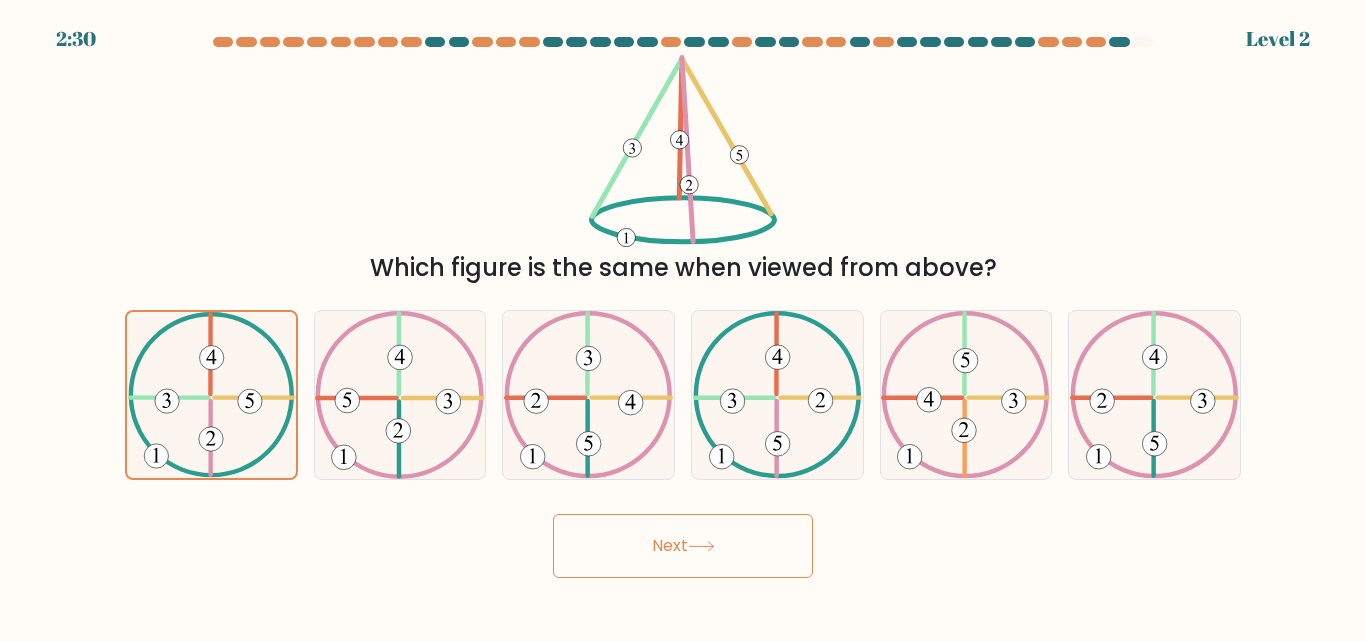 click on "Next" at bounding box center [683, 546] 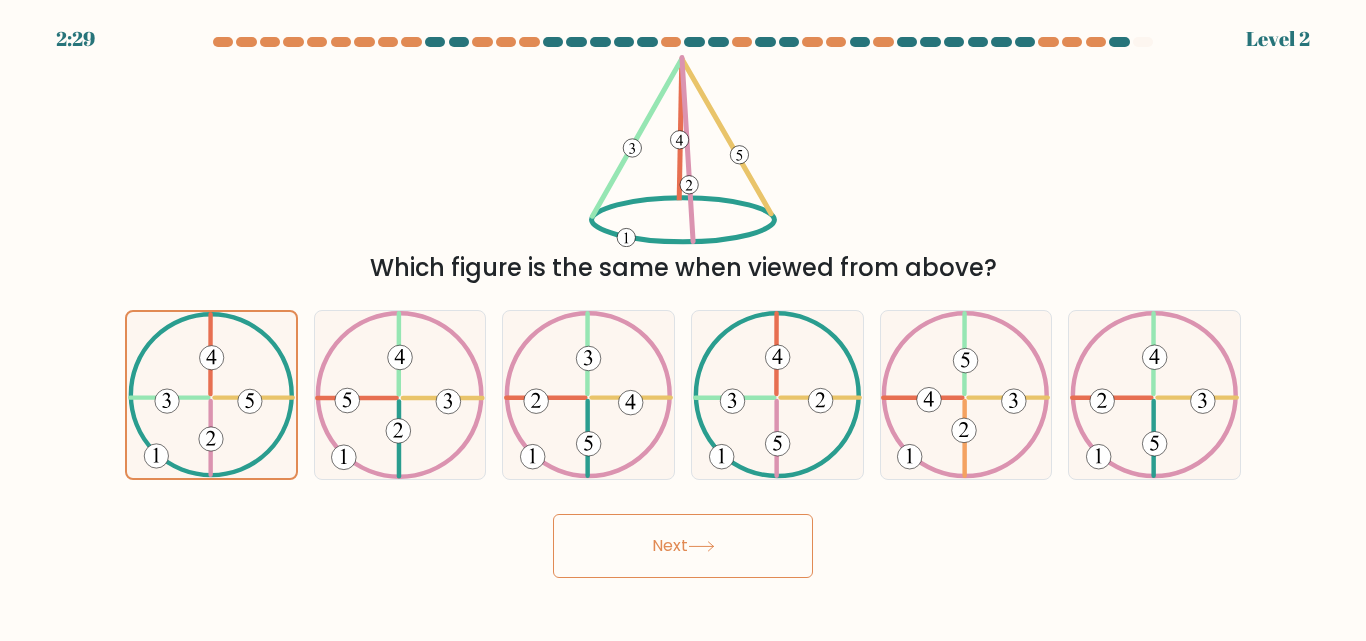 click on "Next" at bounding box center (683, 546) 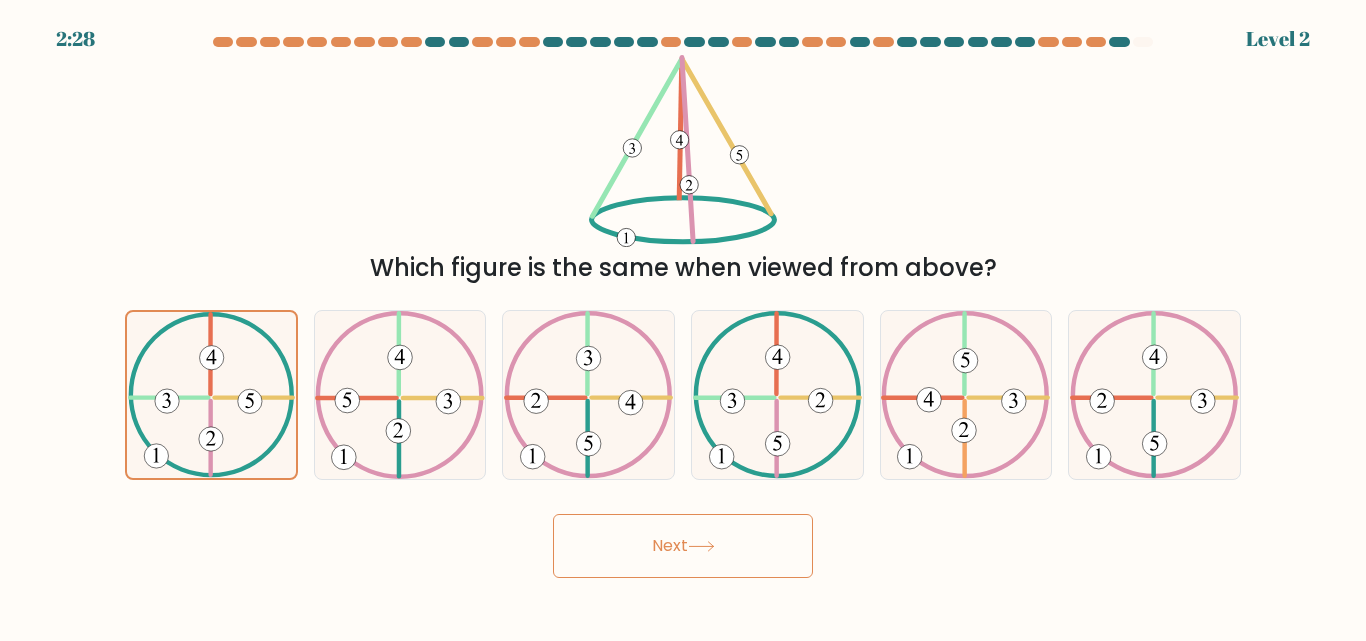 click on "Next" at bounding box center (683, 546) 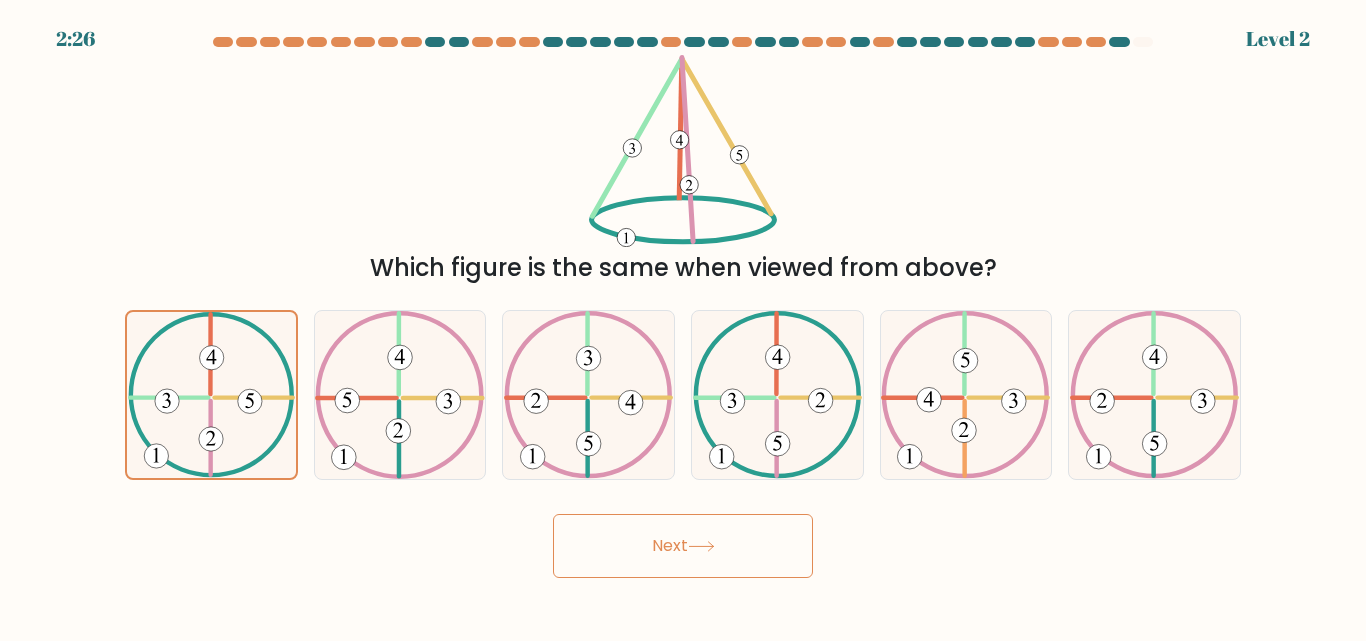 click on "Next" at bounding box center [683, 546] 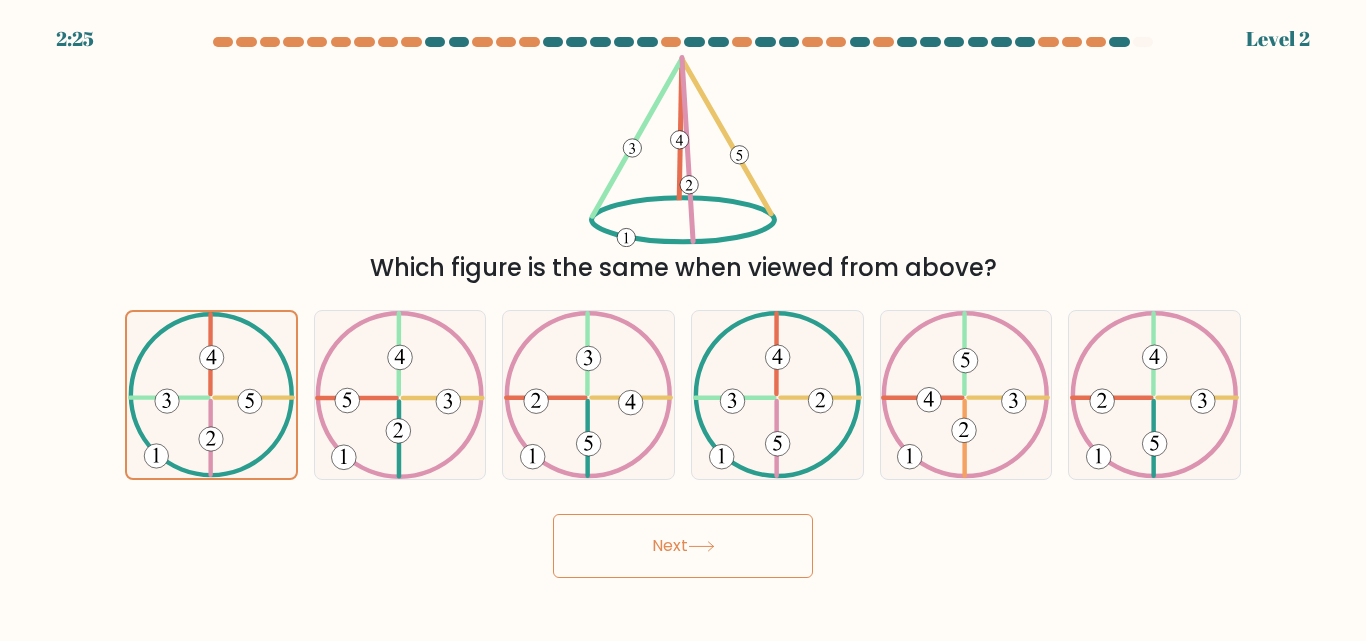 click on "Next" at bounding box center (683, 546) 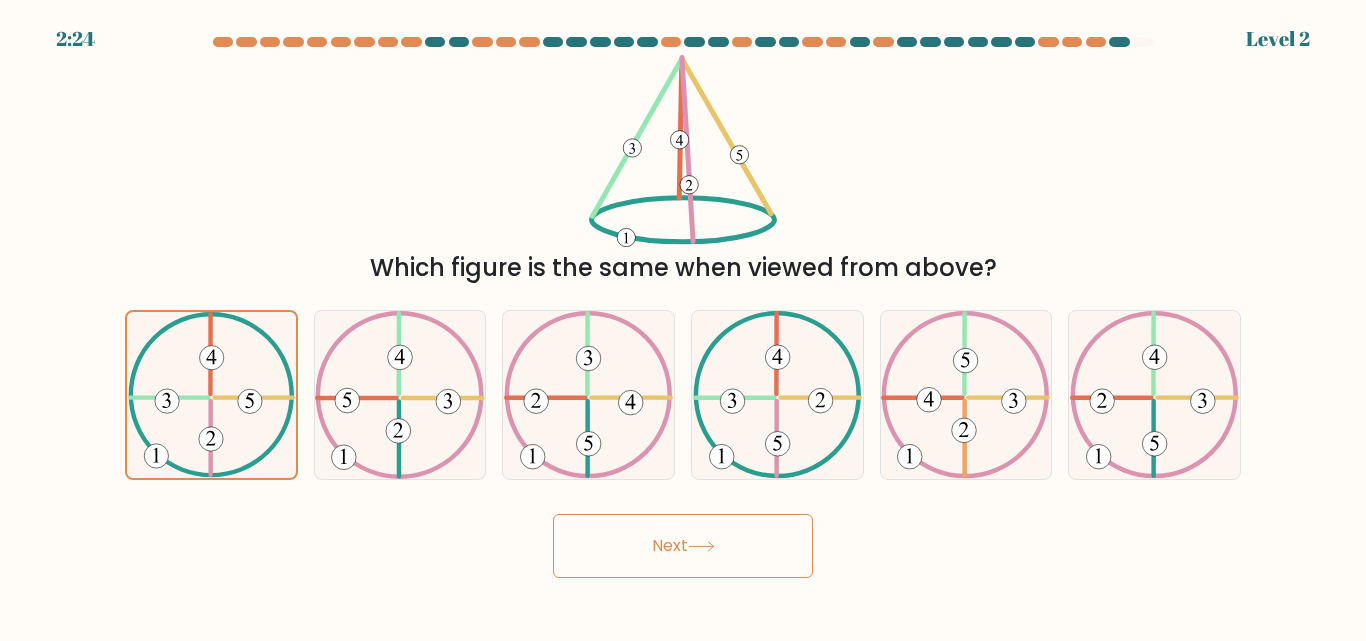 click on "Next" at bounding box center [683, 546] 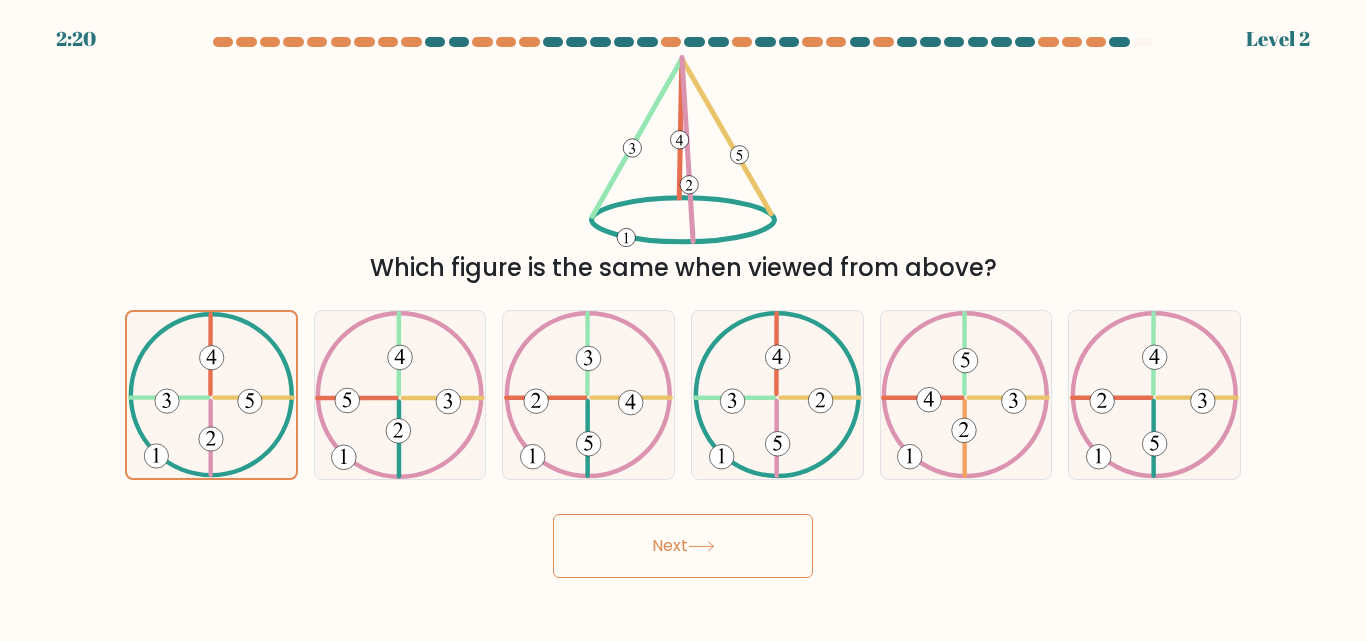 click on "Next" at bounding box center [683, 546] 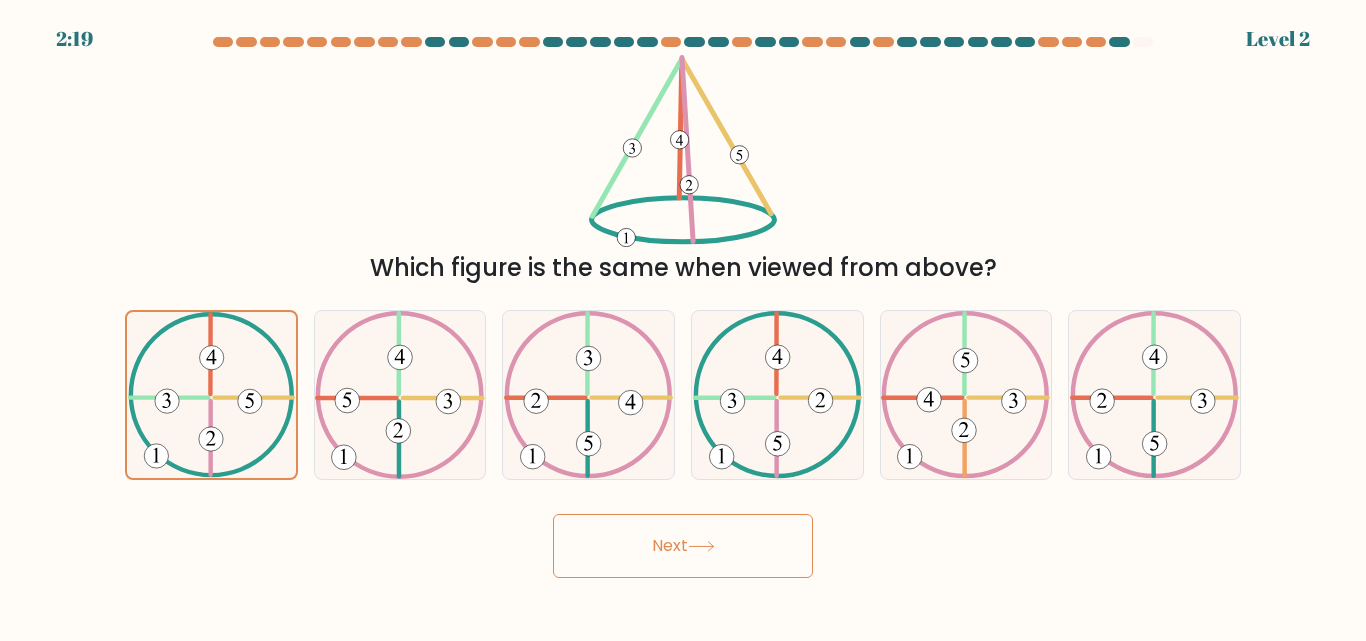 click on "Next" at bounding box center [683, 546] 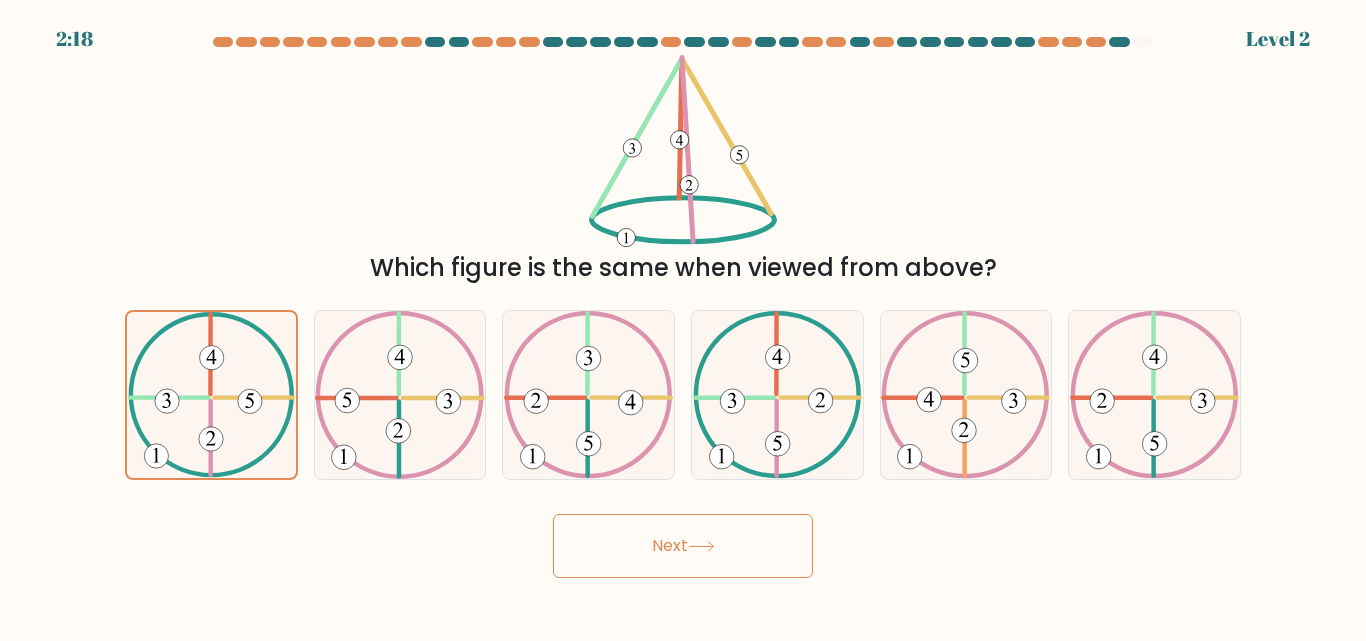 click on "Next" at bounding box center (683, 546) 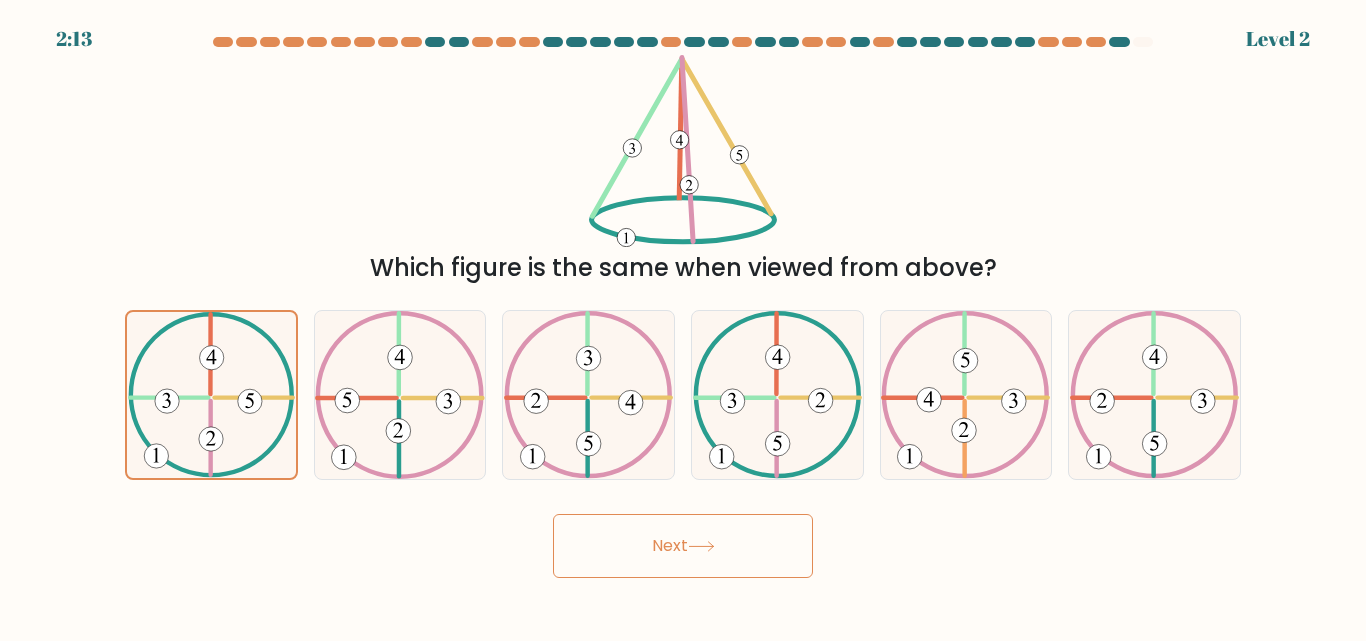 click at bounding box center (789, 42) 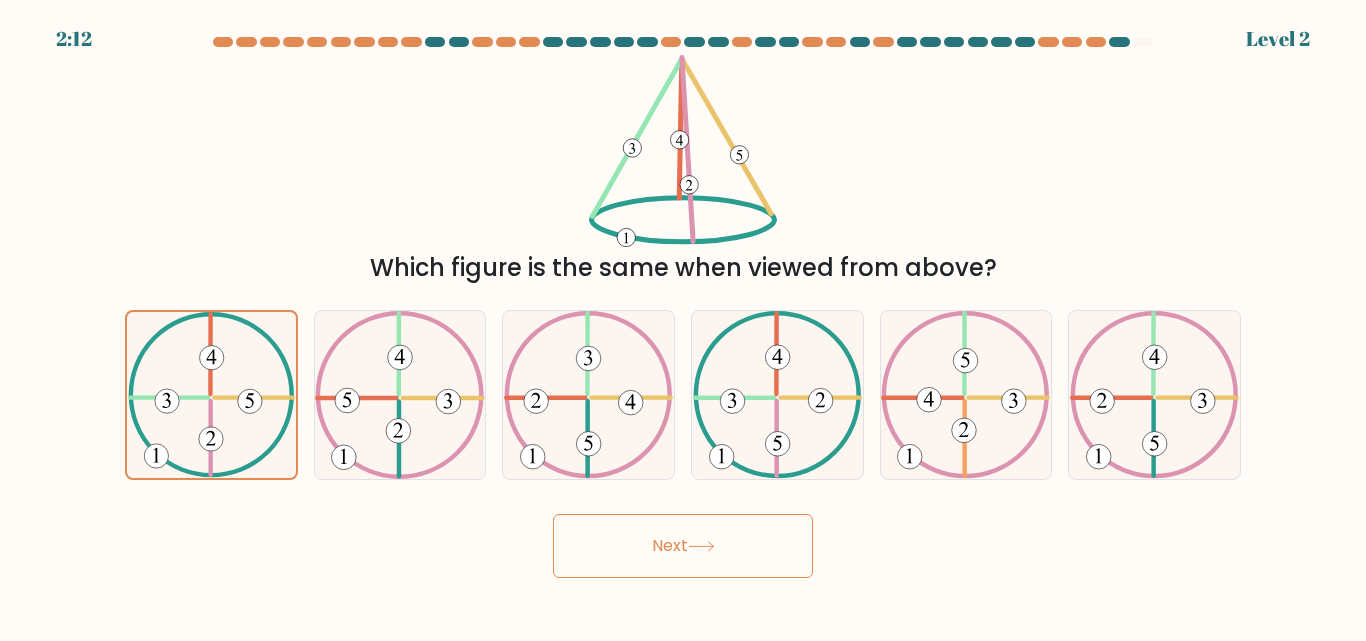 click at bounding box center [435, 42] 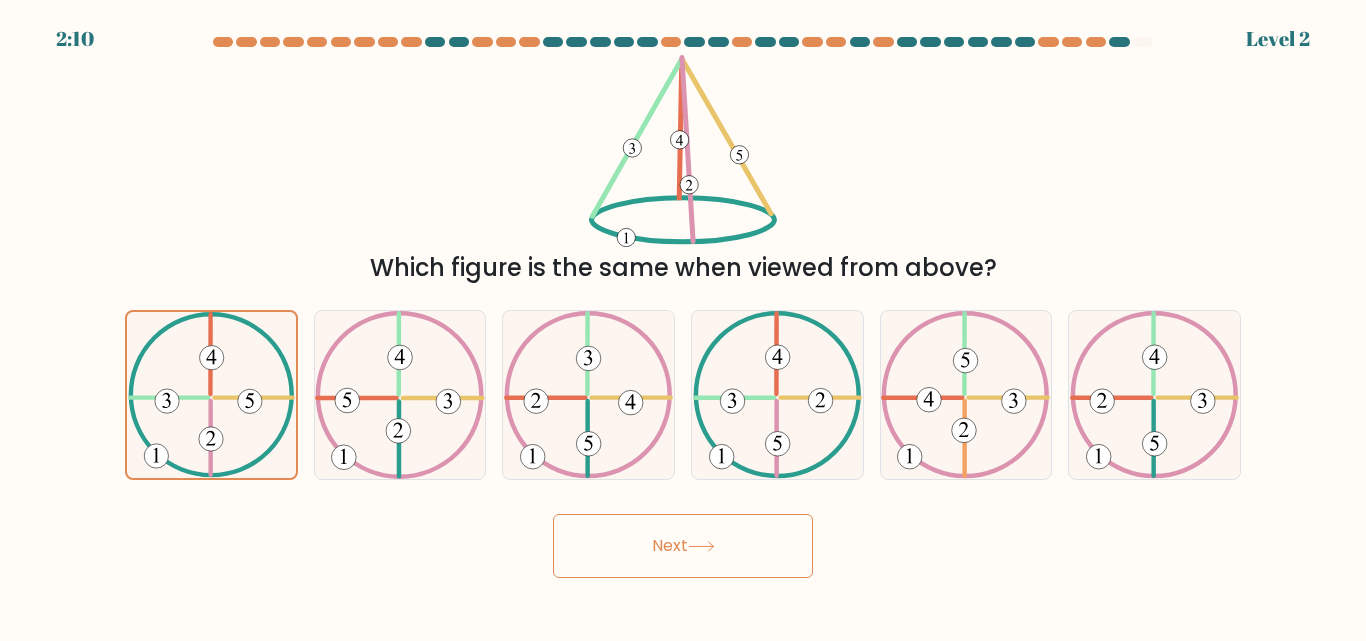 click on "2:10
Level 2" at bounding box center [683, 27] 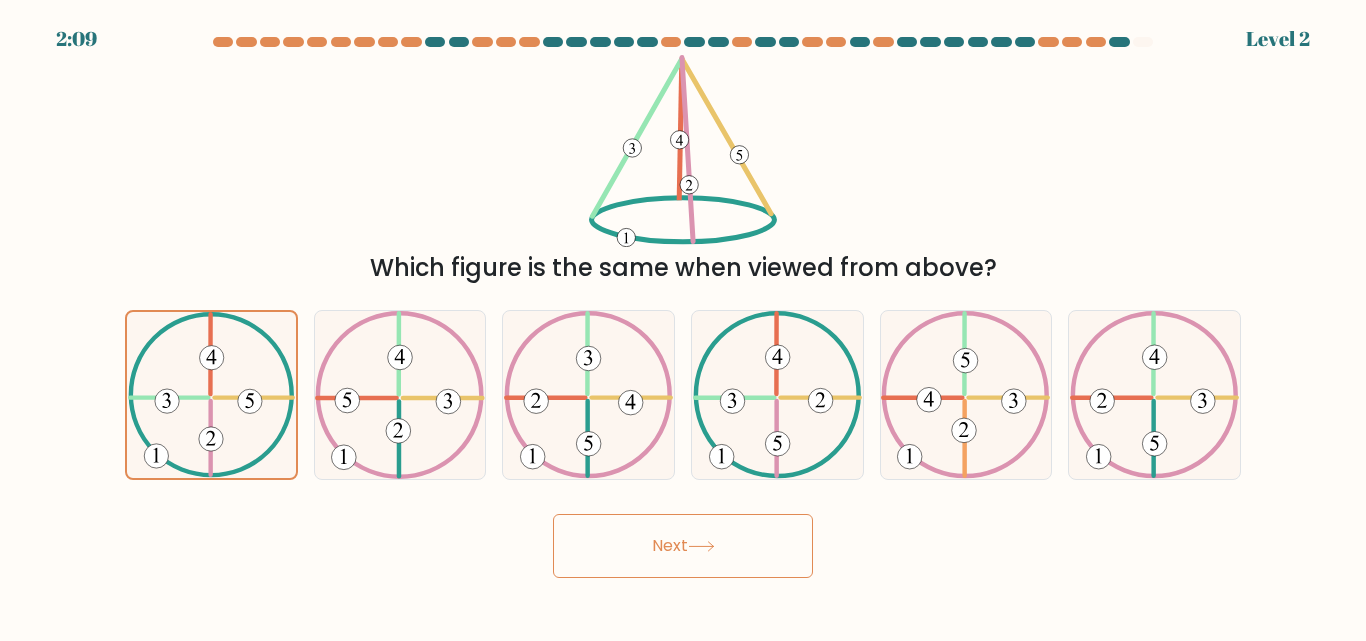 click at bounding box center (435, 42) 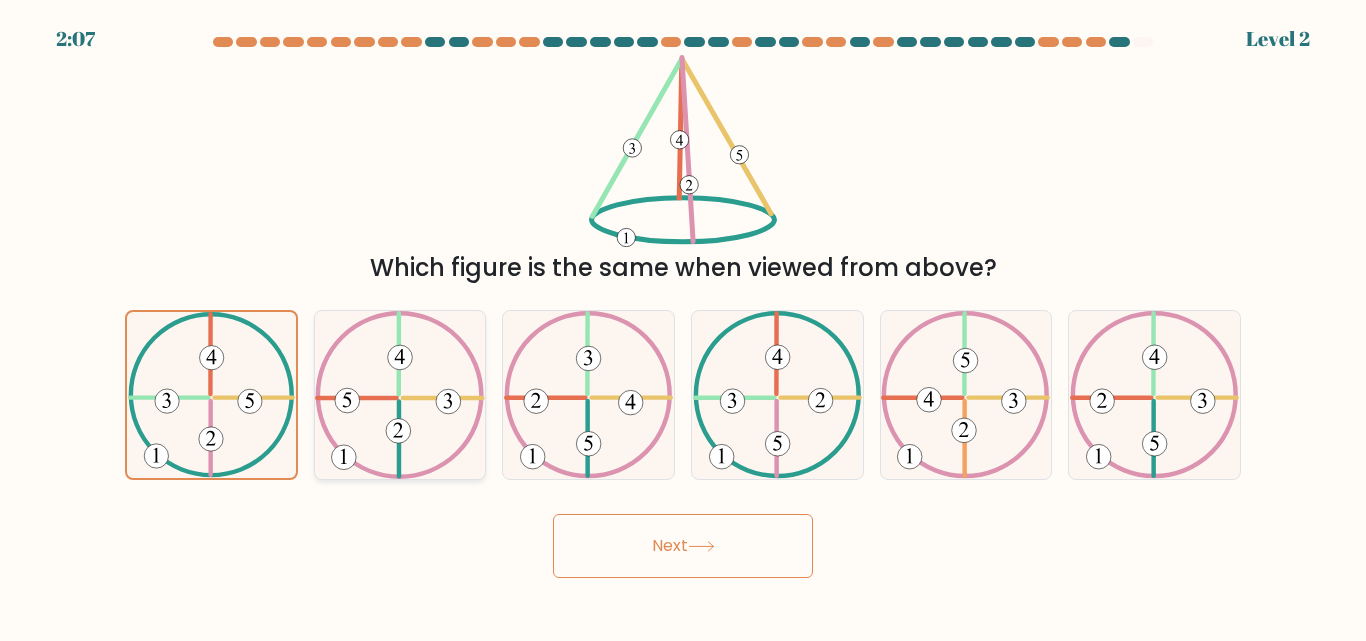 drag, startPoint x: 392, startPoint y: 339, endPoint x: 438, endPoint y: 373, distance: 57.201397 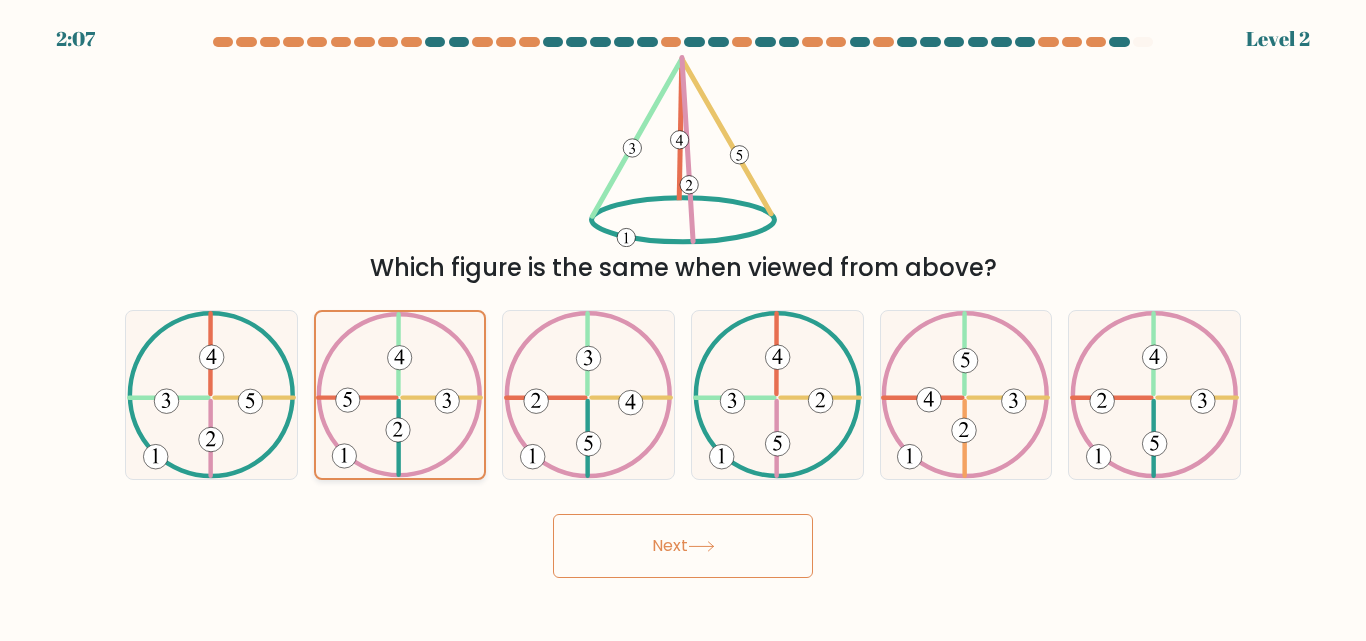 click 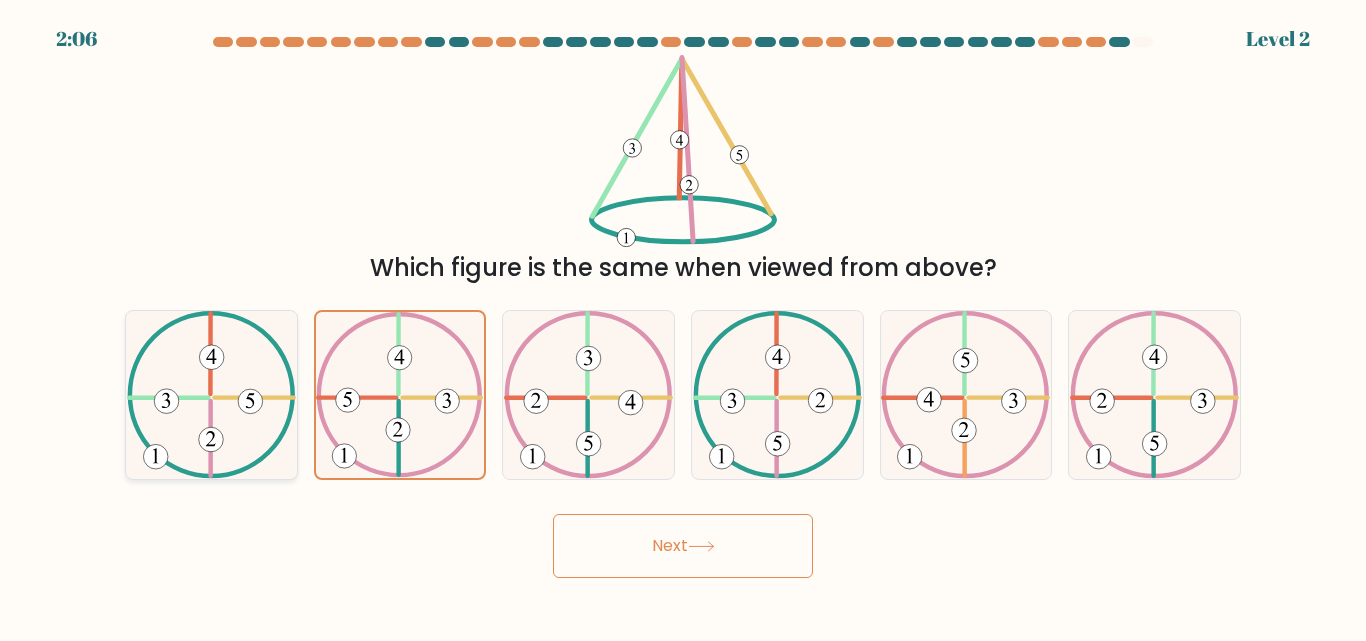 click 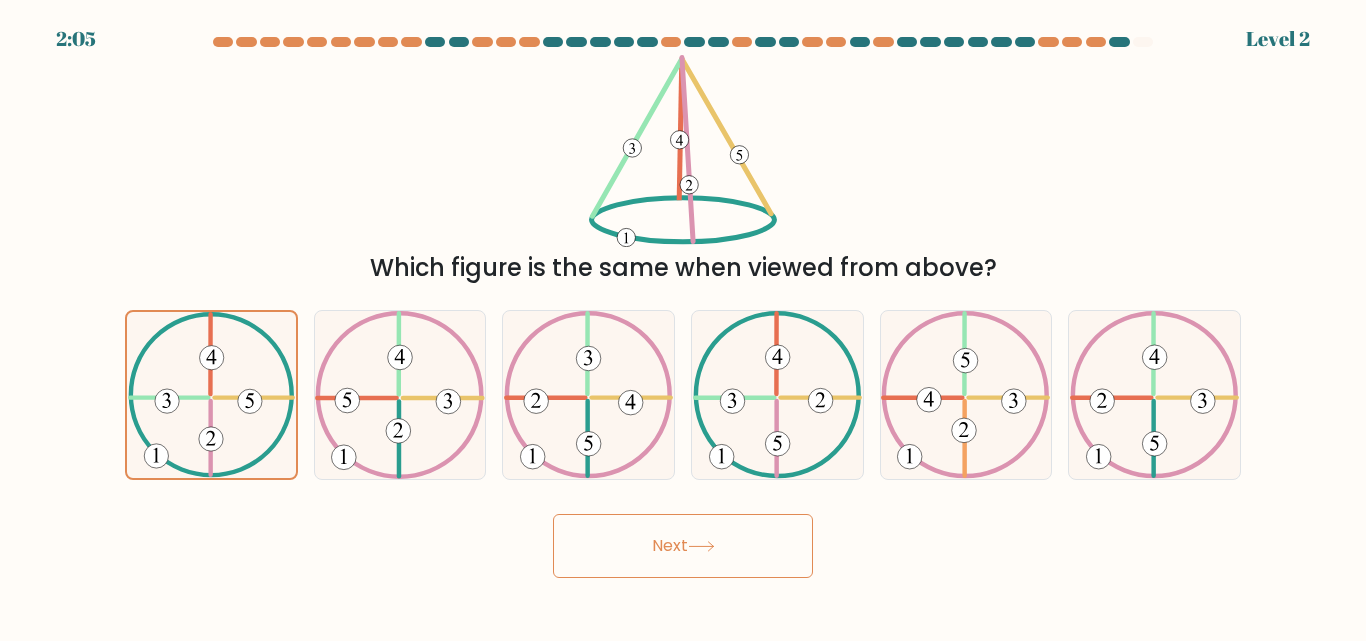 click on "Next" at bounding box center [683, 546] 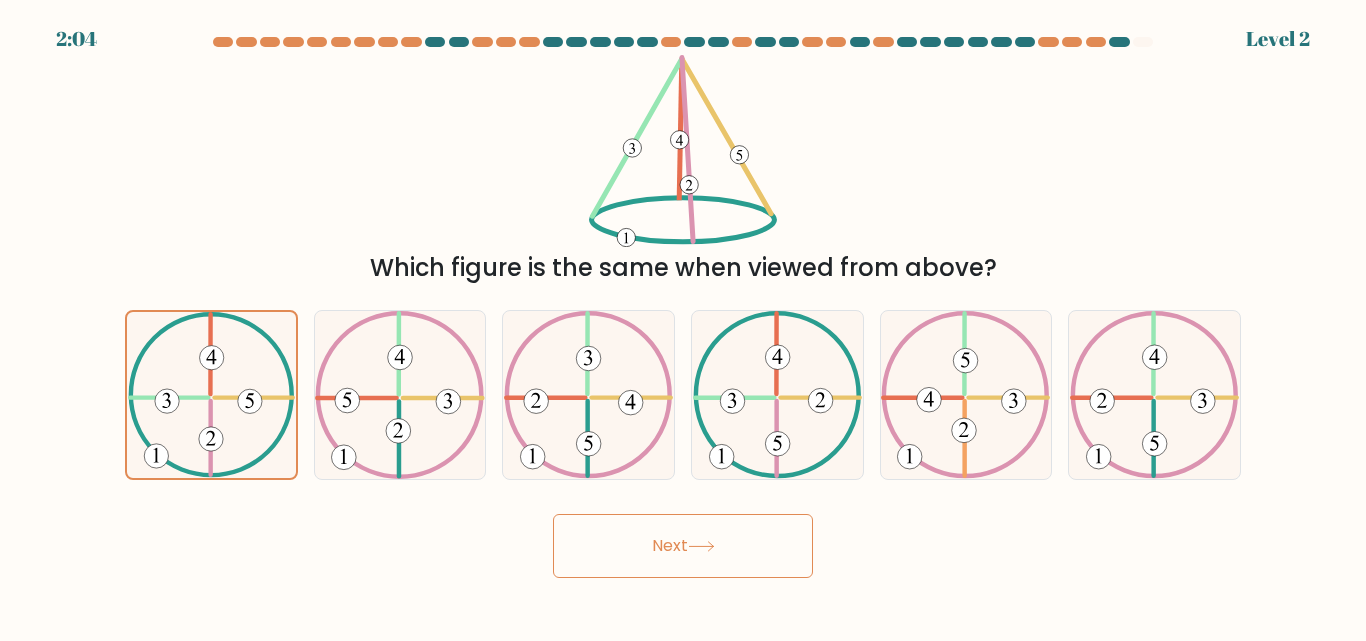 click 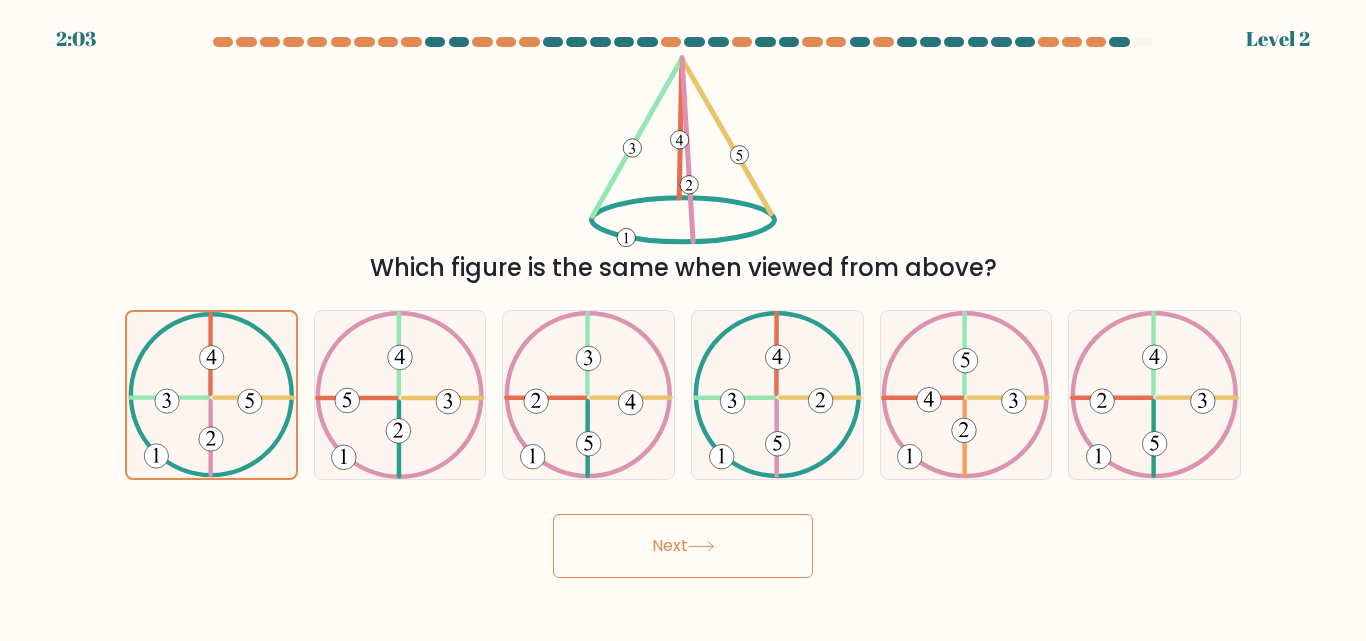 drag, startPoint x: 701, startPoint y: 540, endPoint x: 670, endPoint y: 563, distance: 38.600517 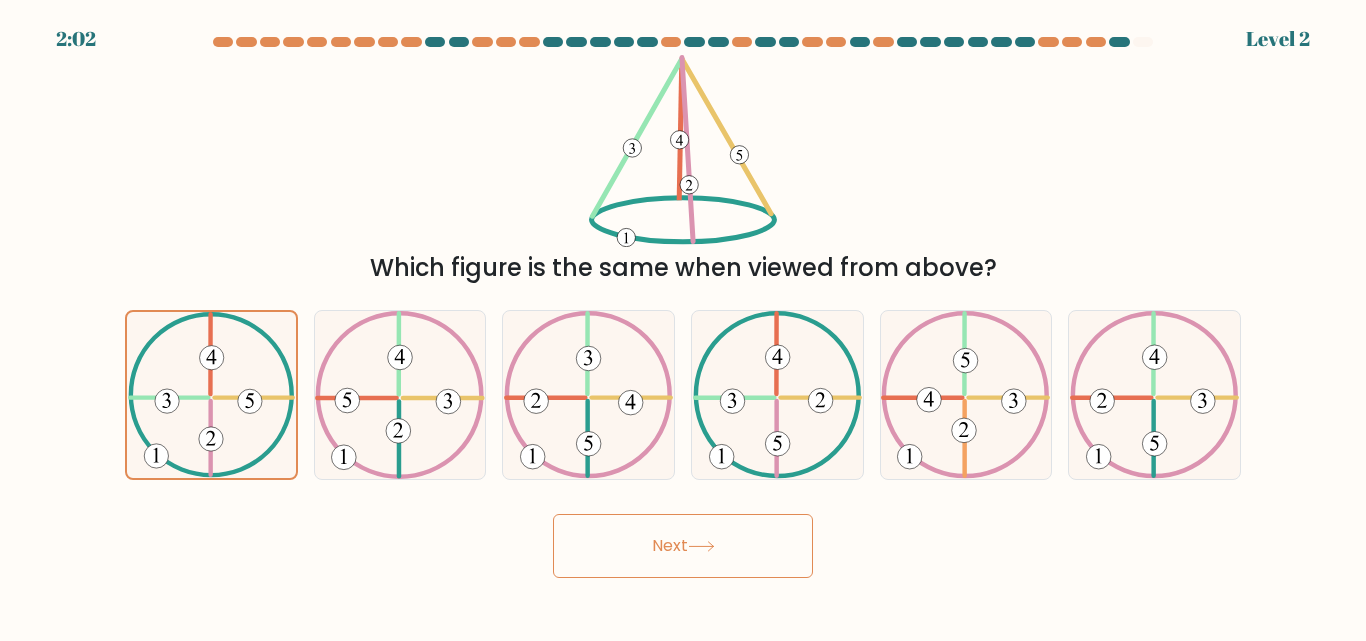 click on "Next" at bounding box center (683, 546) 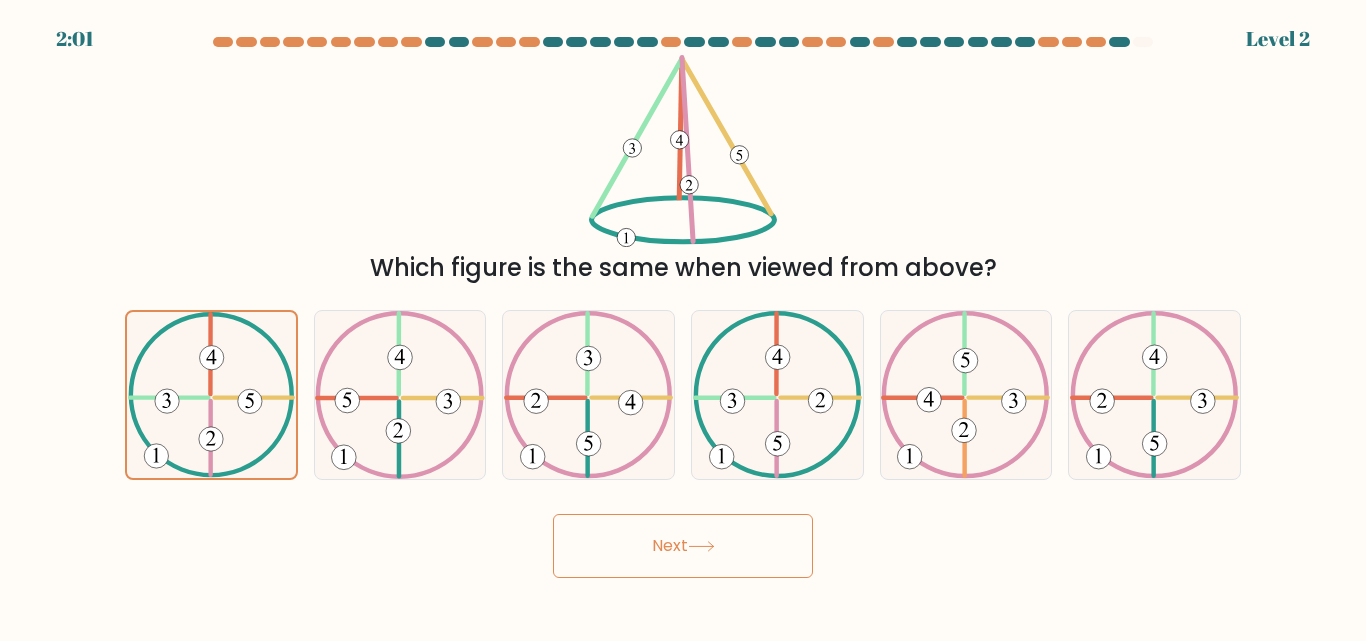 click on "Next" at bounding box center [683, 546] 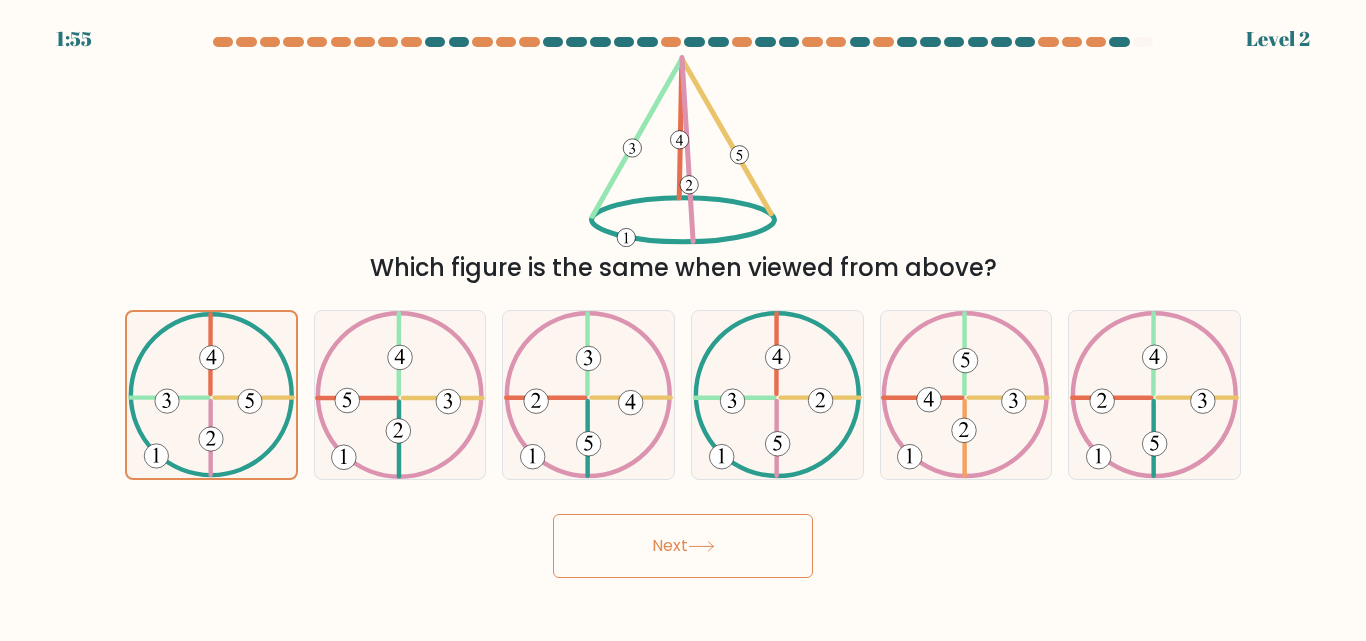 click on "Next" at bounding box center [683, 546] 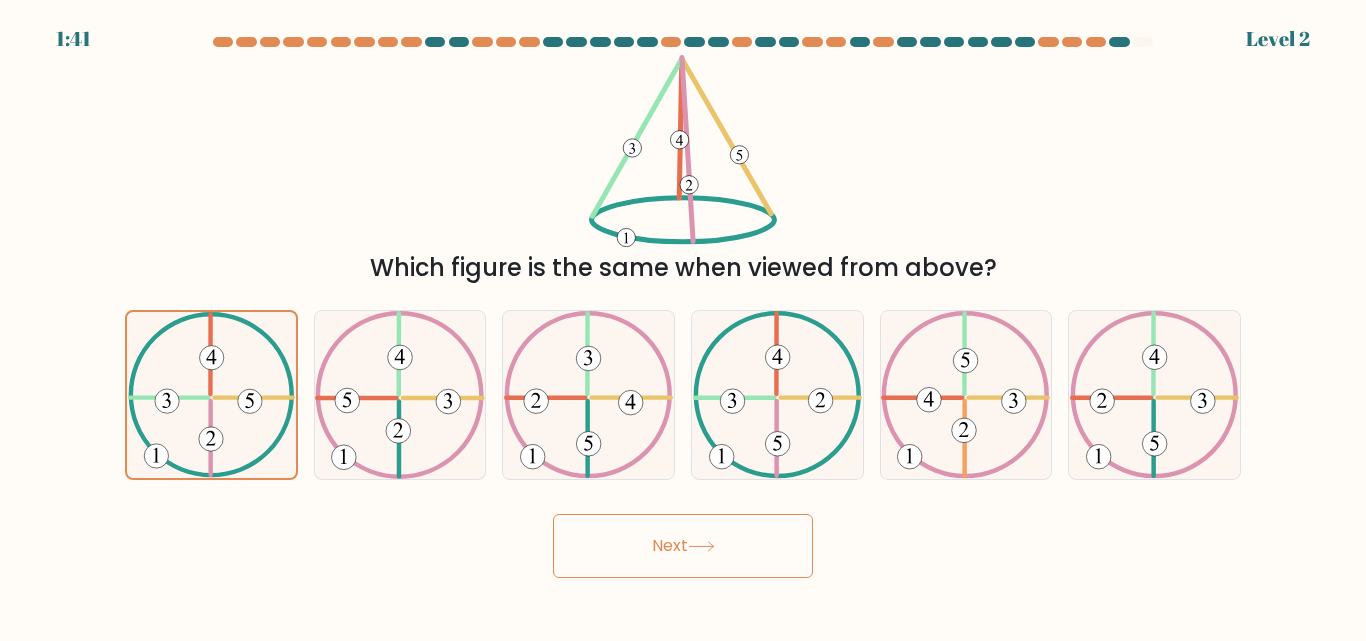 click on "Next" at bounding box center [683, 546] 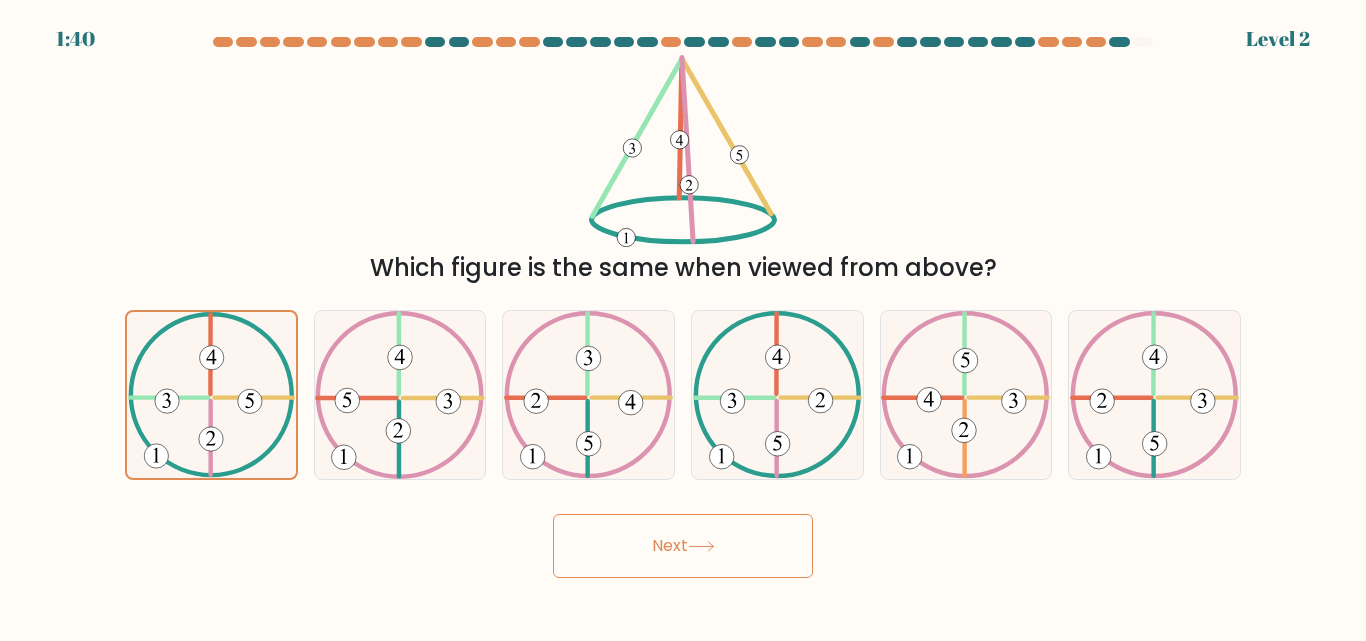 click on "Next" at bounding box center (683, 546) 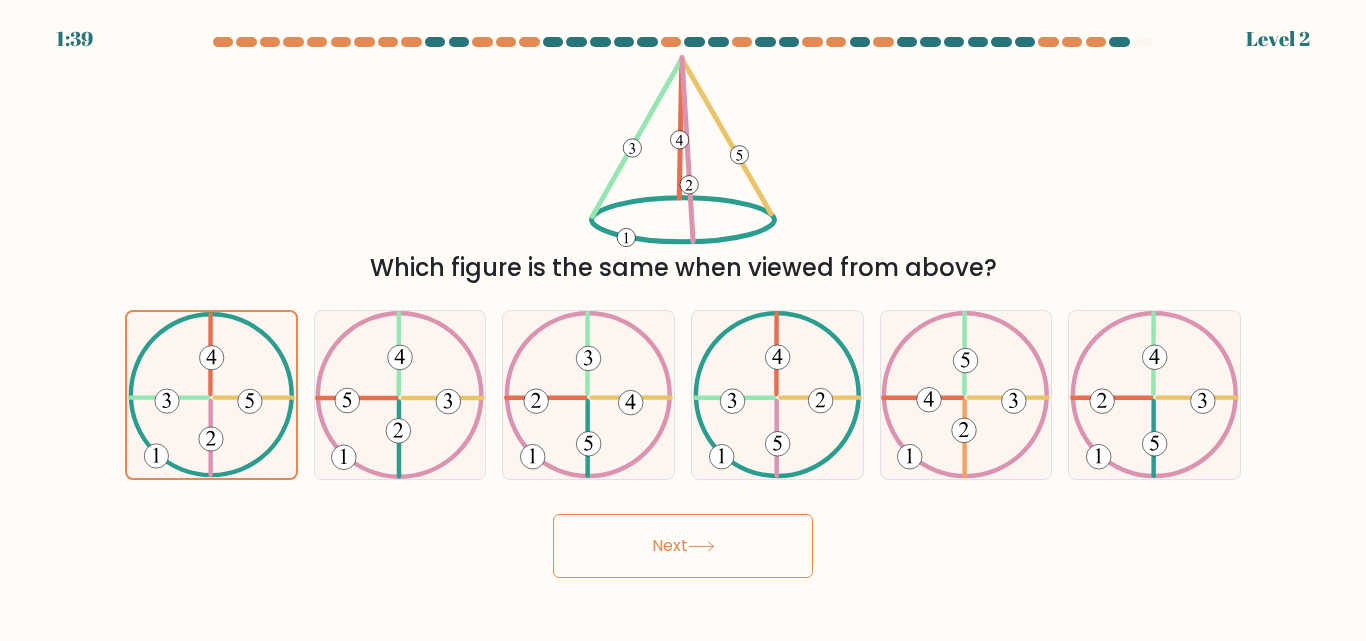 click on "Next" at bounding box center [683, 546] 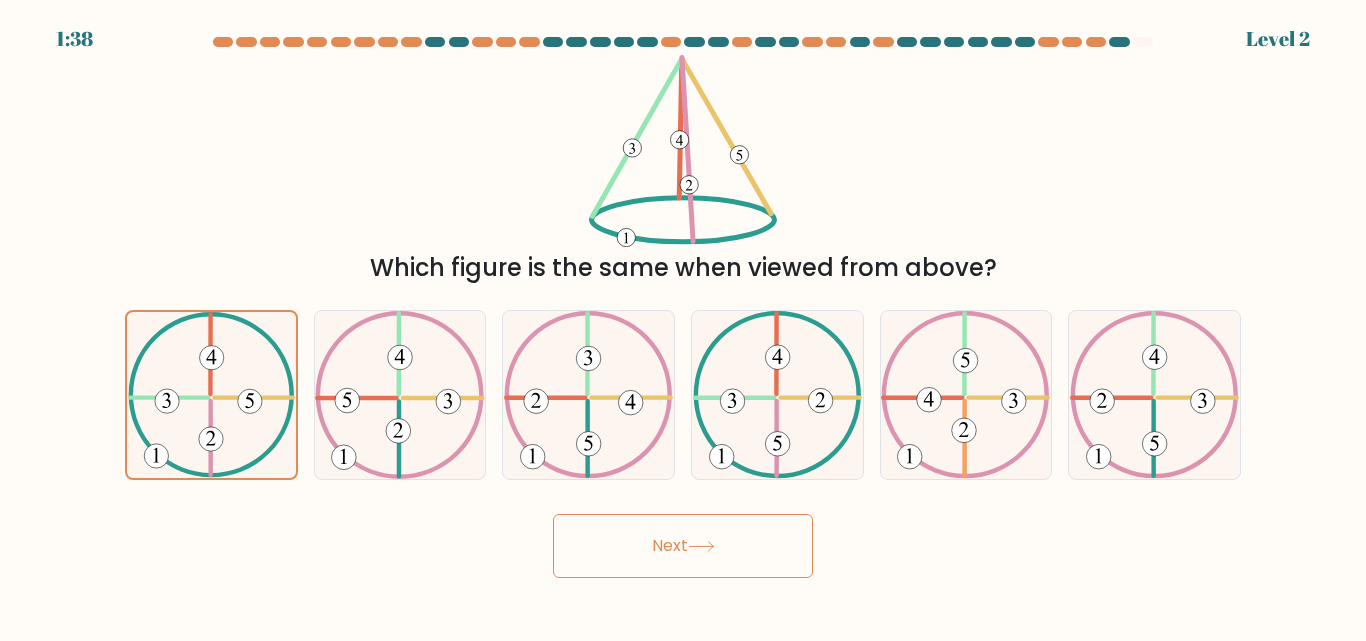click on "Next" at bounding box center [683, 546] 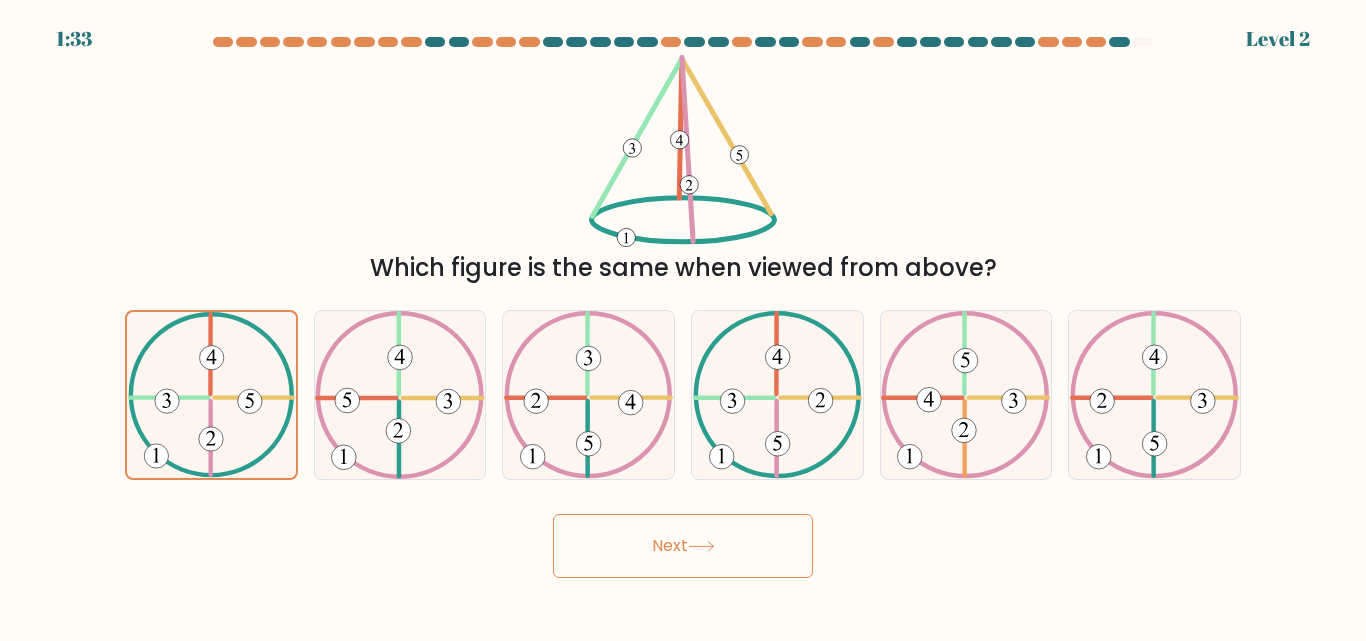 click on "Next" at bounding box center [683, 546] 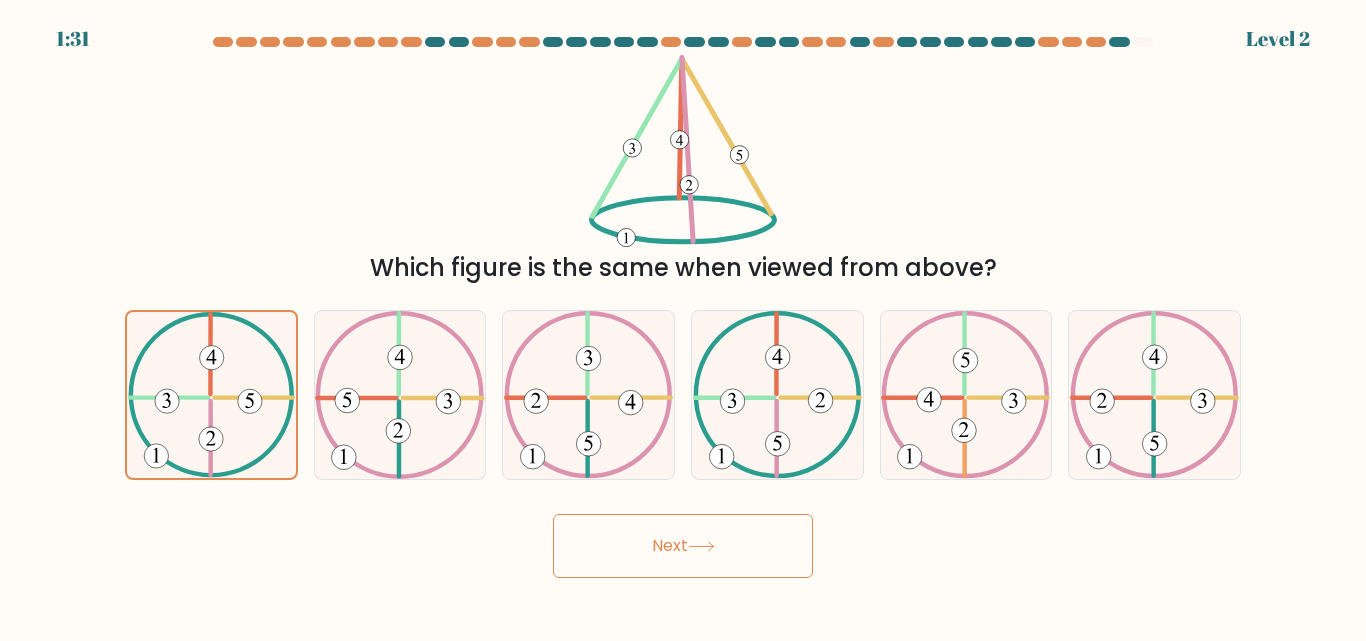 click on "Next" at bounding box center (683, 546) 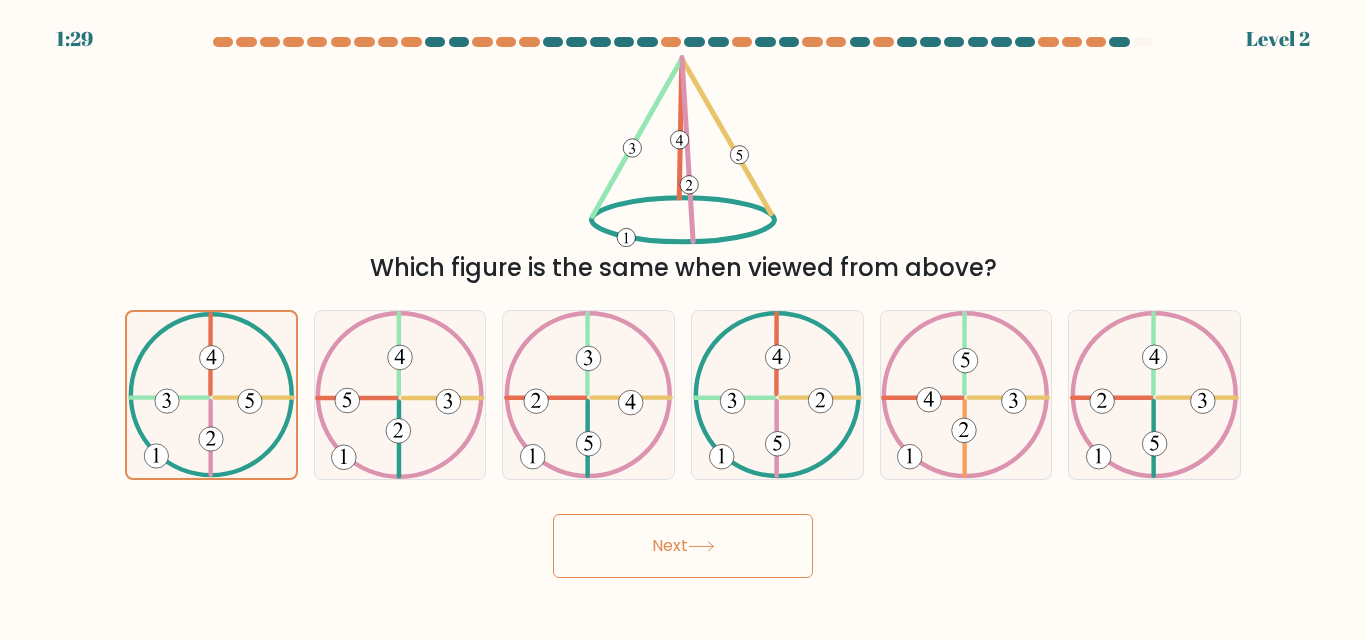 click on "Next" at bounding box center (683, 546) 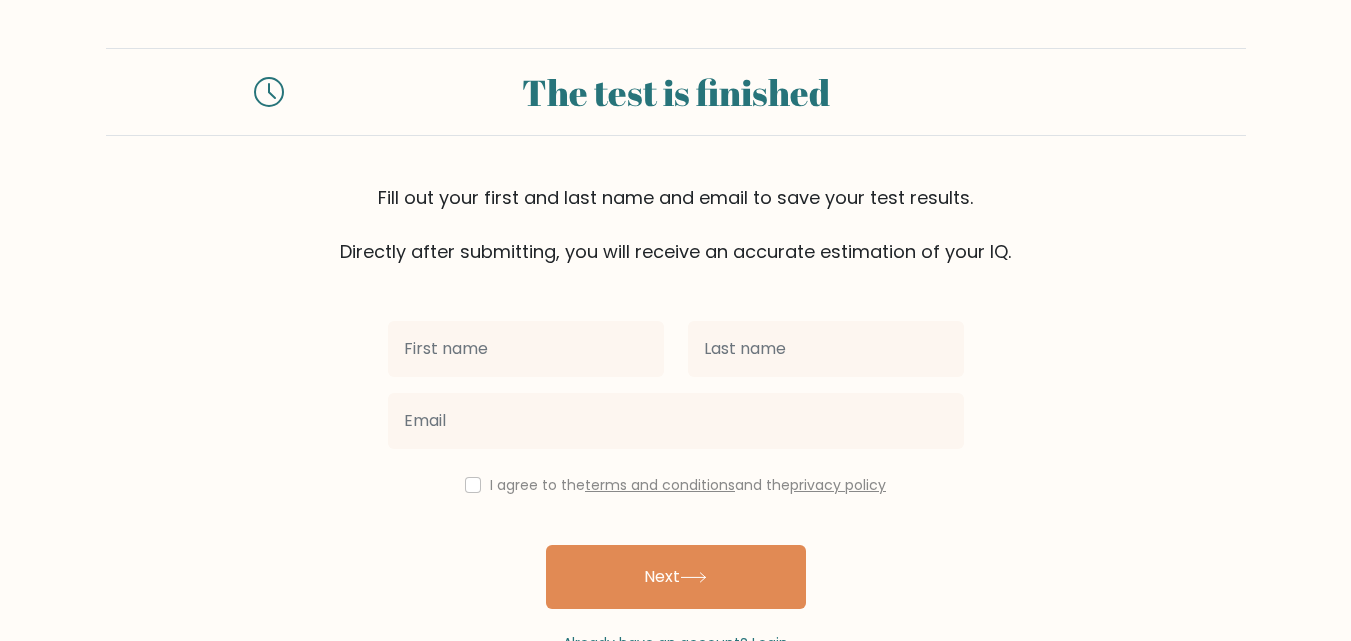 scroll, scrollTop: 0, scrollLeft: 0, axis: both 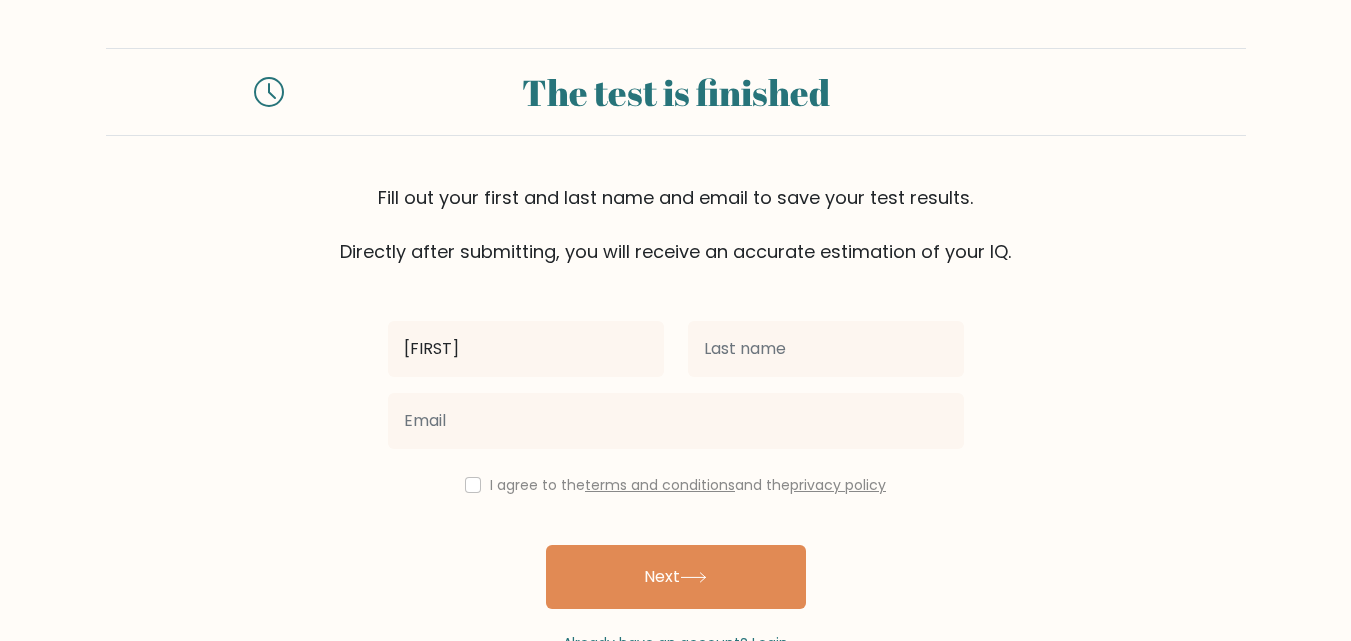 click on "[FIRST]" at bounding box center [526, 349] 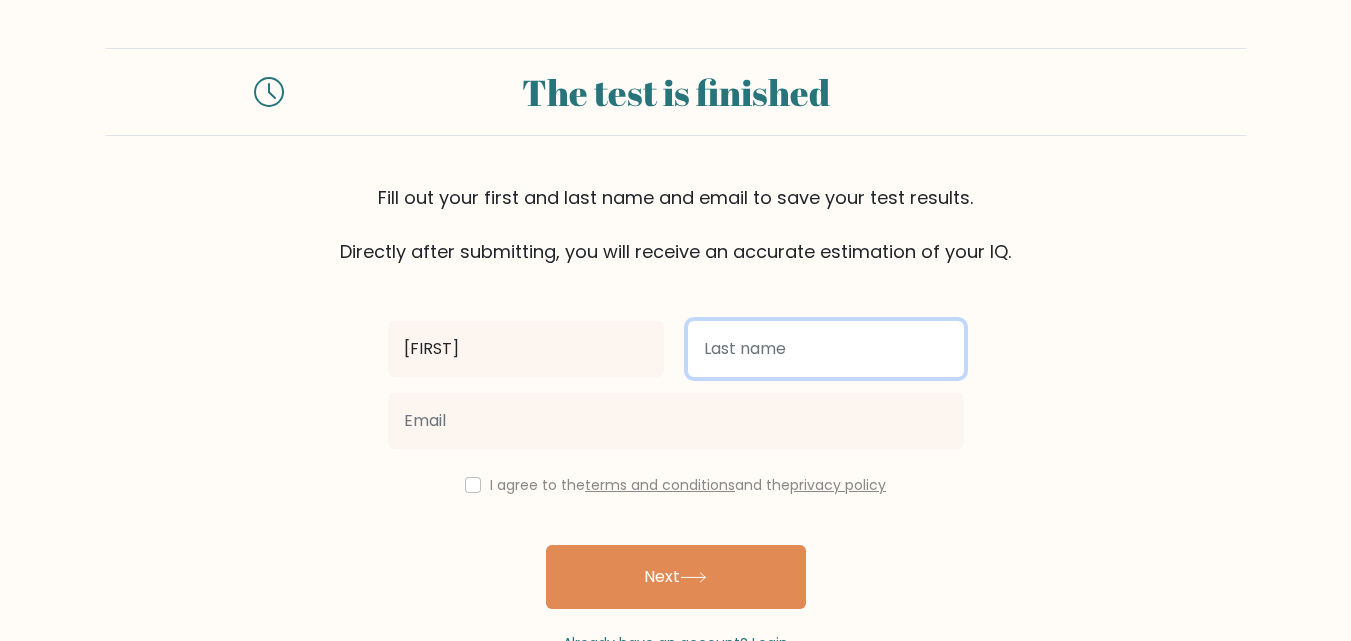 click at bounding box center [826, 349] 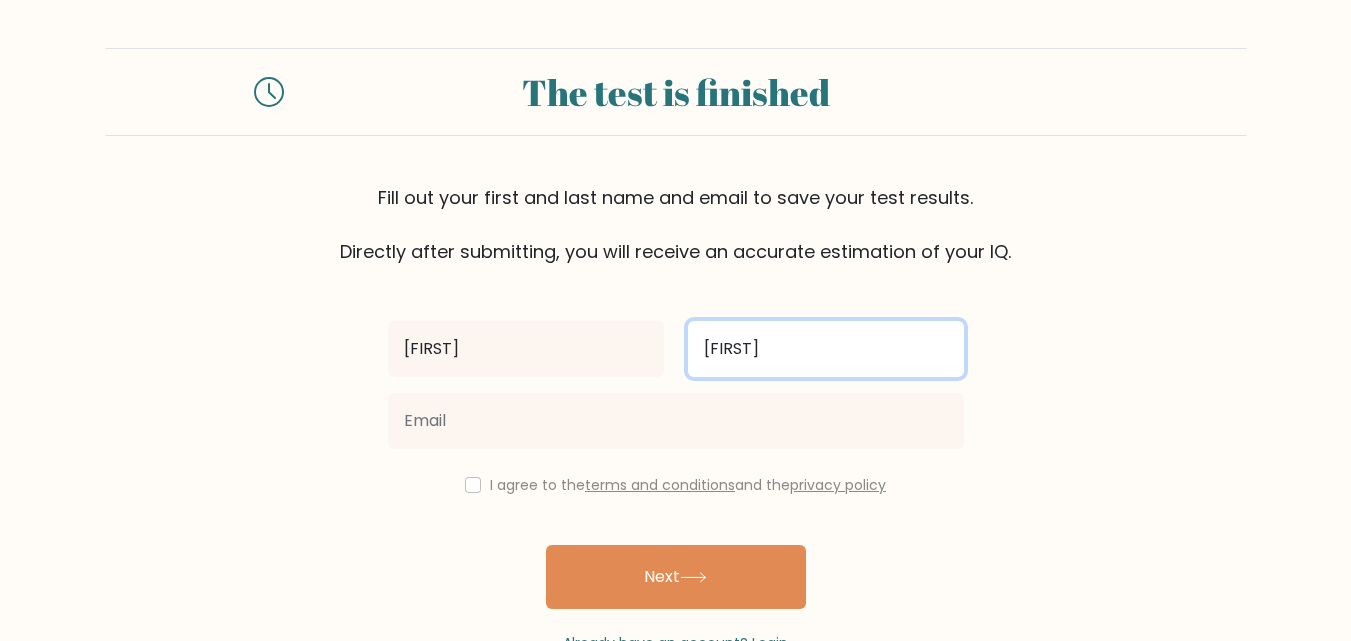 type on "[FIRST]" 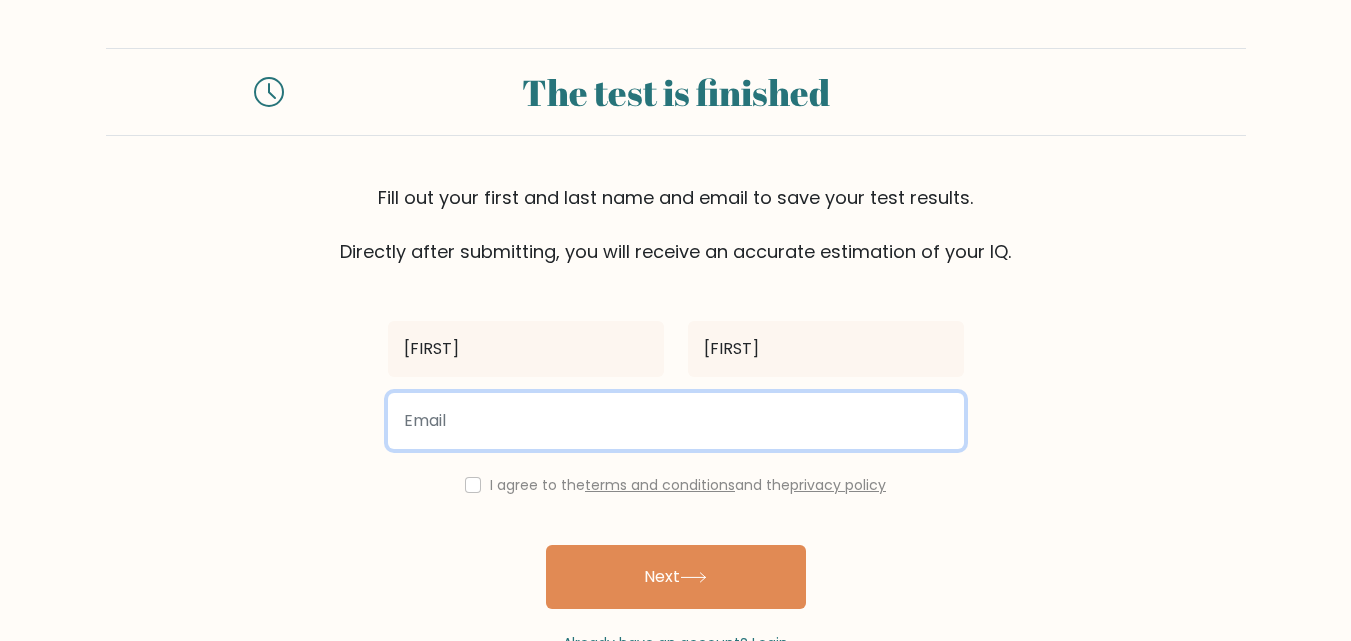 click at bounding box center [676, 421] 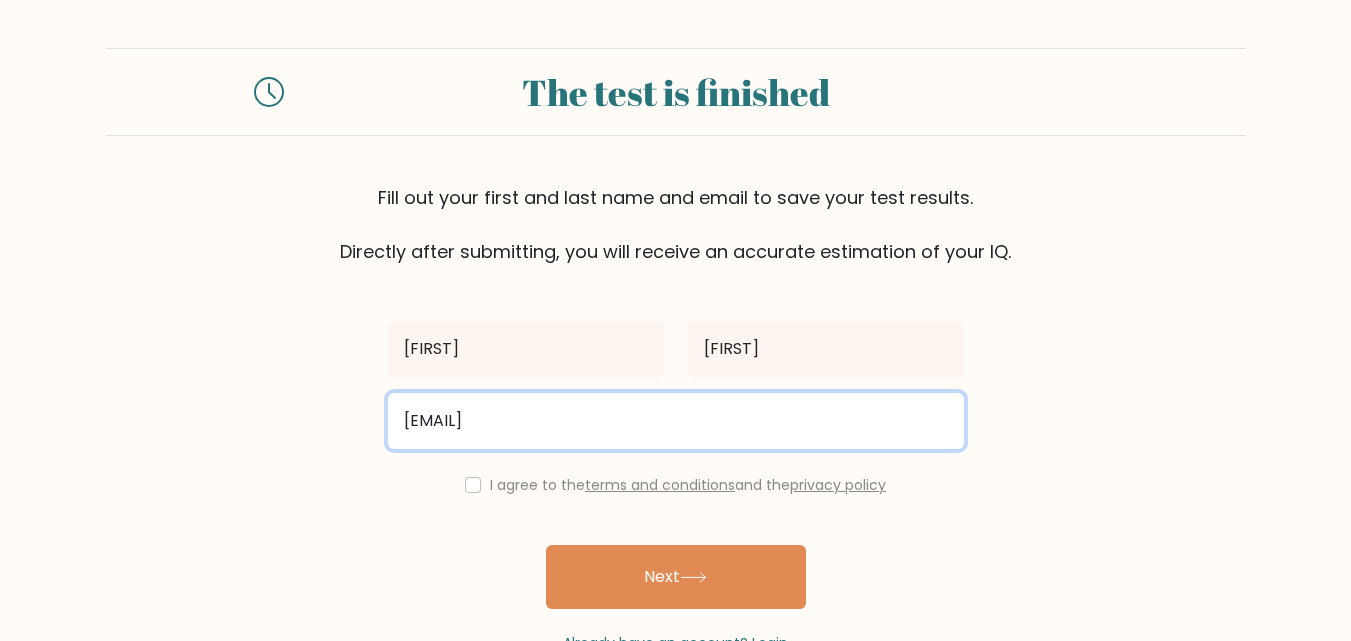 click on "[EMAIL]" at bounding box center [676, 421] 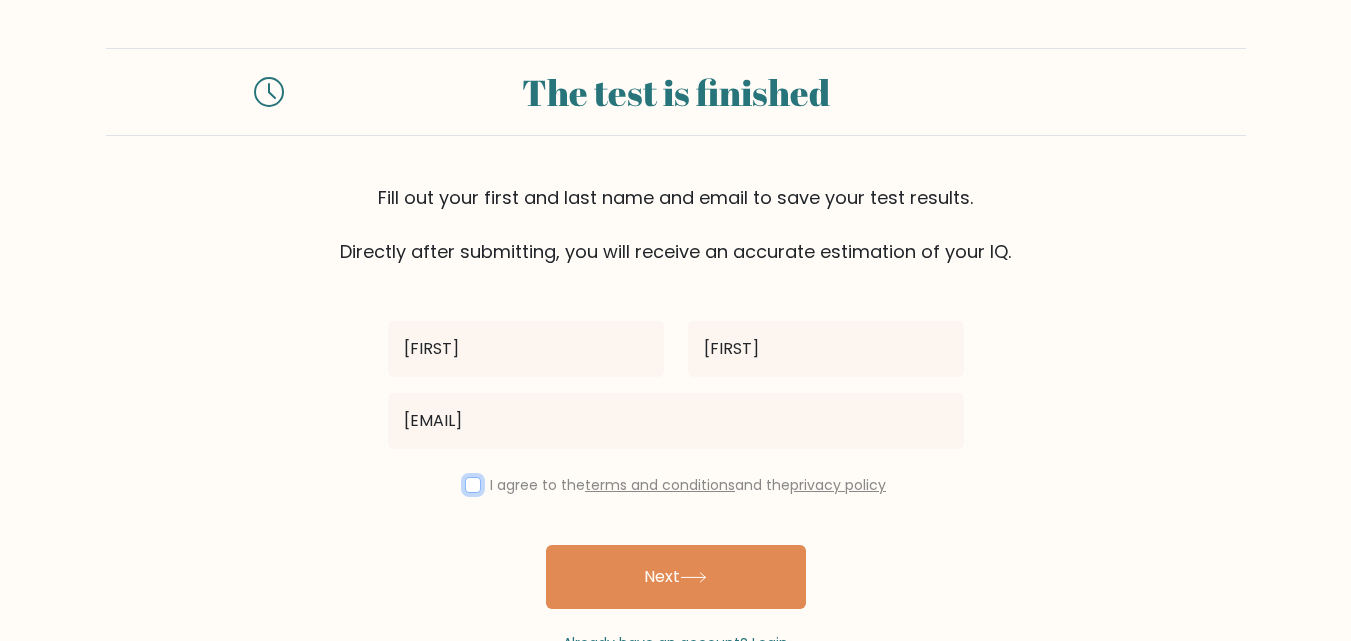 click at bounding box center (473, 485) 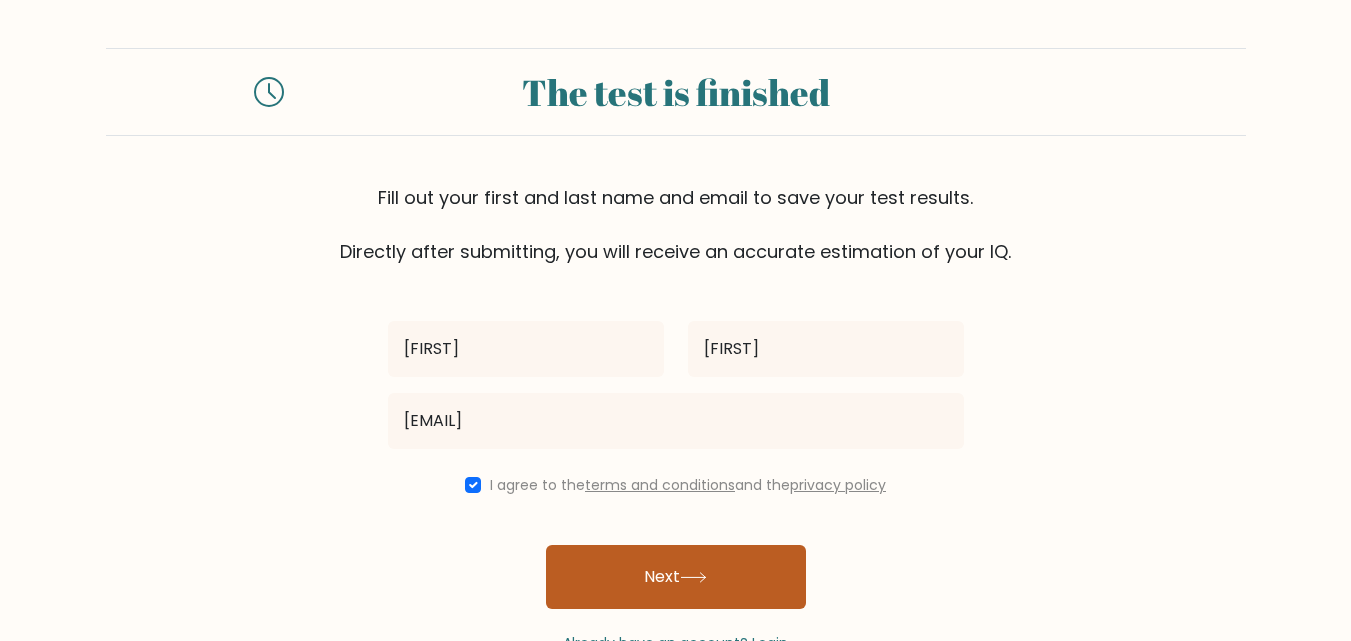 click on "Next" at bounding box center (676, 577) 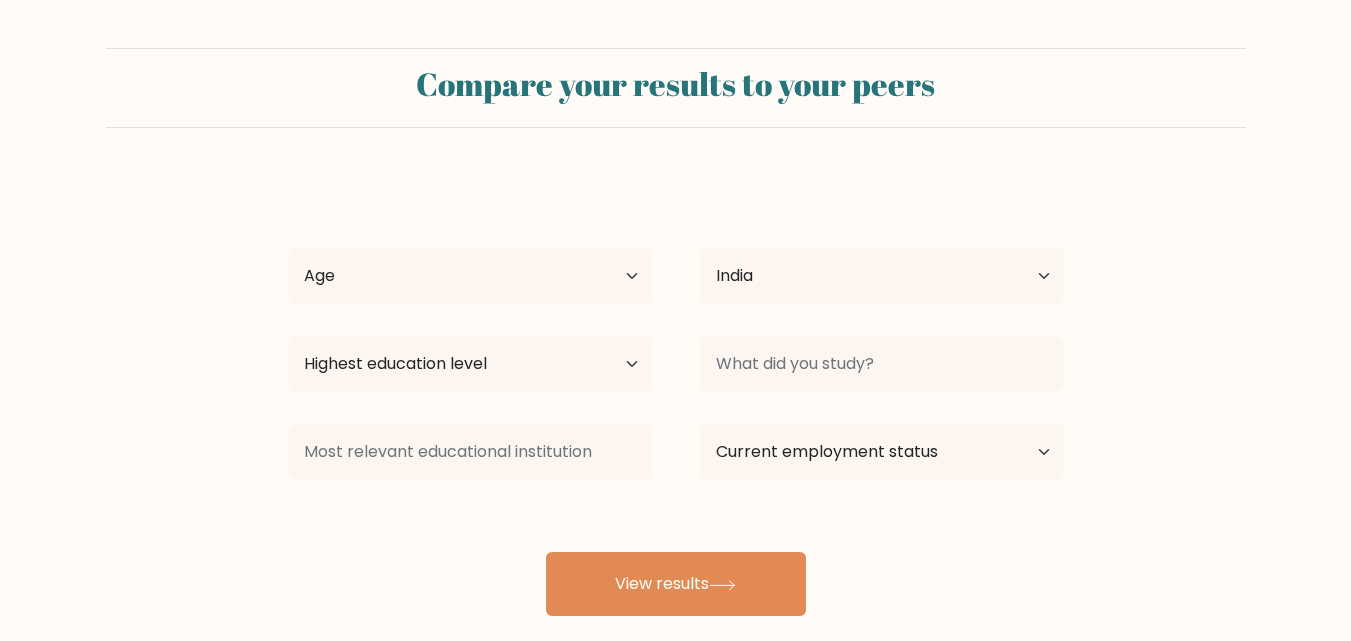 select on "IN" 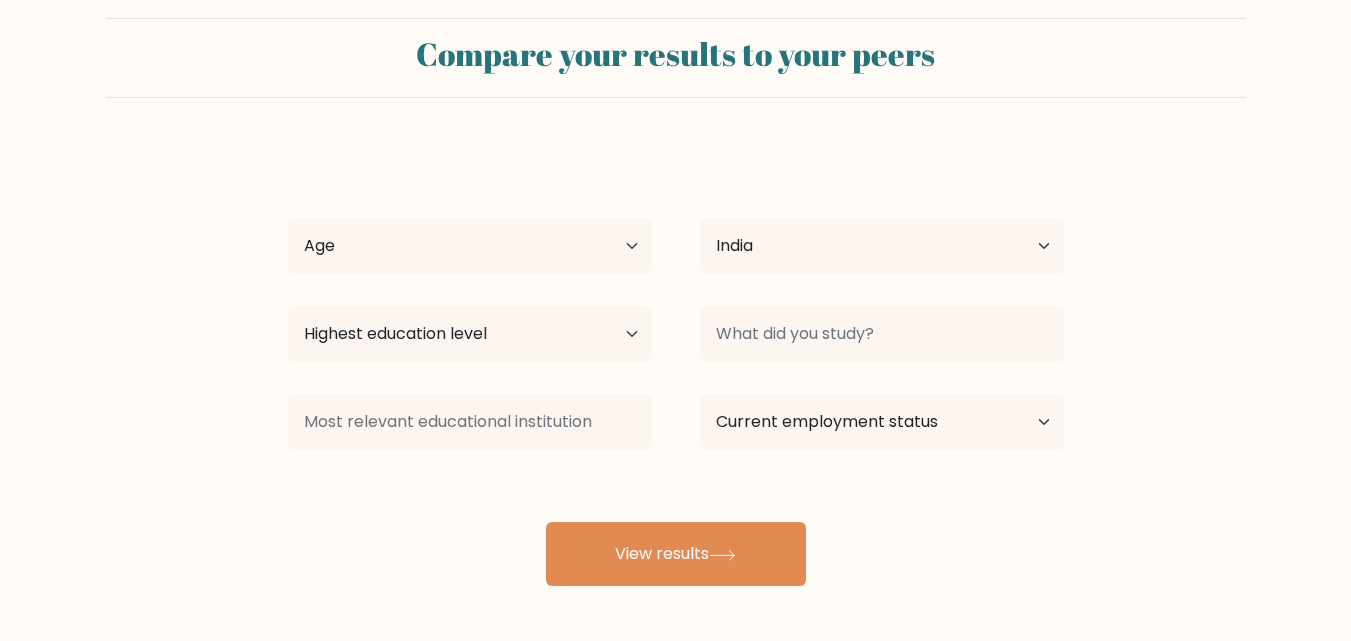 scroll, scrollTop: 0, scrollLeft: 0, axis: both 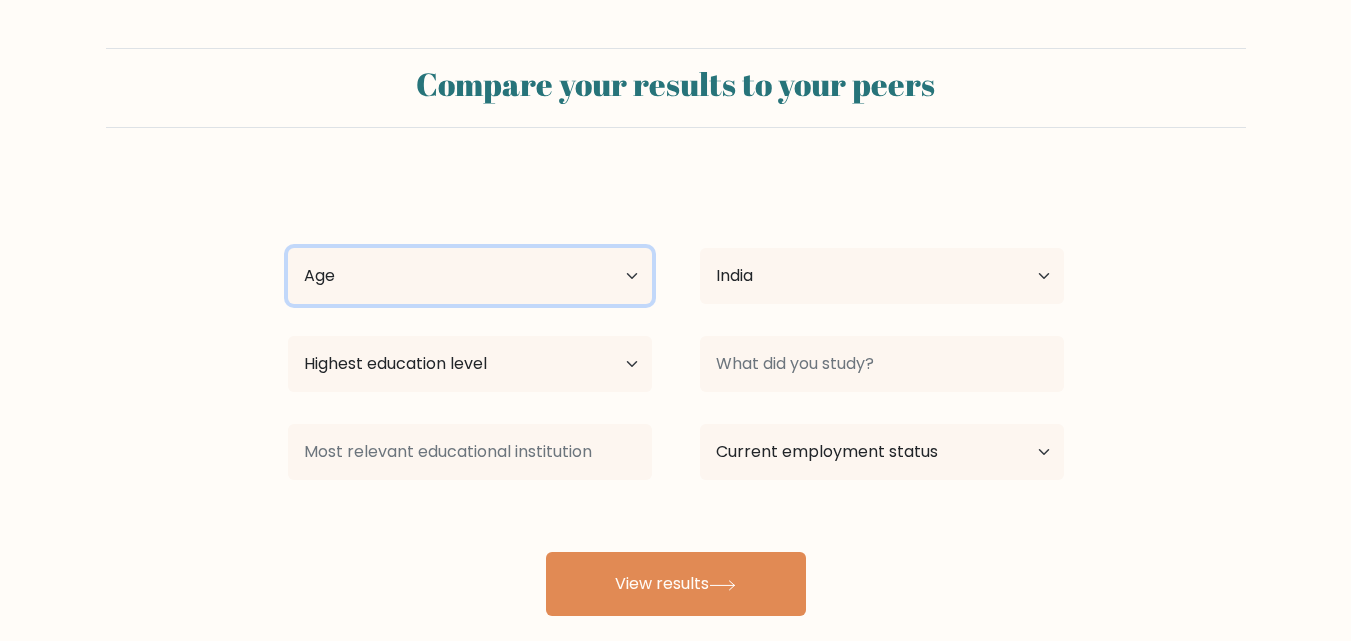click on "Age
Under 18 years old
18-24 years old
25-34 years old
35-44 years old
45-54 years old
55-64 years old
65 years old and above" at bounding box center [470, 276] 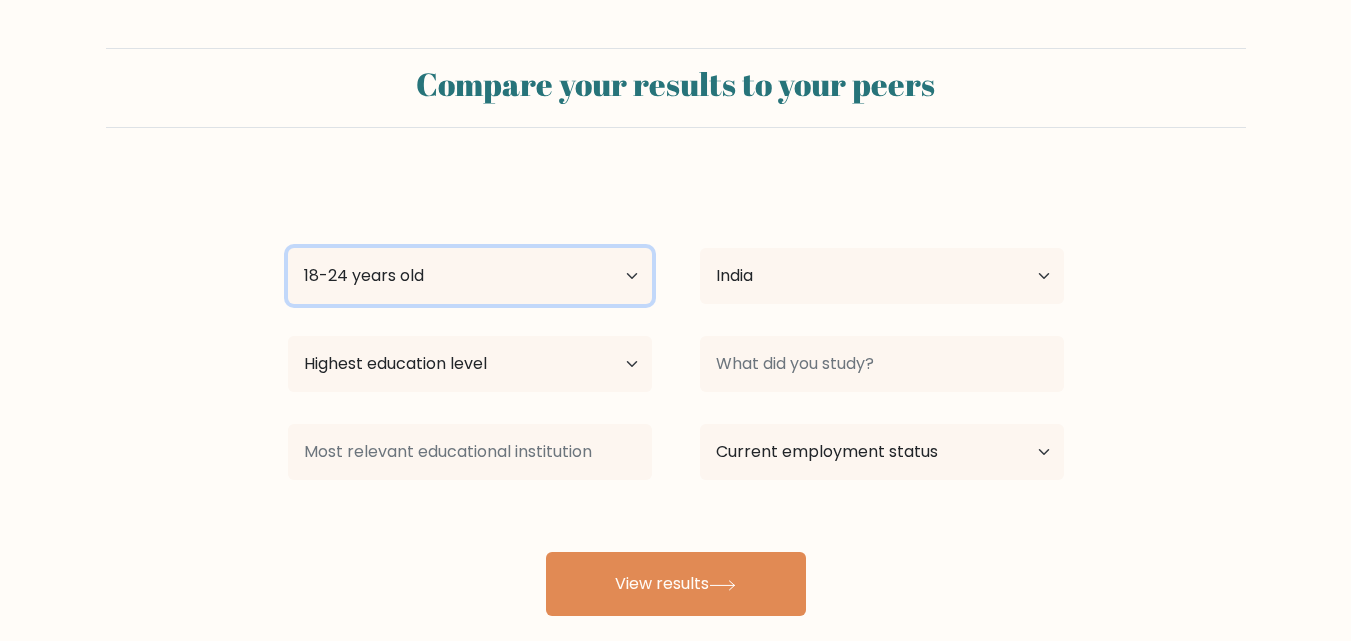 click on "Age
Under 18 years old
18-24 years old
25-34 years old
35-44 years old
45-54 years old
55-64 years old
65 years old and above" at bounding box center [470, 276] 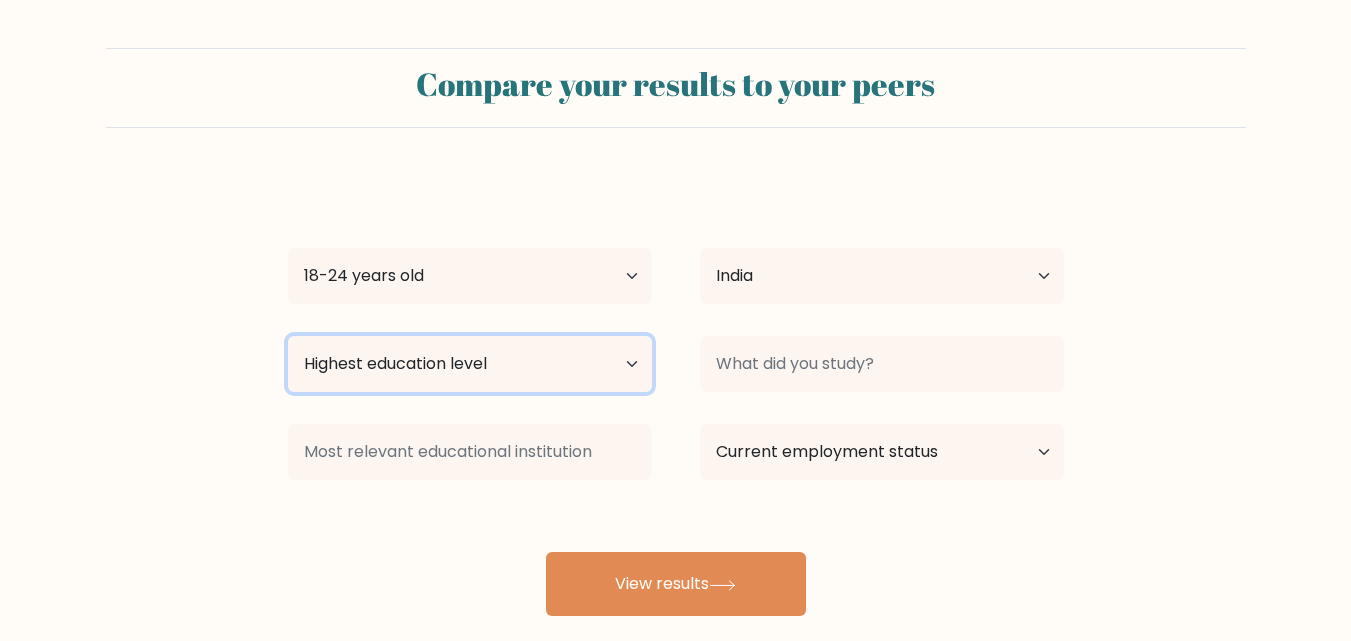 click on "Highest education level
No schooling
Primary
Lower Secondary
Upper Secondary
Occupation Specific
Bachelor's degree
Master's degree
Doctoral degree" at bounding box center (470, 364) 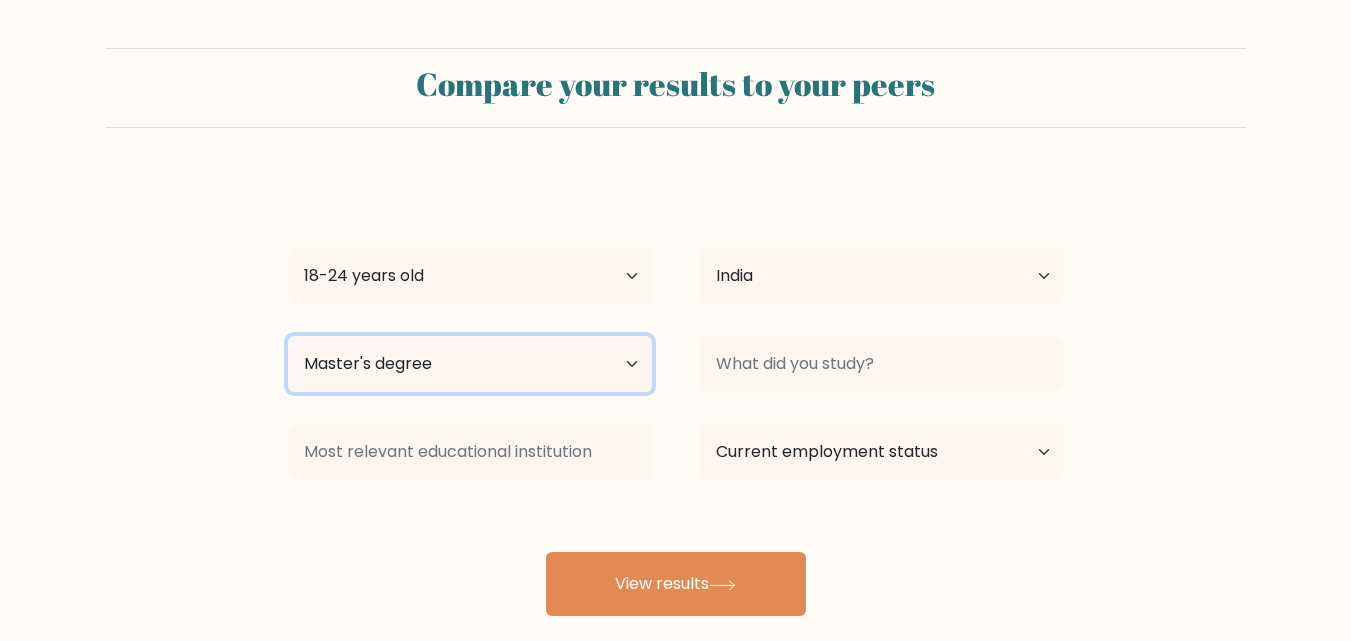 click on "Highest education level
No schooling
Primary
Lower Secondary
Upper Secondary
Occupation Specific
Bachelor's degree
Master's degree
Doctoral degree" at bounding box center [470, 364] 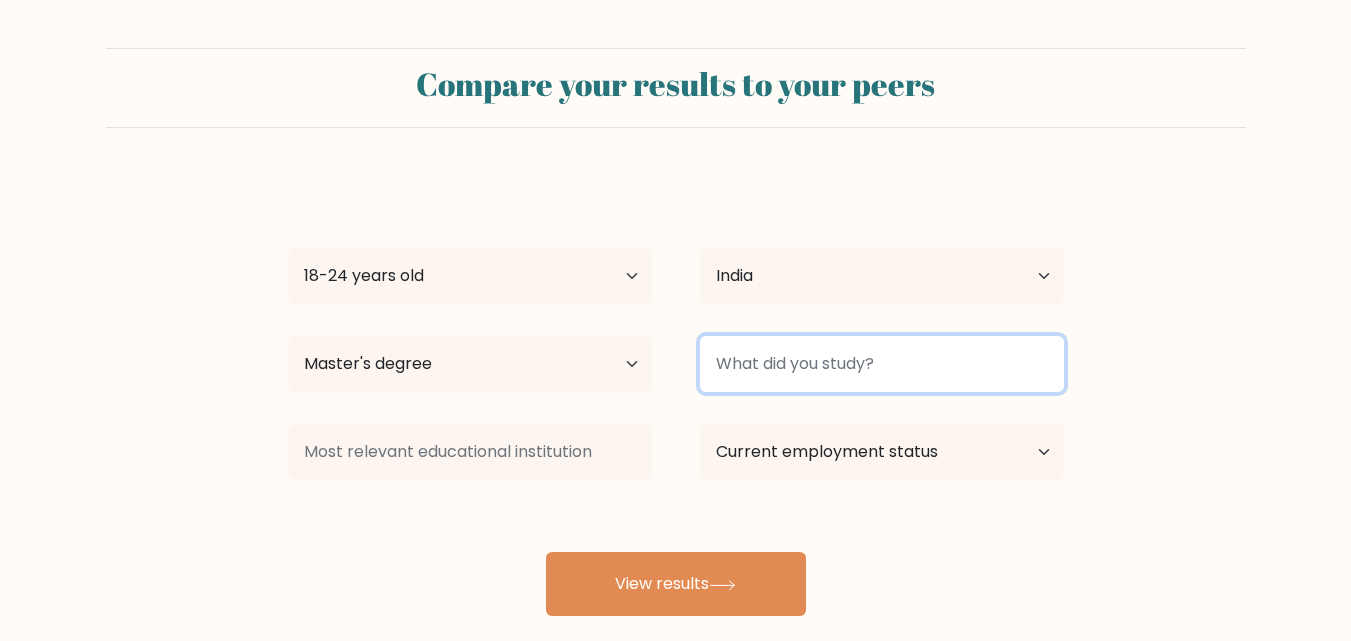 click at bounding box center [882, 364] 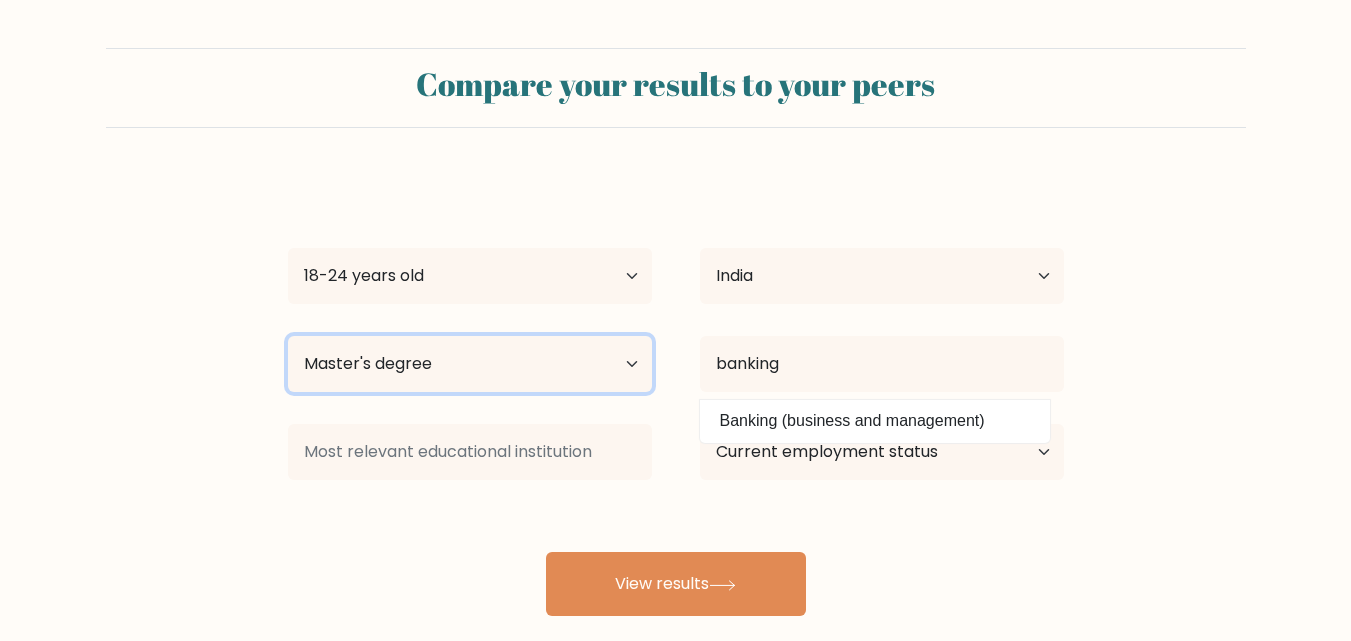click on "Highest education level
No schooling
Primary
Lower Secondary
Upper Secondary
Occupation Specific
Bachelor's degree
Master's degree
Doctoral degree" at bounding box center (470, 364) 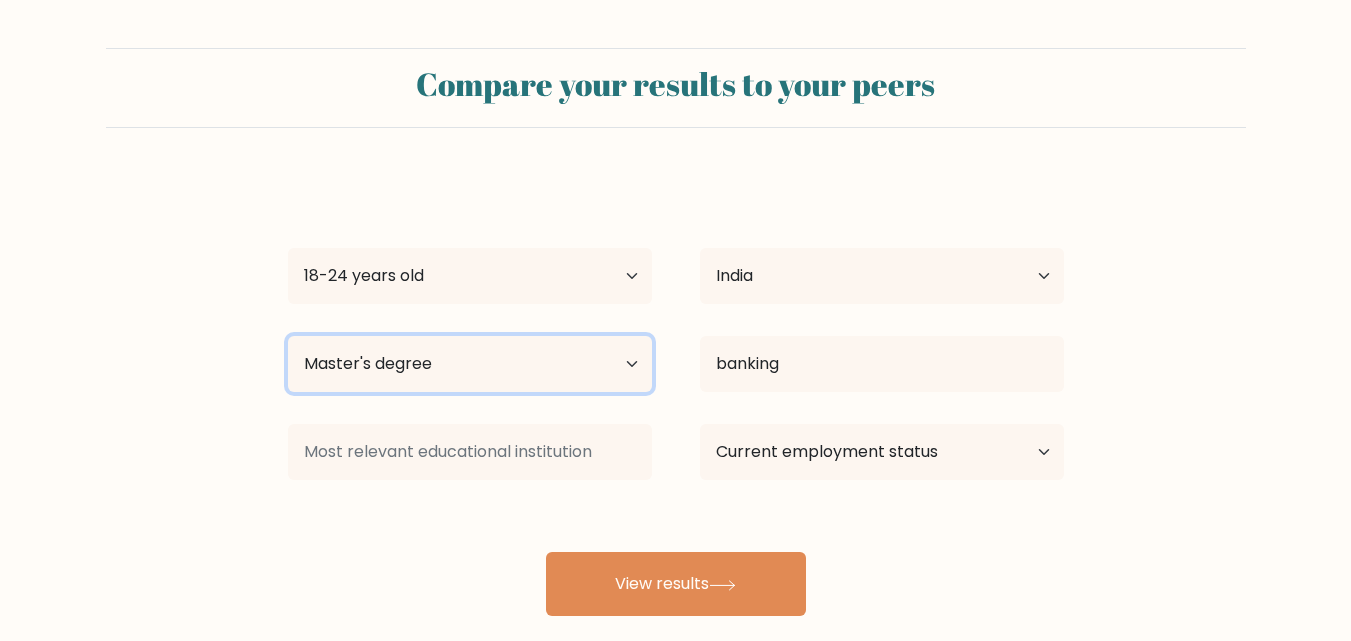click on "Highest education level
No schooling
Primary
Lower Secondary
Upper Secondary
Occupation Specific
Bachelor's degree
Master's degree
Doctoral degree" at bounding box center (470, 364) 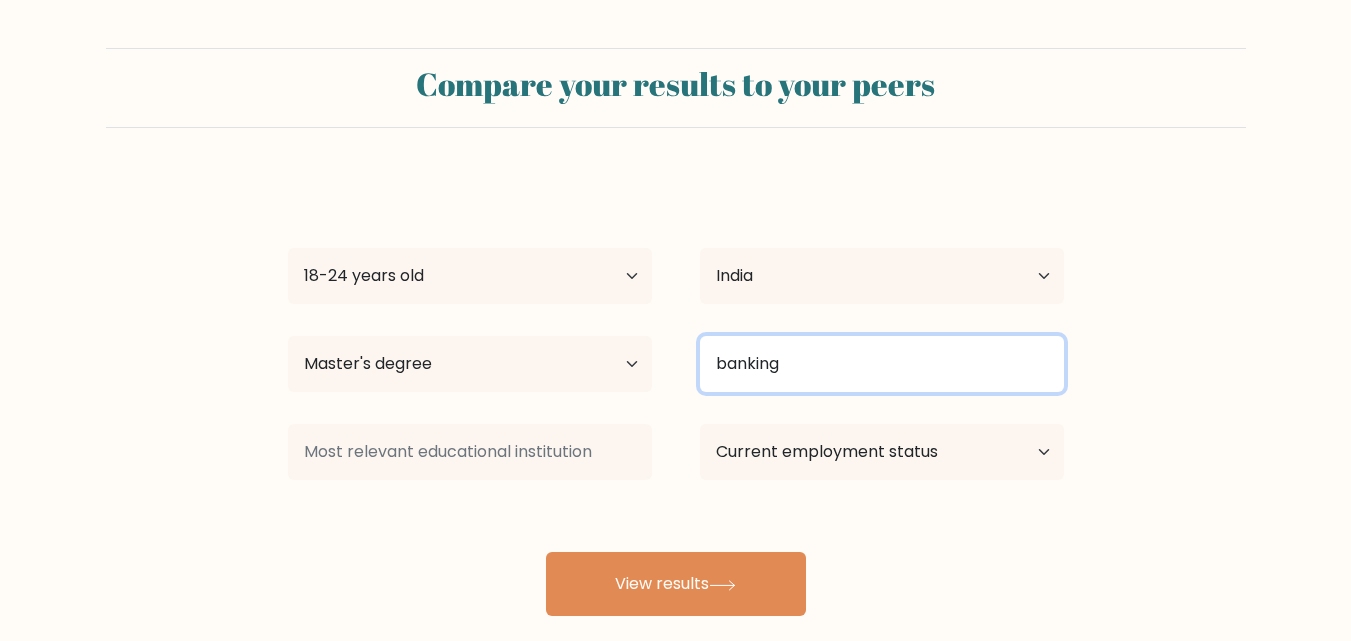click on "banking" at bounding box center (882, 364) 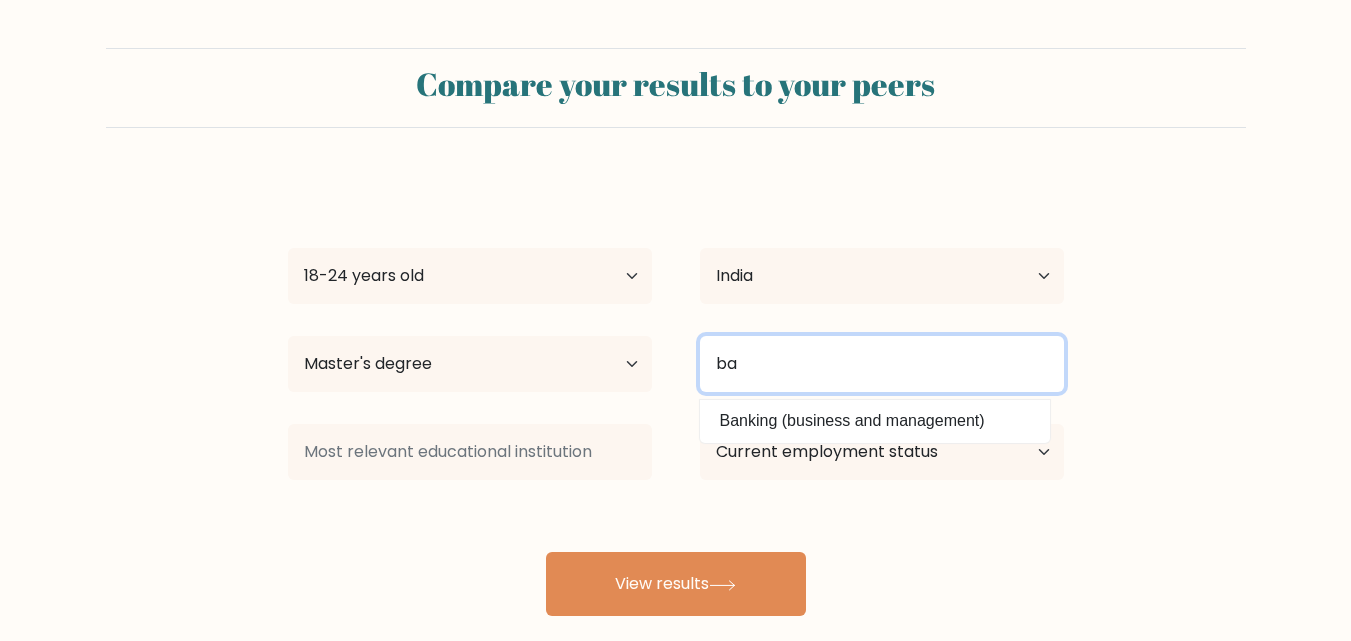 type on "b" 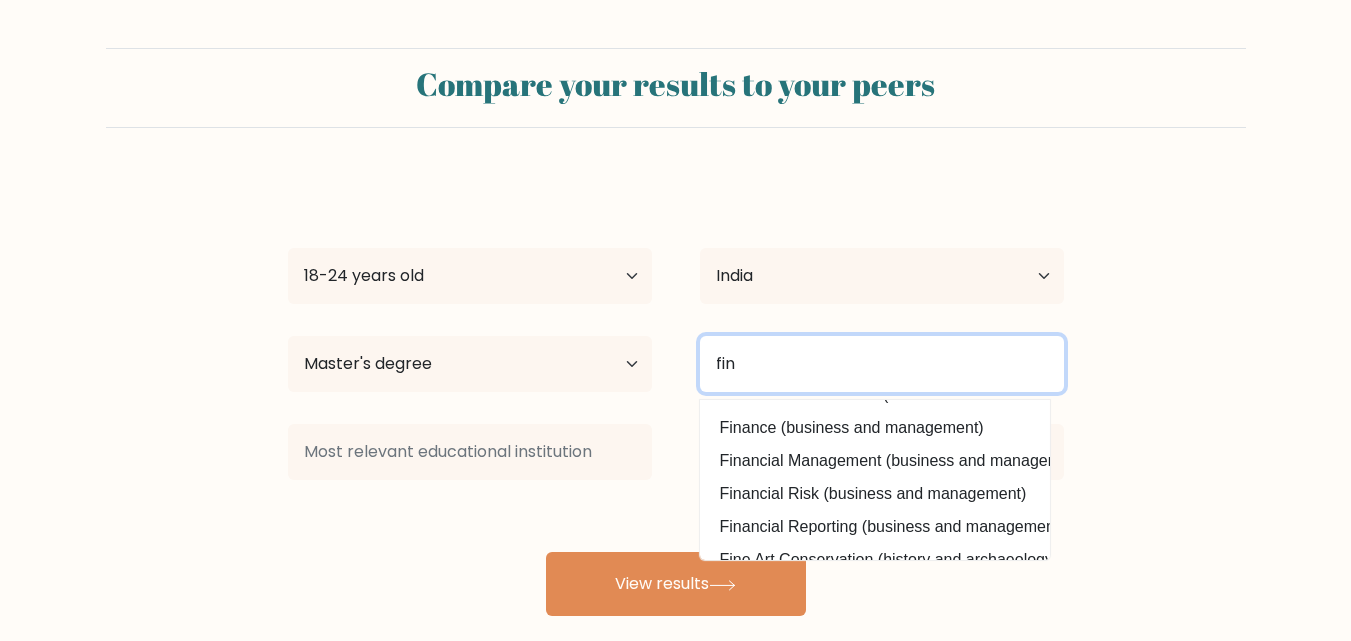 scroll, scrollTop: 0, scrollLeft: 0, axis: both 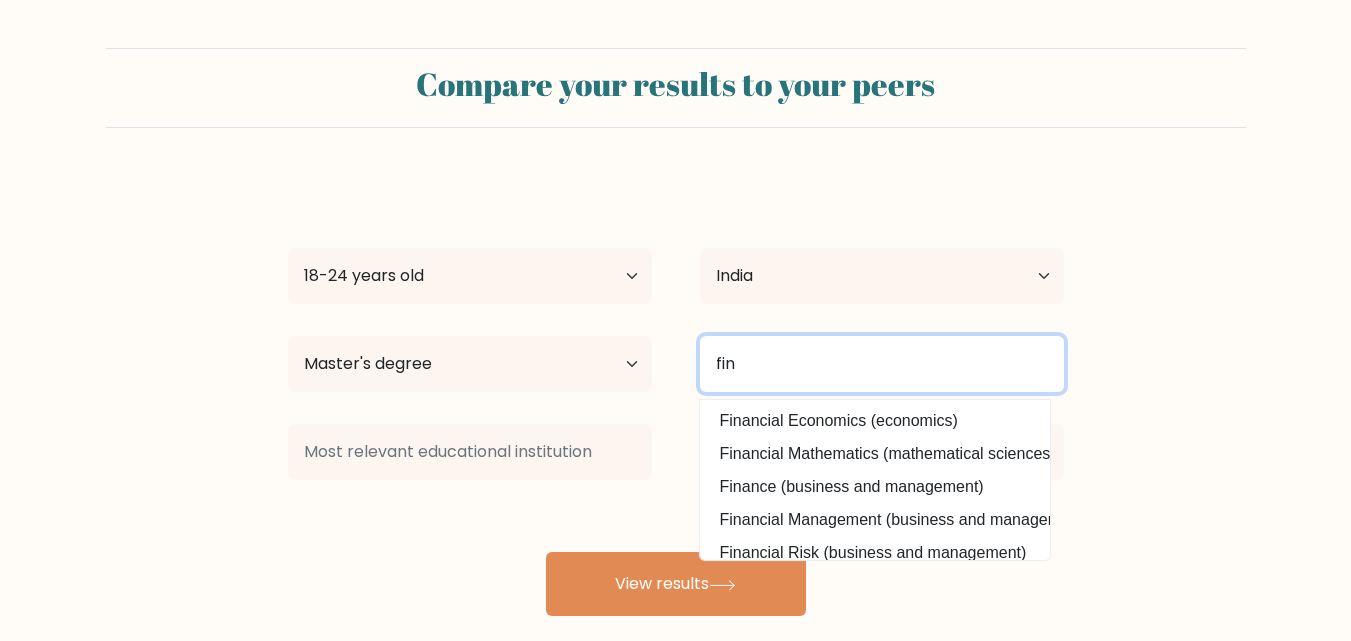 type on "fin" 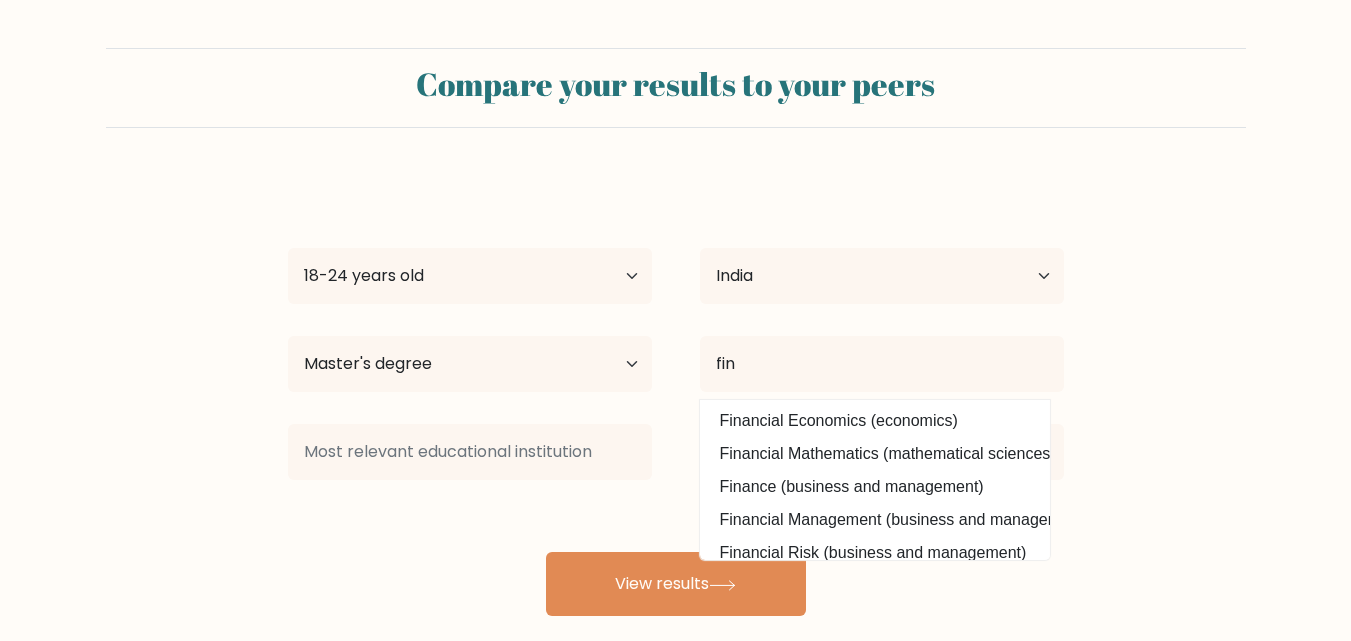 click on "Compare your results to your peers
[FIRST]
[LAST]
Age
Under 18 years old
18-24 years old
25-34 years old
35-44 years old
45-54 years old
55-64 years old
65 years old and above
Country
Afghanistan
Albania
Algeria
American Samoa
Andorra
Angola
Anguilla
Antarctica
Antigua and Barbuda
Argentina
Armenia
Aruba
Australia" at bounding box center [675, 332] 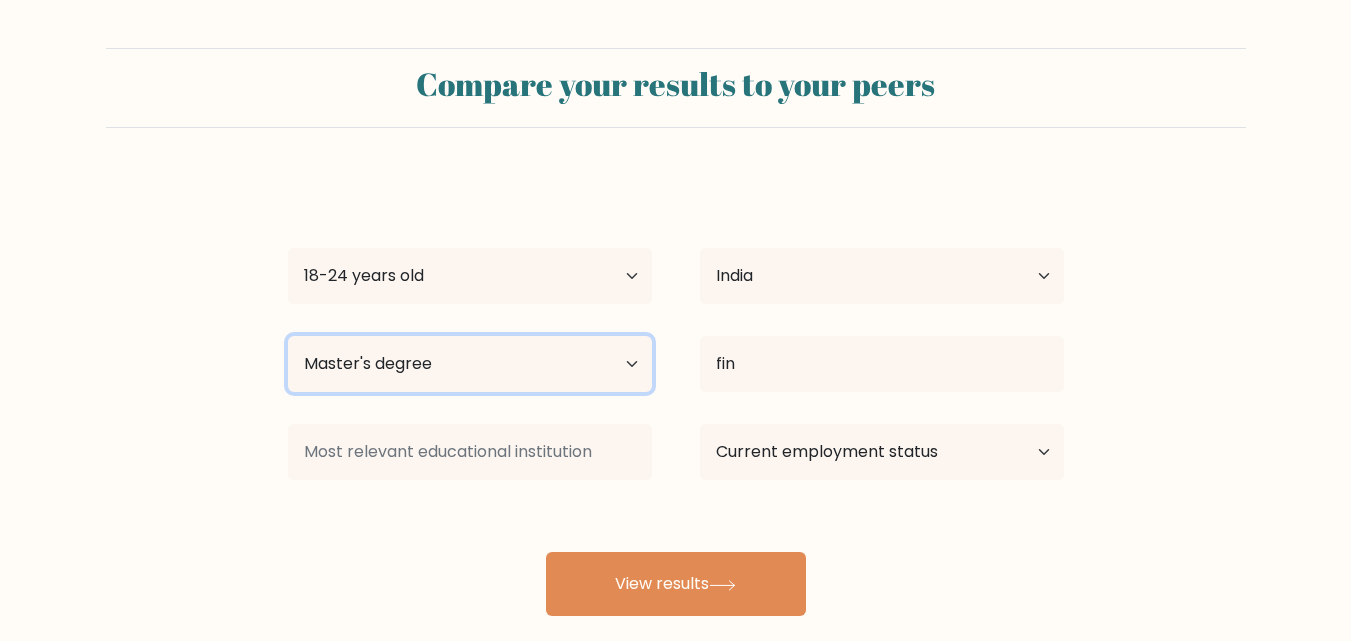 click on "Highest education level
No schooling
Primary
Lower Secondary
Upper Secondary
Occupation Specific
Bachelor's degree
Master's degree
Doctoral degree" at bounding box center [470, 364] 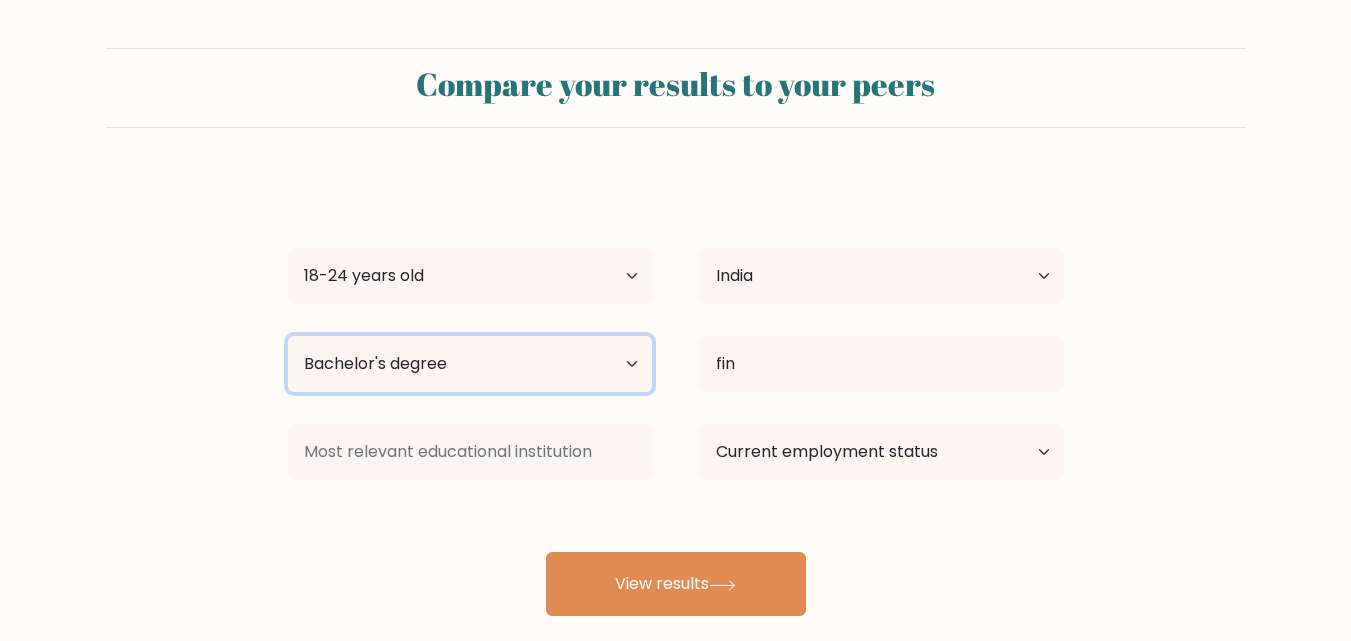 click on "Highest education level
No schooling
Primary
Lower Secondary
Upper Secondary
Occupation Specific
Bachelor's degree
Master's degree
Doctoral degree" at bounding box center (470, 364) 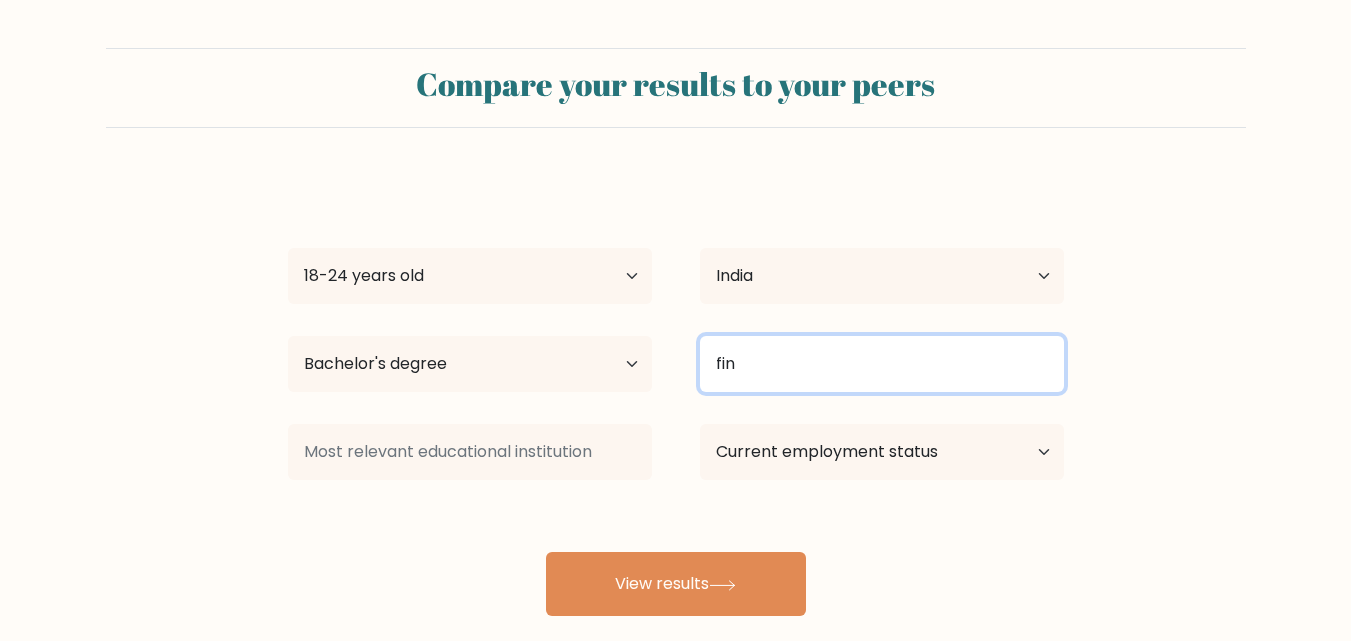 click on "fin" at bounding box center (882, 364) 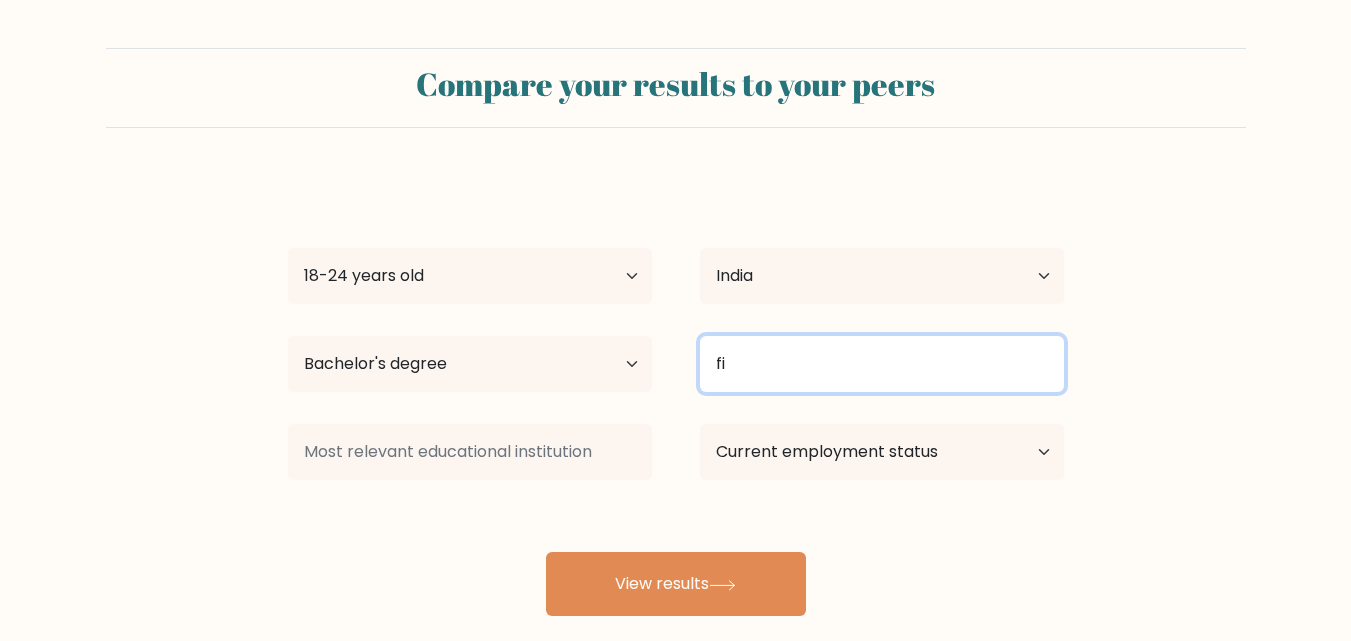 type on "f" 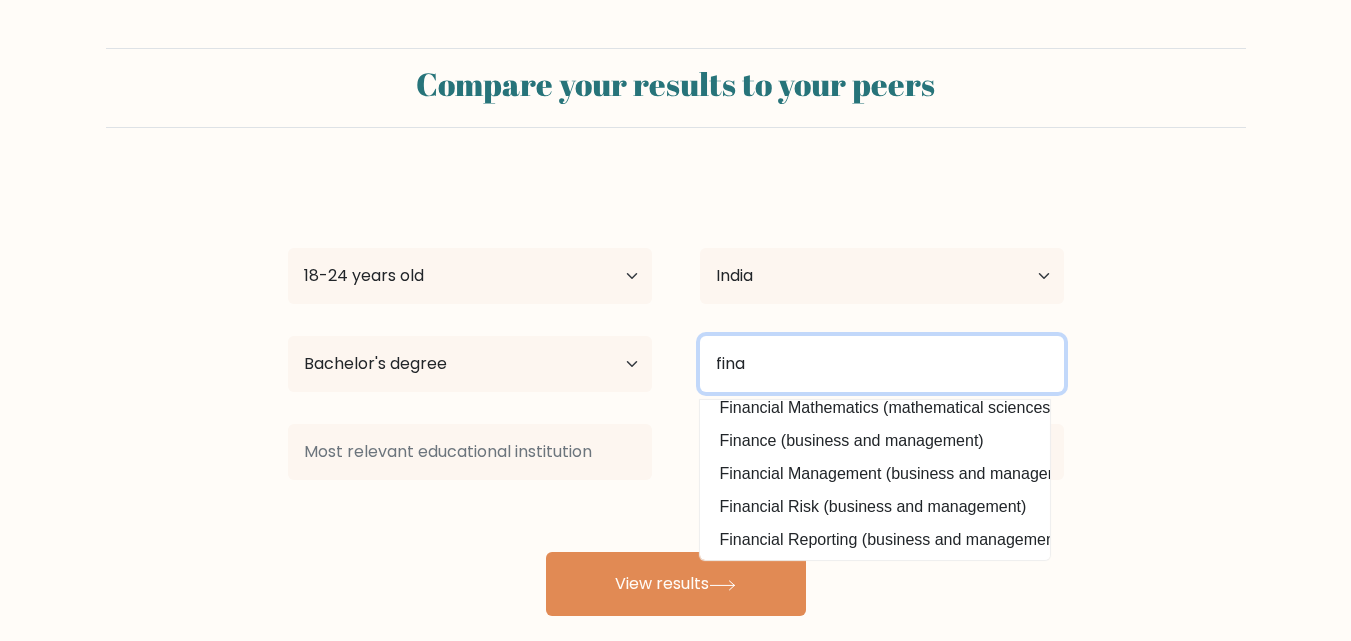 scroll, scrollTop: 63, scrollLeft: 0, axis: vertical 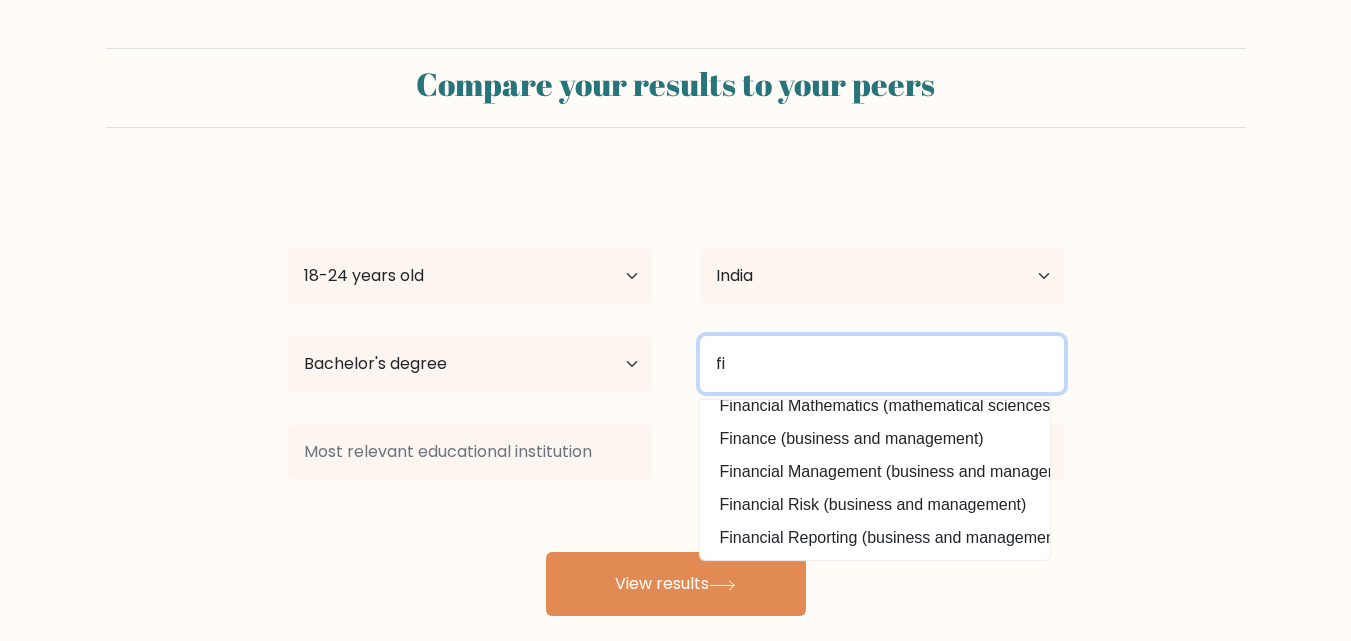 type on "f" 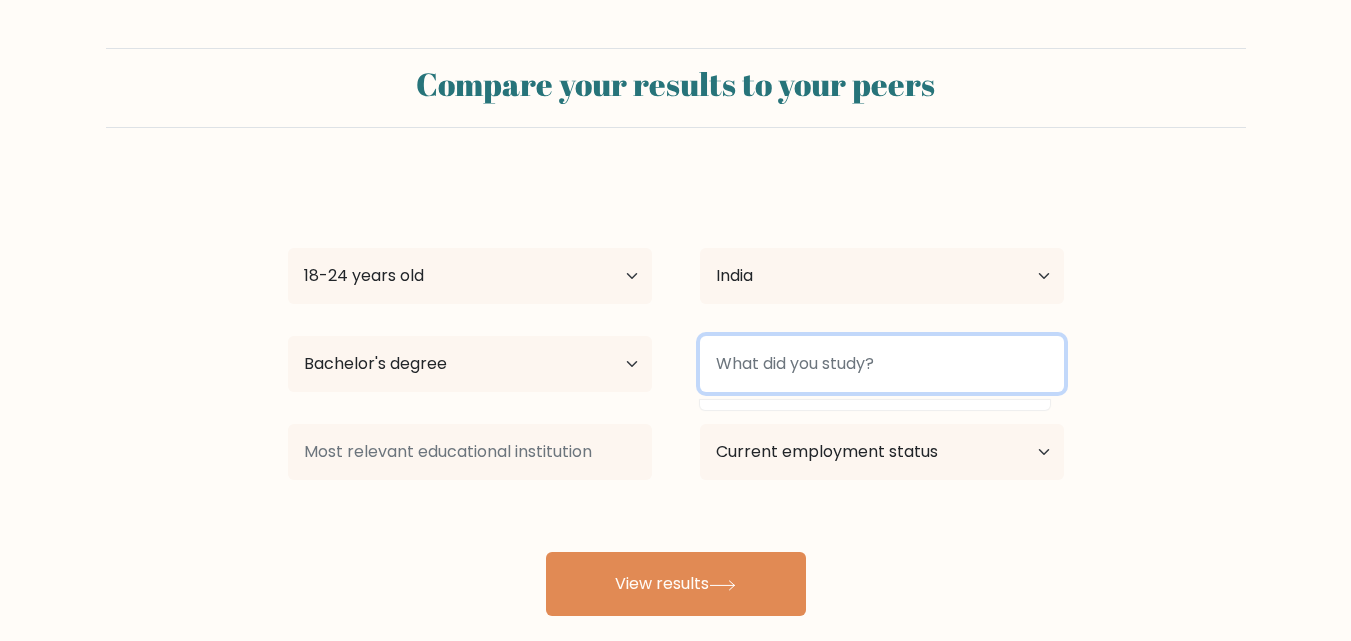 scroll, scrollTop: 0, scrollLeft: 0, axis: both 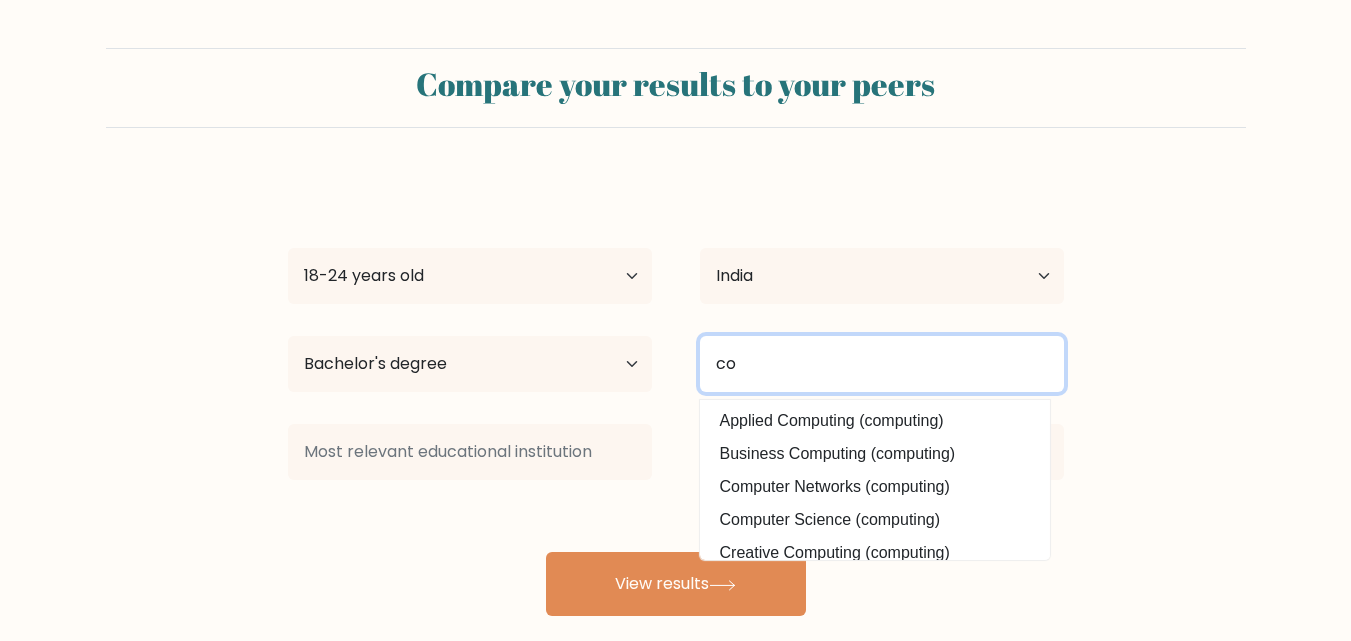 type on "c" 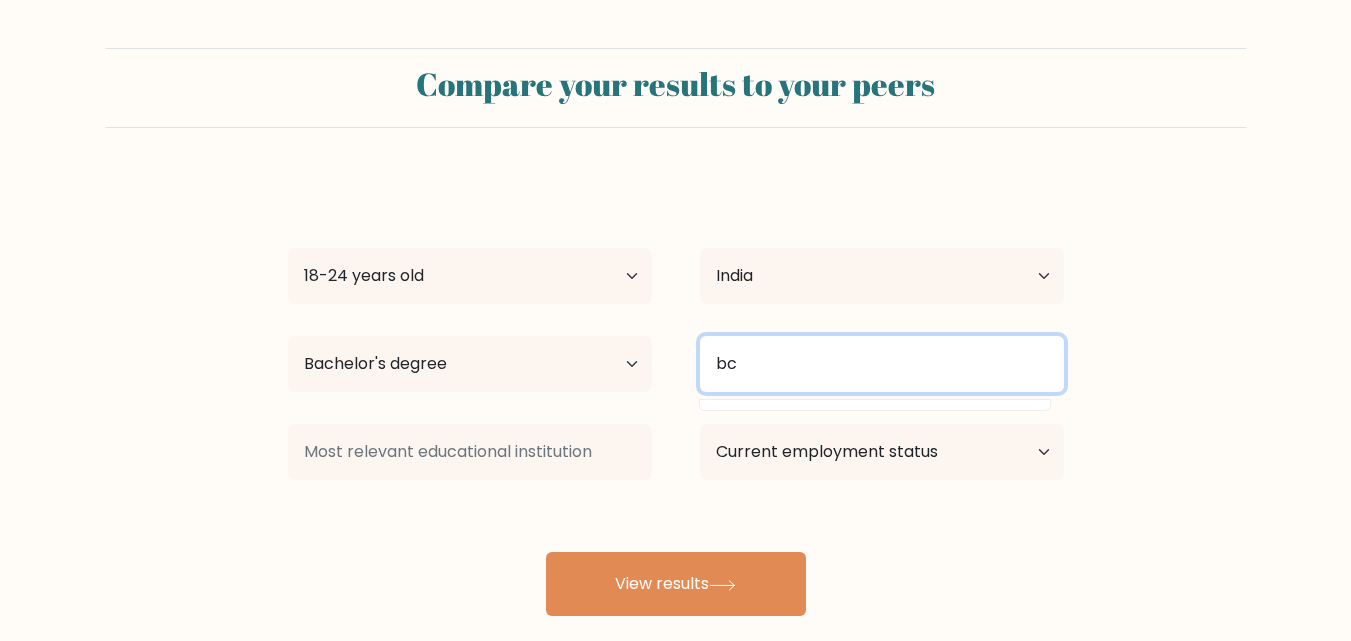 click on "bc" at bounding box center (882, 364) 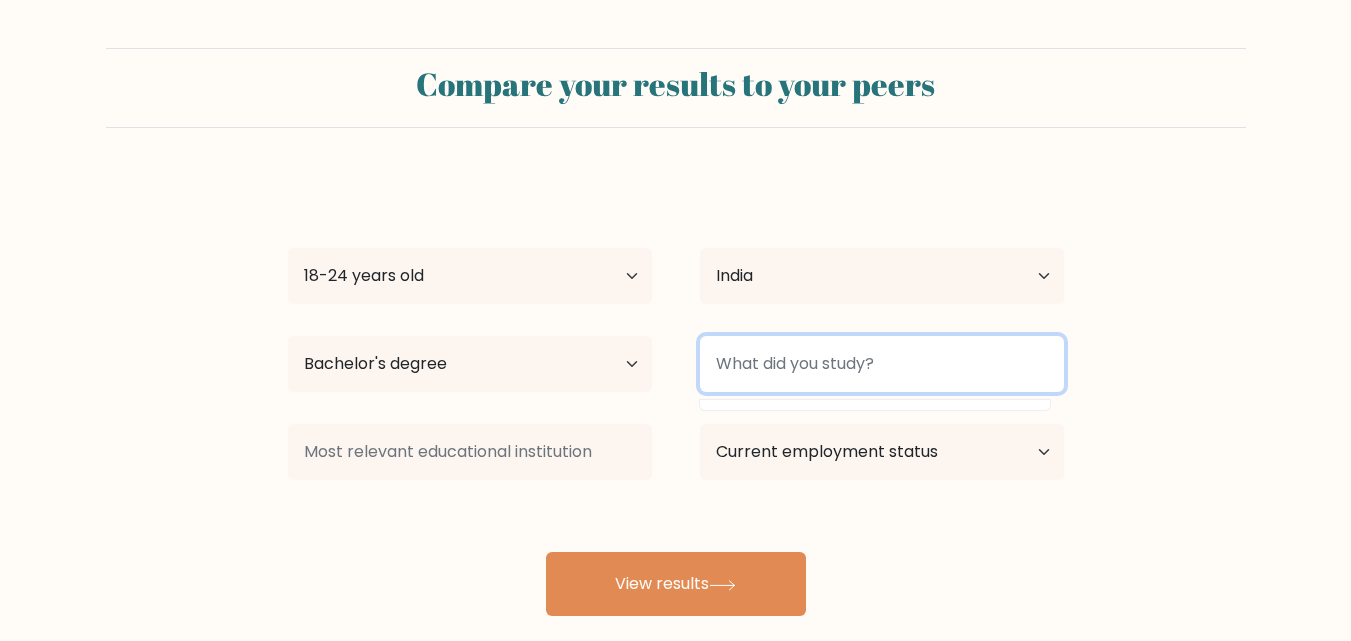 click at bounding box center (882, 364) 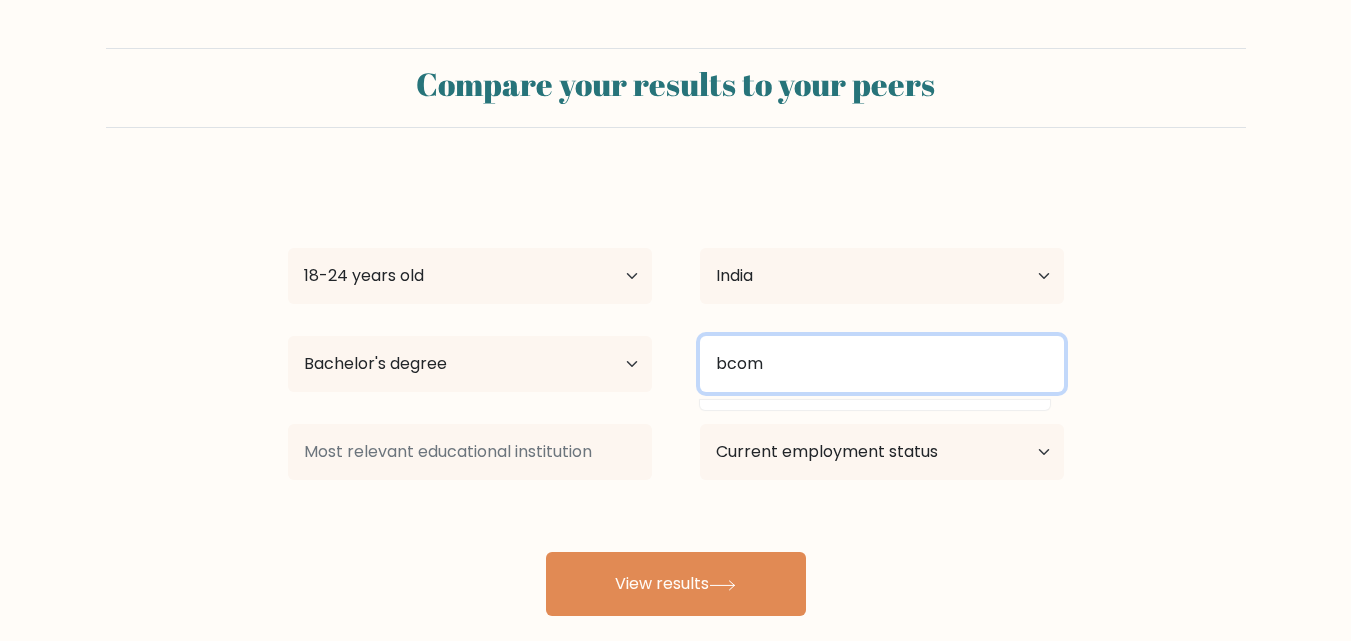 type on "bcom" 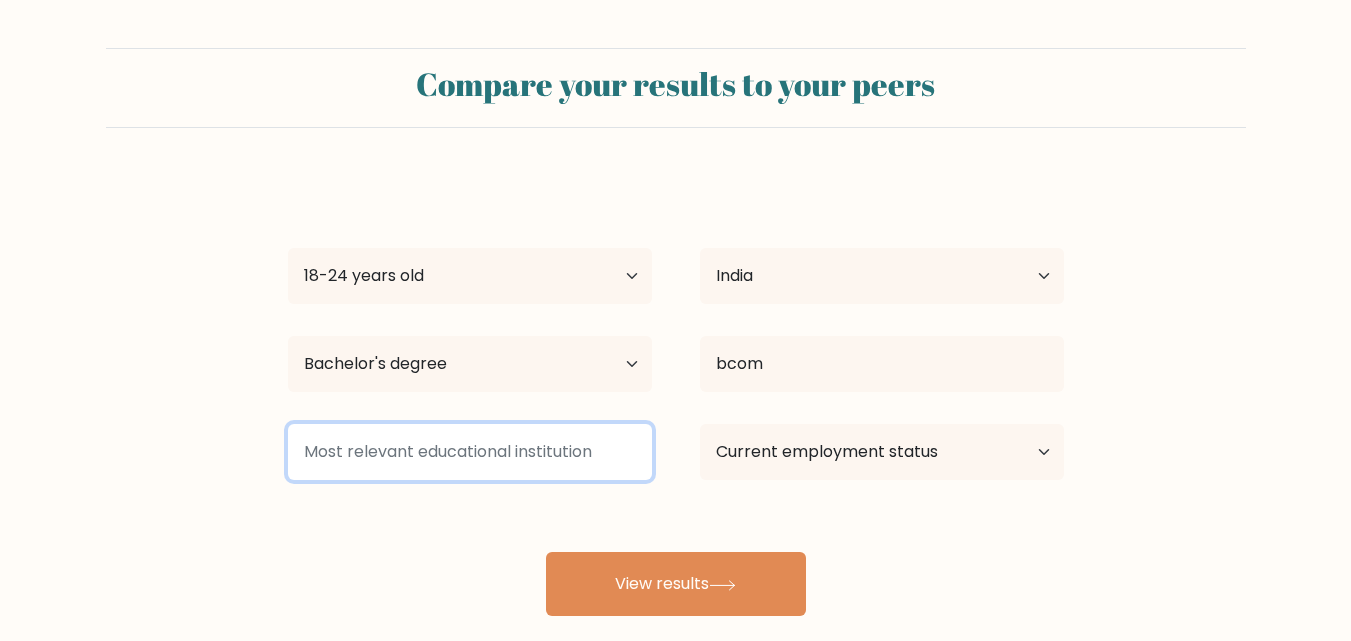 click at bounding box center (470, 452) 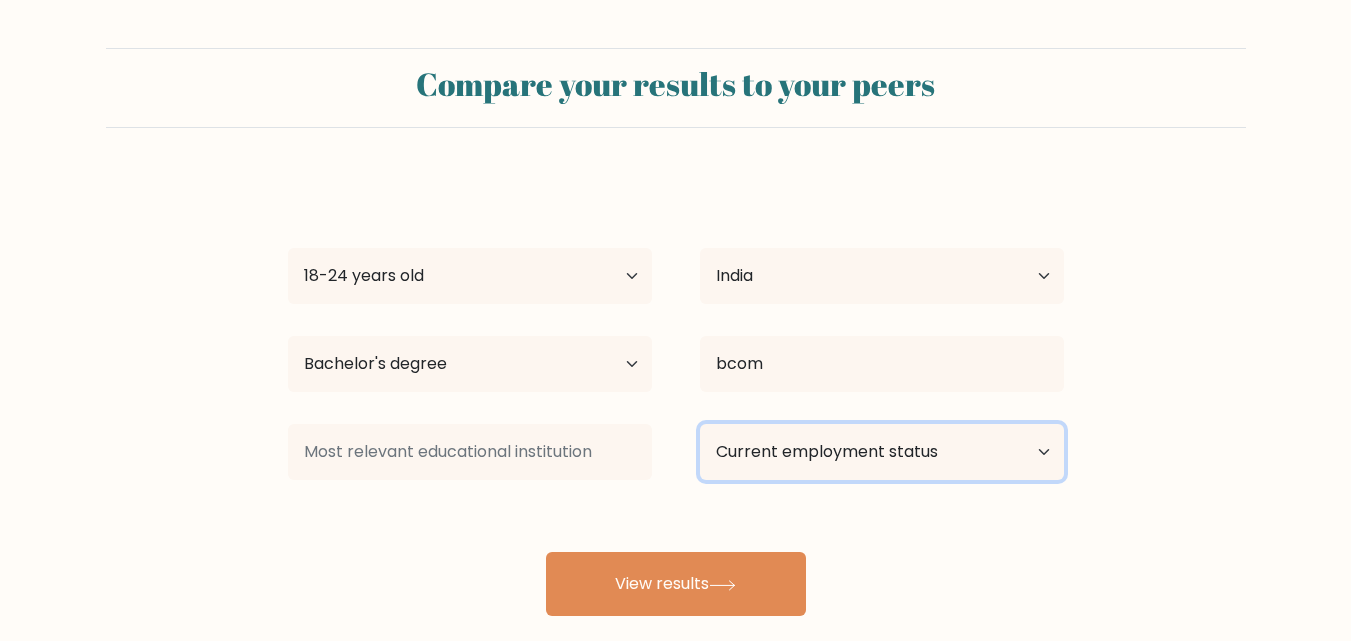 click on "Current employment status
Employed
Student
Retired
Other / prefer not to answer" at bounding box center [882, 452] 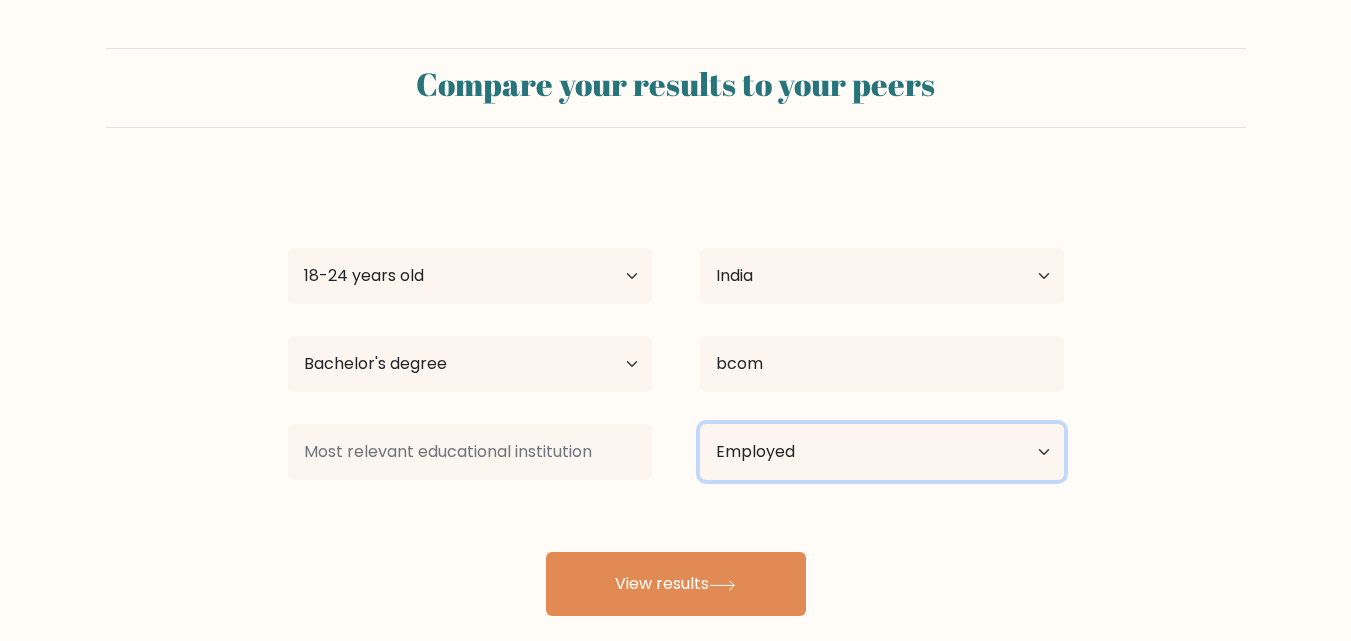 click on "Current employment status
Employed
Student
Retired
Other / prefer not to answer" at bounding box center (882, 452) 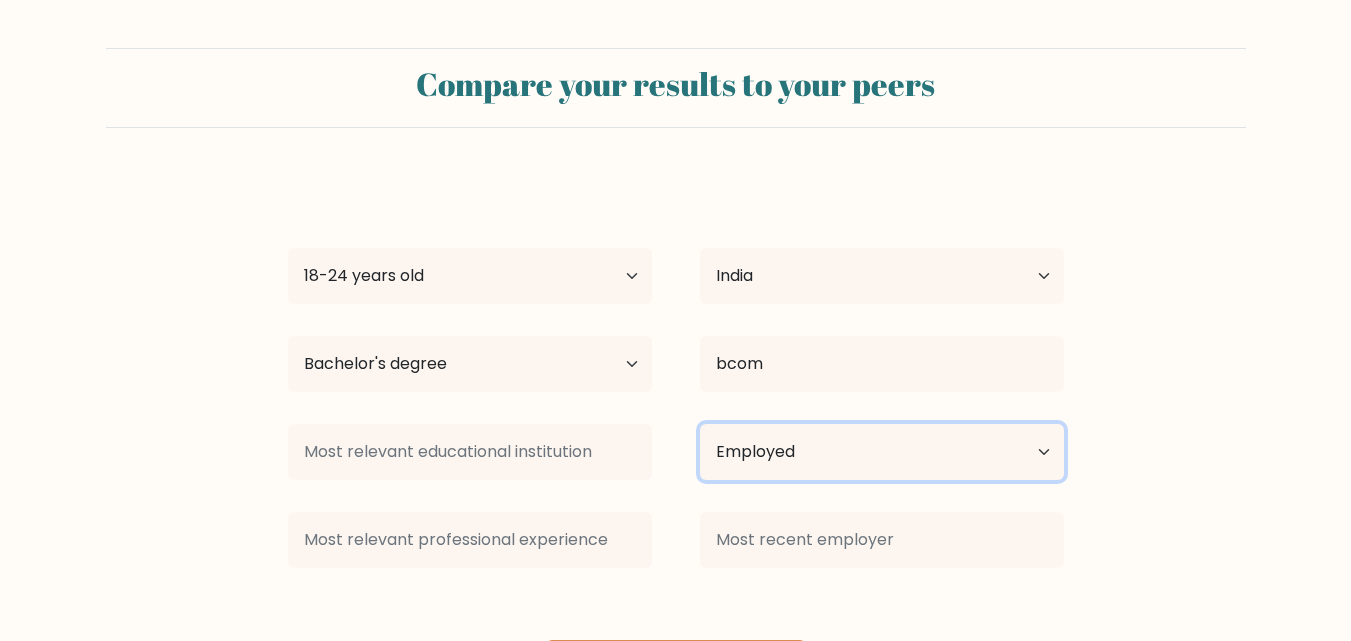 scroll, scrollTop: 117, scrollLeft: 0, axis: vertical 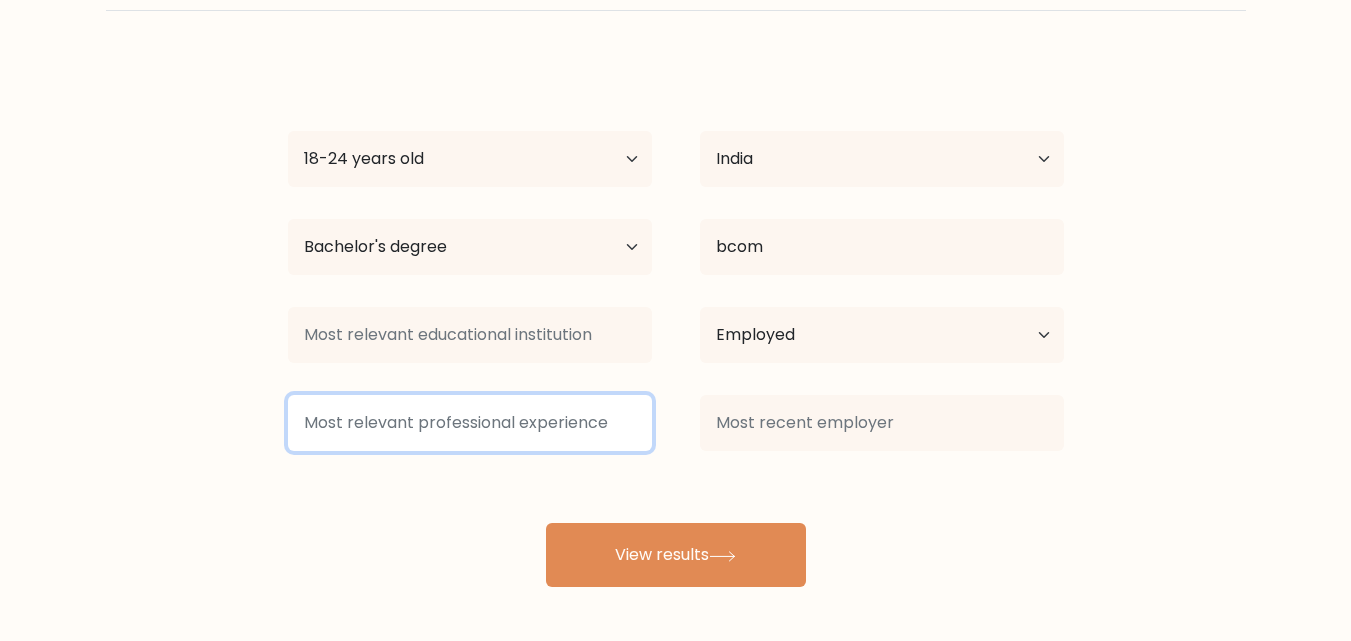 click at bounding box center (470, 423) 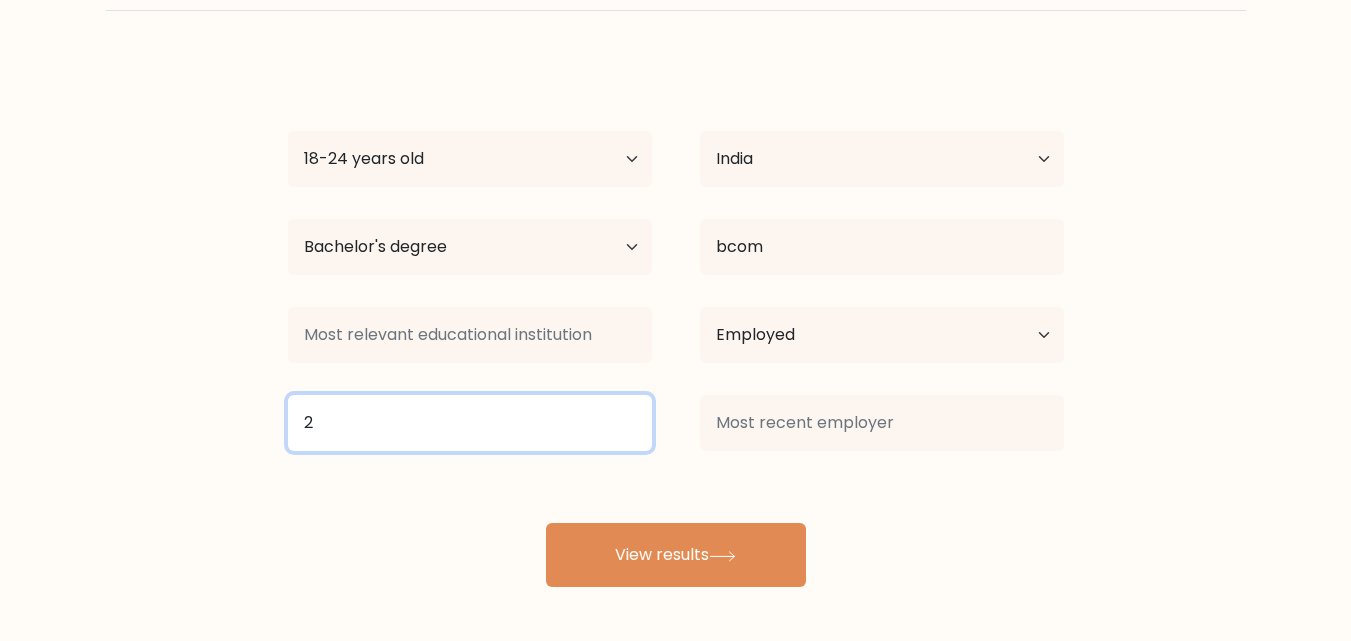 type on "2" 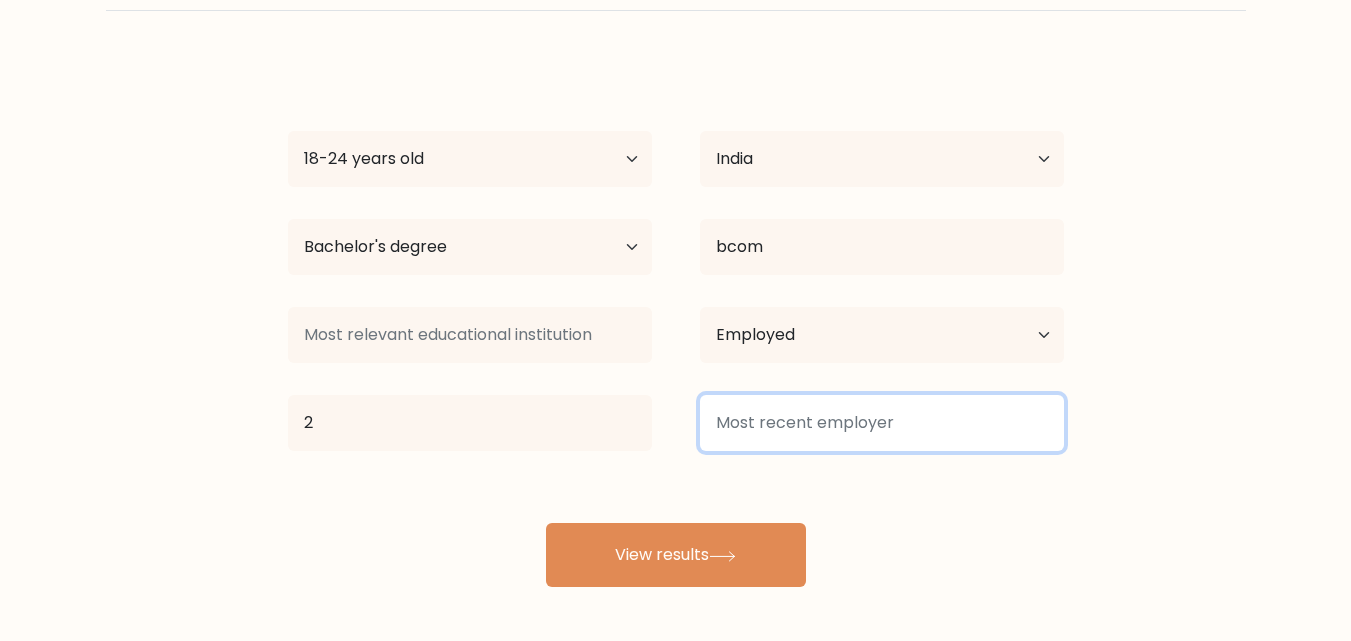 click at bounding box center [882, 423] 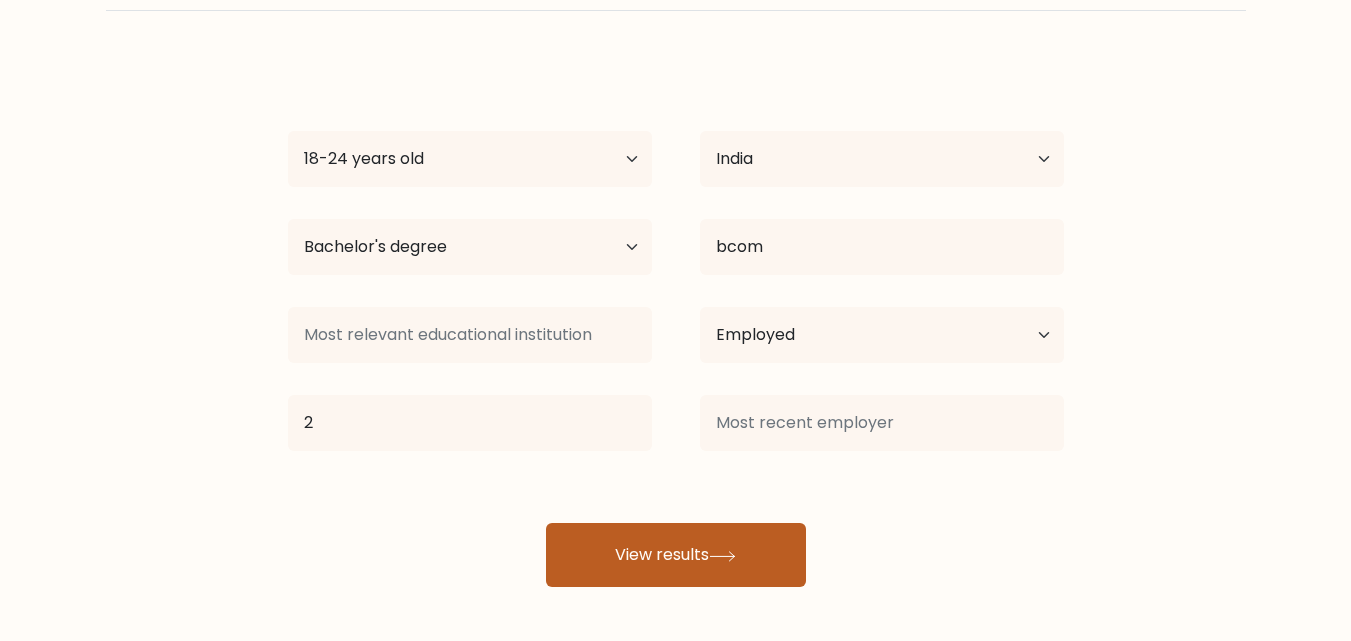 click on "View results" at bounding box center [676, 555] 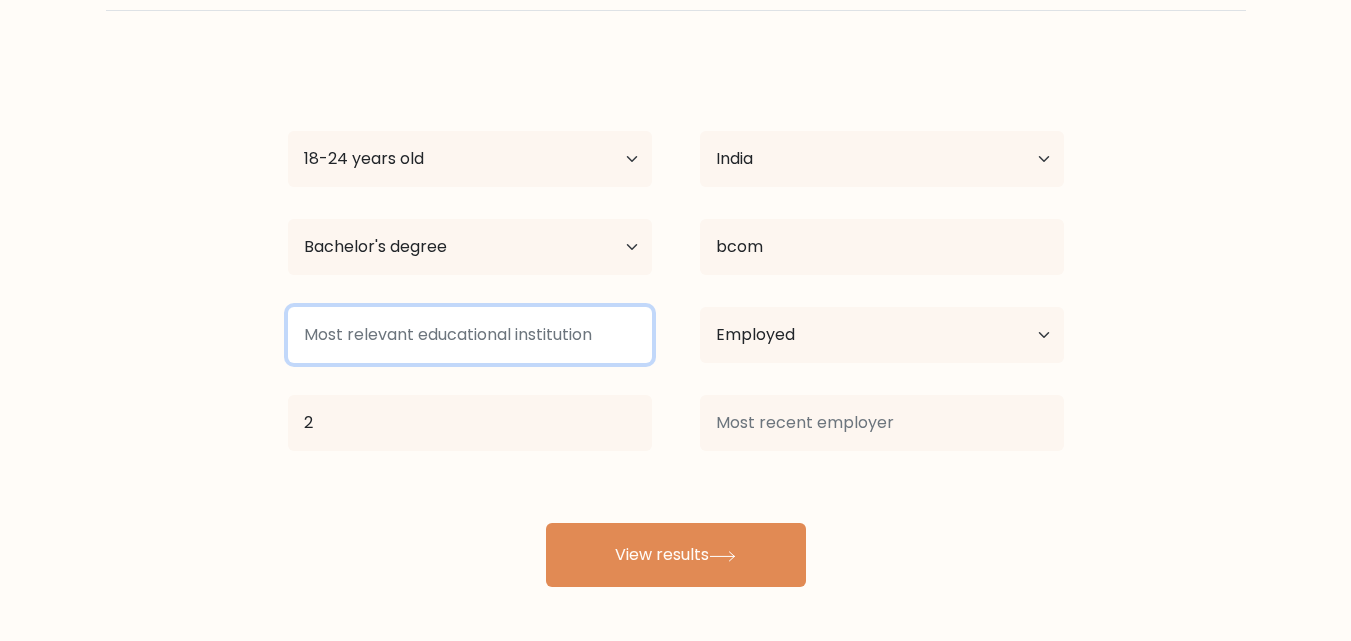 click at bounding box center (470, 335) 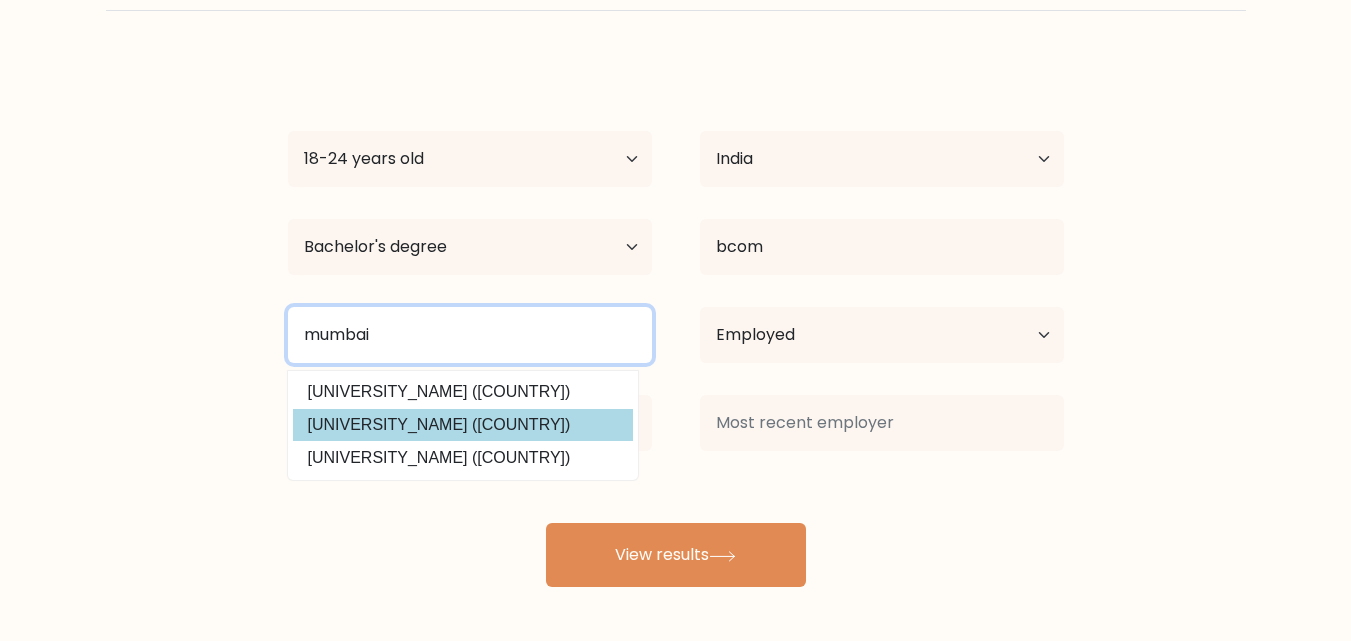 type on "mumbai" 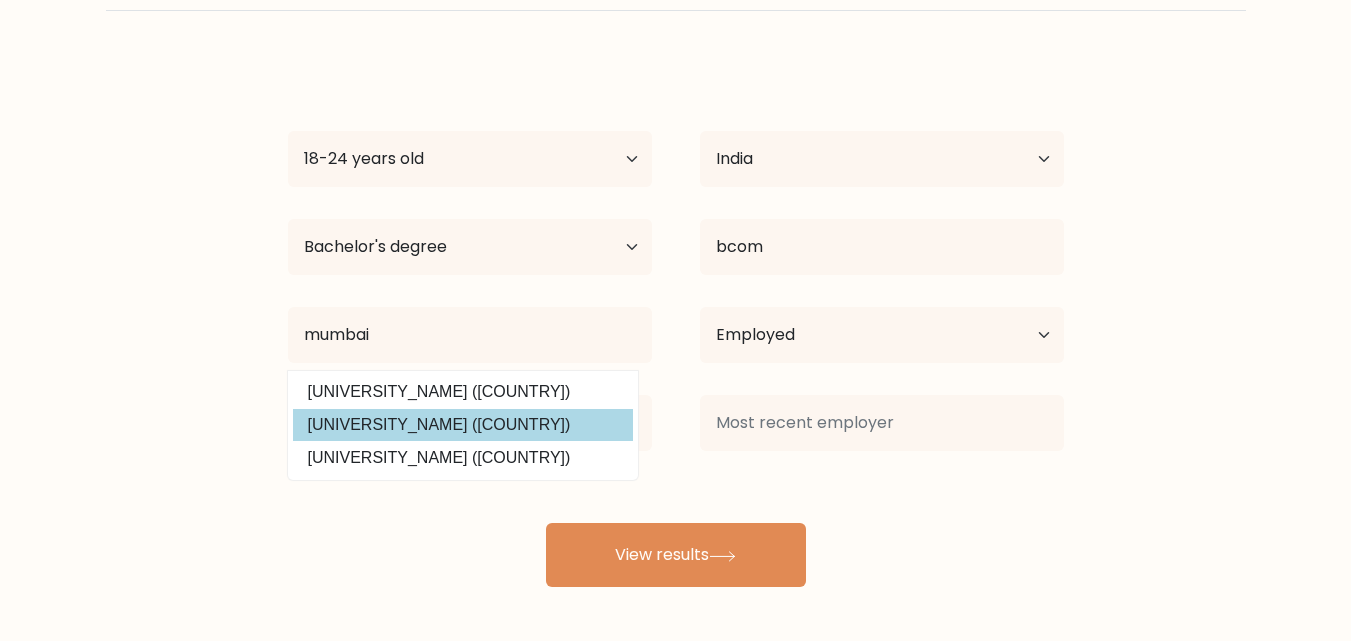 click on "Shweta
Sidhankar
Age
Under 18 years old
18-24 years old
25-34 years old
35-44 years old
45-54 years old
55-64 years old
65 years old and above
Country
Afghanistan
Albania
Algeria
American Samoa
Andorra
Angola
Anguilla
Antarctica
Antigua and Barbuda
Argentina
Armenia
Aruba
Australia
Austria
Azerbaijan
Bahamas
Bahrain
Bangladesh
Barbados
Belarus
Belgium
Belize
Benin
Bermuda
Bhutan
Bolivia
Bonaire, Sint Eustatius and Saba
Bosnia and Herzegovina
Botswana
Bouvet Island
Brazil
Brunei" at bounding box center [676, 323] 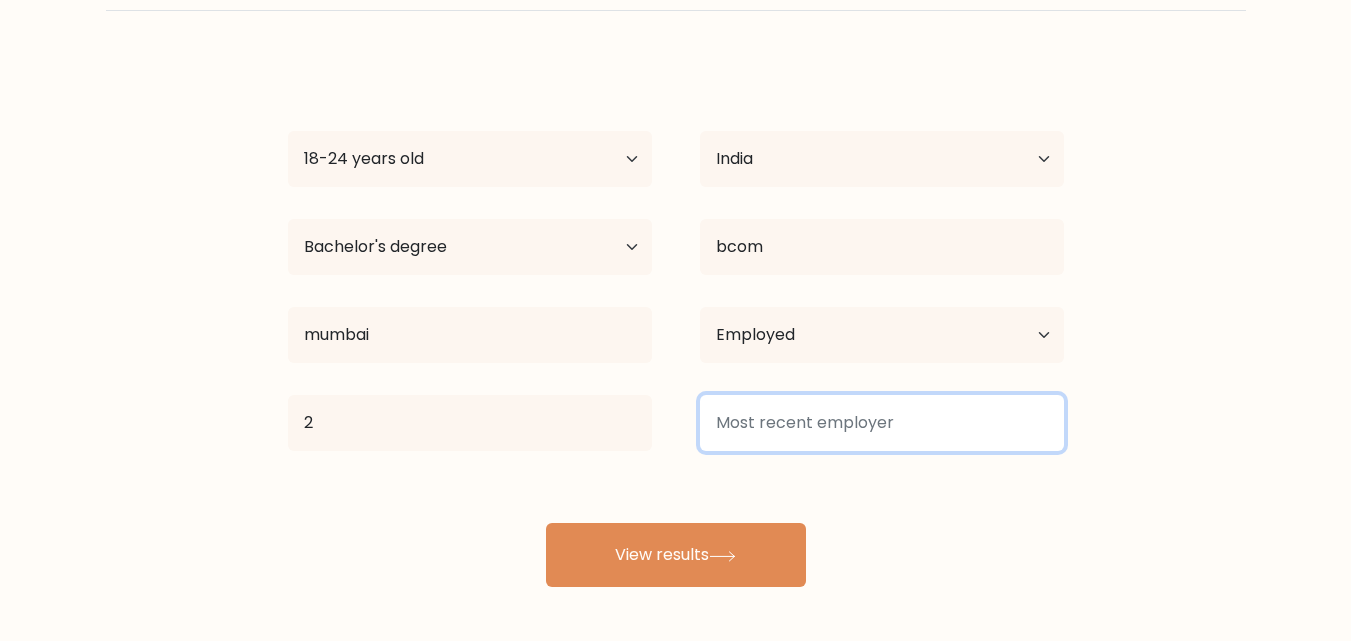 click at bounding box center [882, 423] 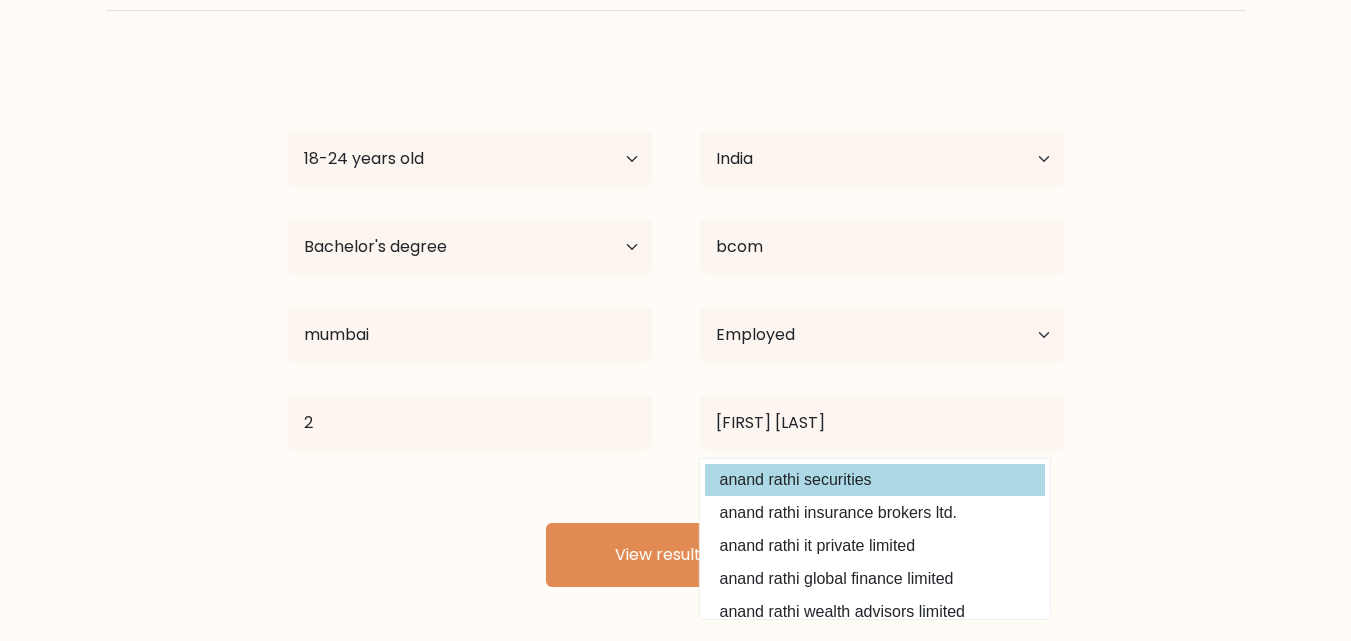 click on "Shweta
Sidhankar
Age
Under 18 years old
18-24 years old
25-34 years old
35-44 years old
45-54 years old
55-64 years old
65 years old and above
Country
Afghanistan
Albania
Algeria
American Samoa
Andorra
Angola
Anguilla
Antarctica
Antigua and Barbuda
Argentina
Armenia
Aruba
Australia
Austria
Azerbaijan
Bahamas
Bahrain
Bangladesh
Barbados
Belarus
Belgium
Belize
Benin
Bermuda
Bhutan
Bolivia
Bonaire, Sint Eustatius and Saba
Bosnia and Herzegovina
Botswana
Bouvet Island
Brazil
Brunei" at bounding box center [676, 323] 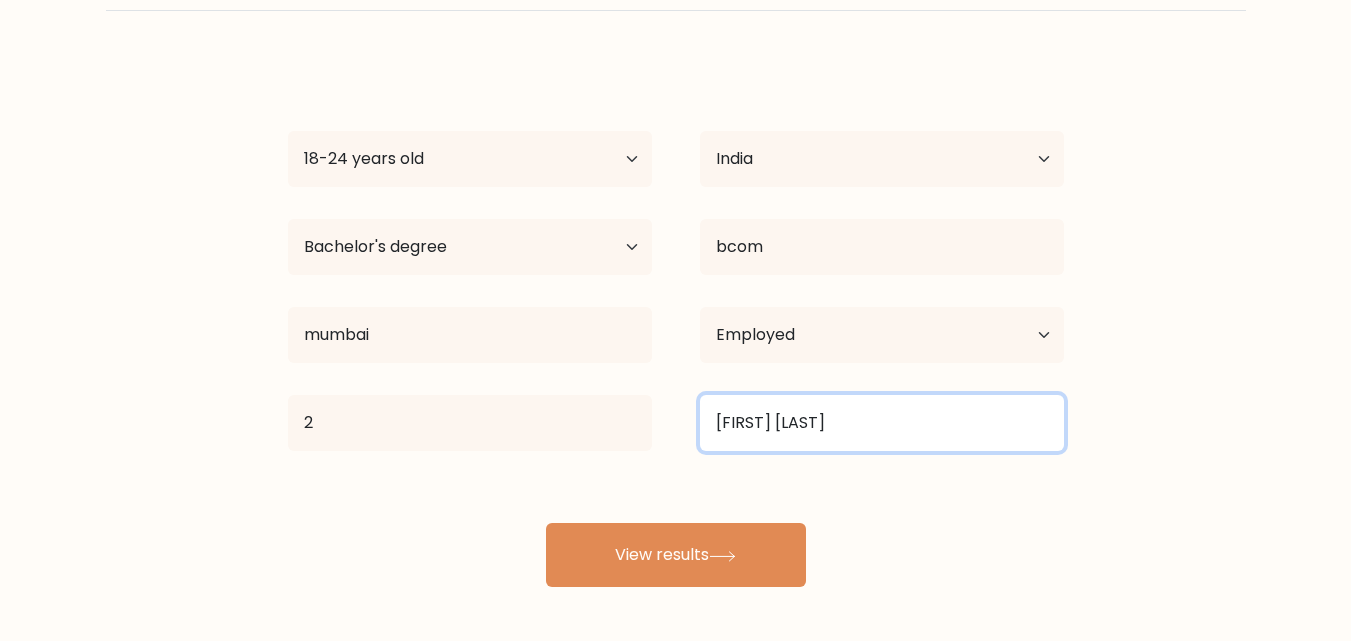 click on "anand rath" at bounding box center [882, 423] 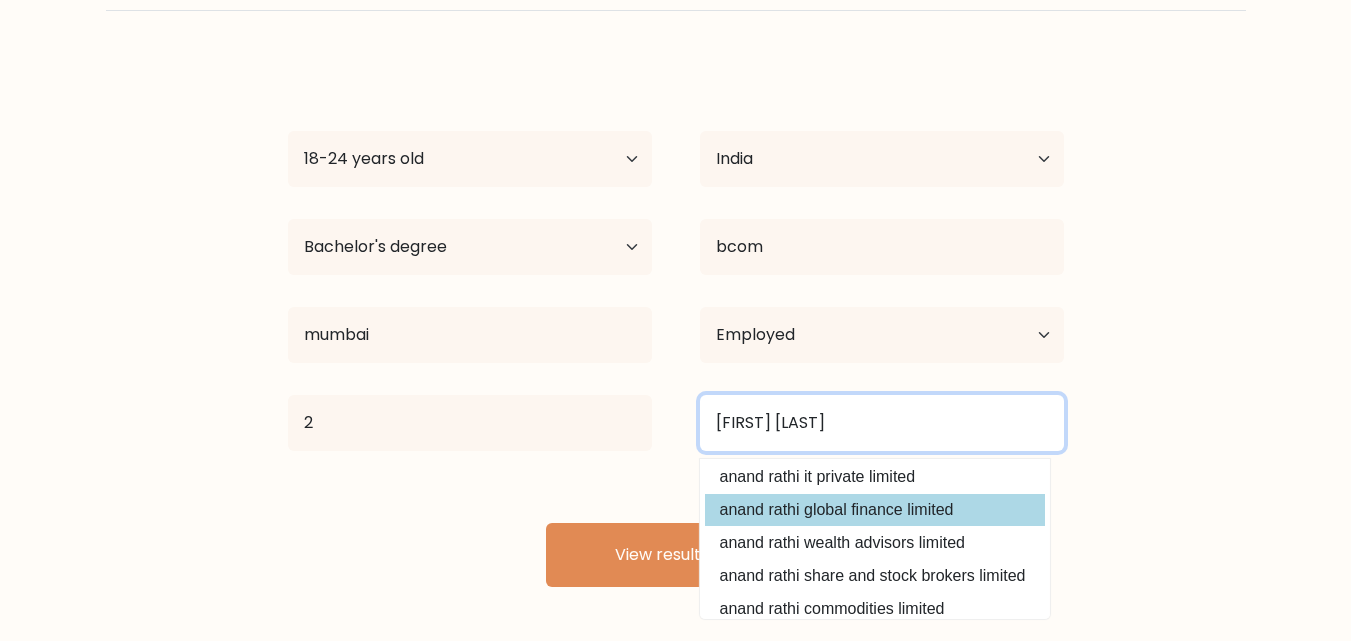 scroll, scrollTop: 71, scrollLeft: 0, axis: vertical 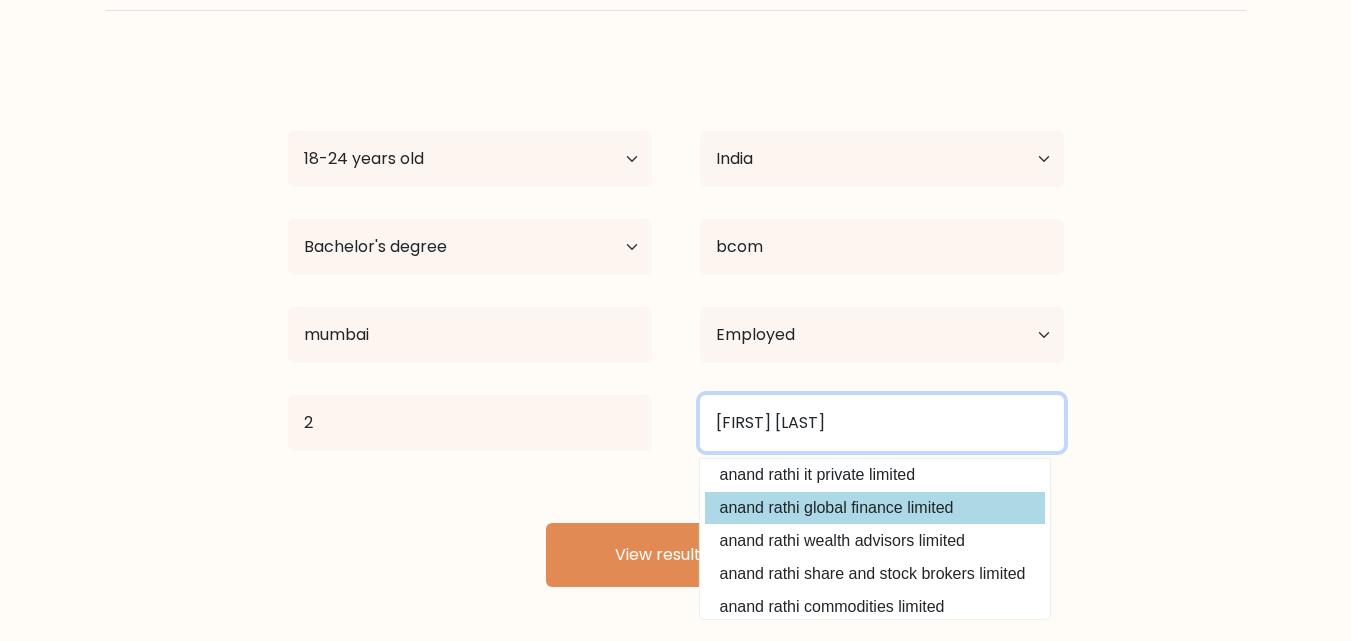 type on "anand rath" 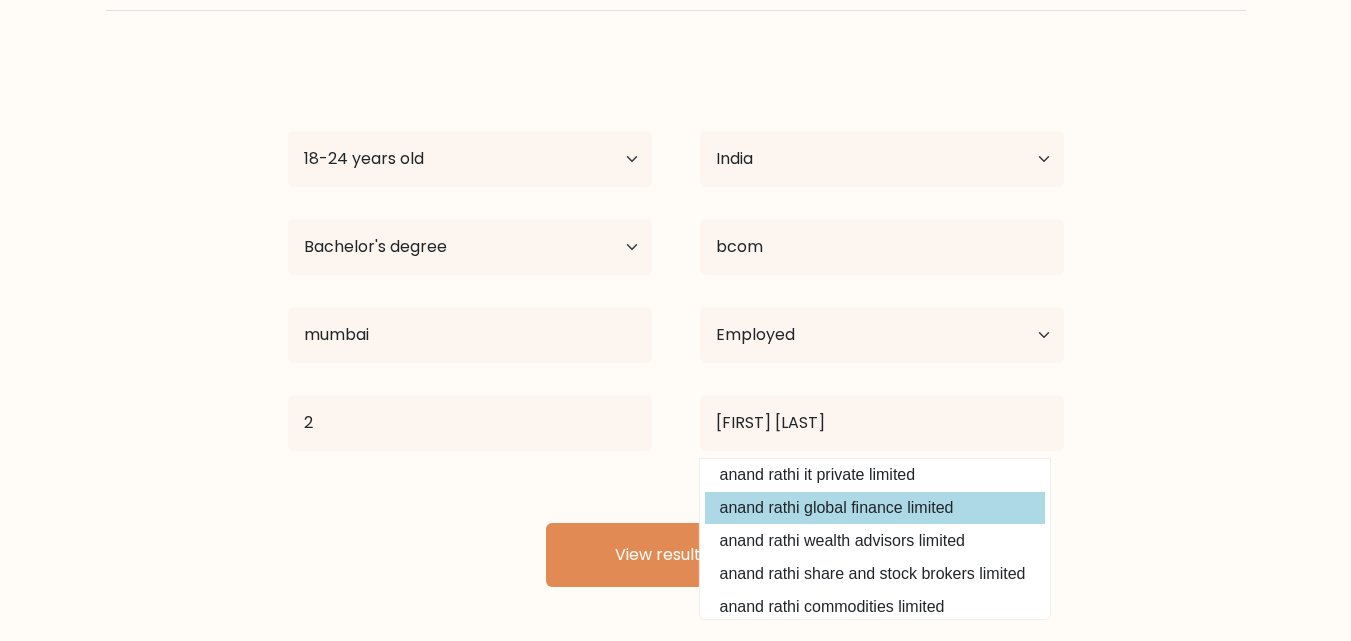click on "Shweta
Sidhankar
Age
Under 18 years old
18-24 years old
25-34 years old
35-44 years old
45-54 years old
55-64 years old
65 years old and above
Country
Afghanistan
Albania
Algeria
American Samoa
Andorra
Angola
Anguilla
Antarctica
Antigua and Barbuda
Argentina
Armenia
Aruba
Australia
Austria
Azerbaijan
Bahamas
Bahrain
Bangladesh
Barbados
Belarus
Belgium
Belize
Benin
Bermuda
Bhutan
Bolivia
Bonaire, Sint Eustatius and Saba
Bosnia and Herzegovina
Botswana
Bouvet Island
Brazil
Brunei" at bounding box center [676, 323] 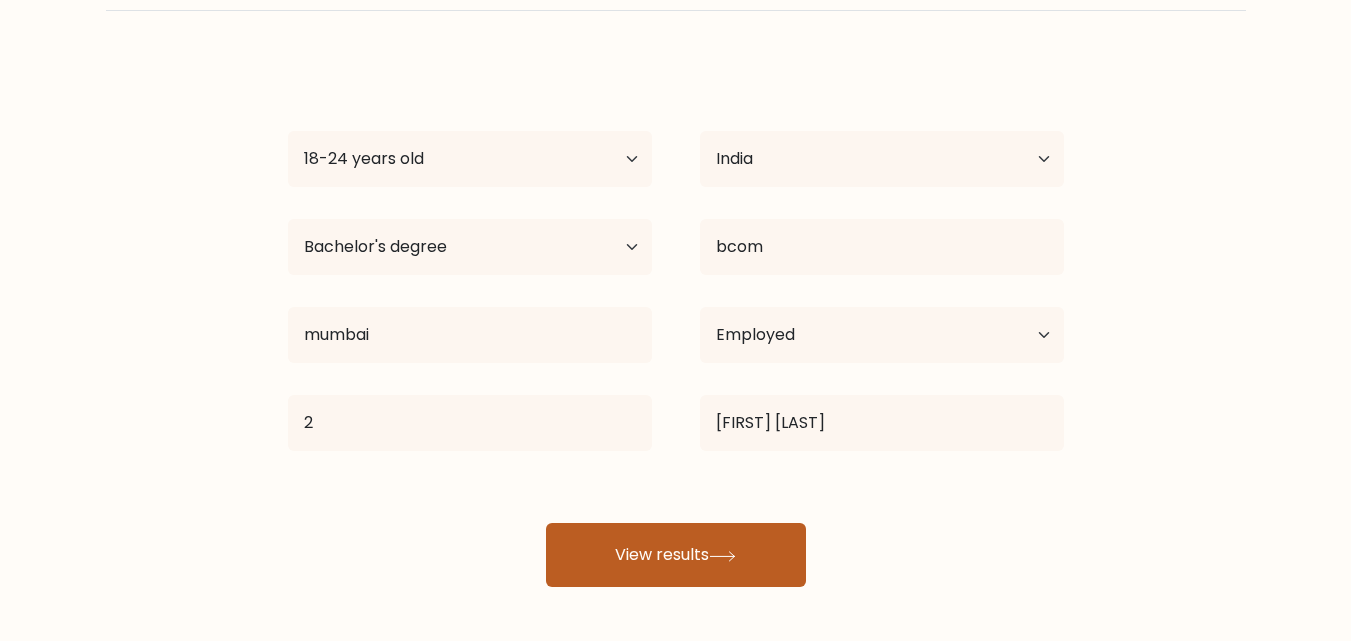 click on "View results" at bounding box center (676, 555) 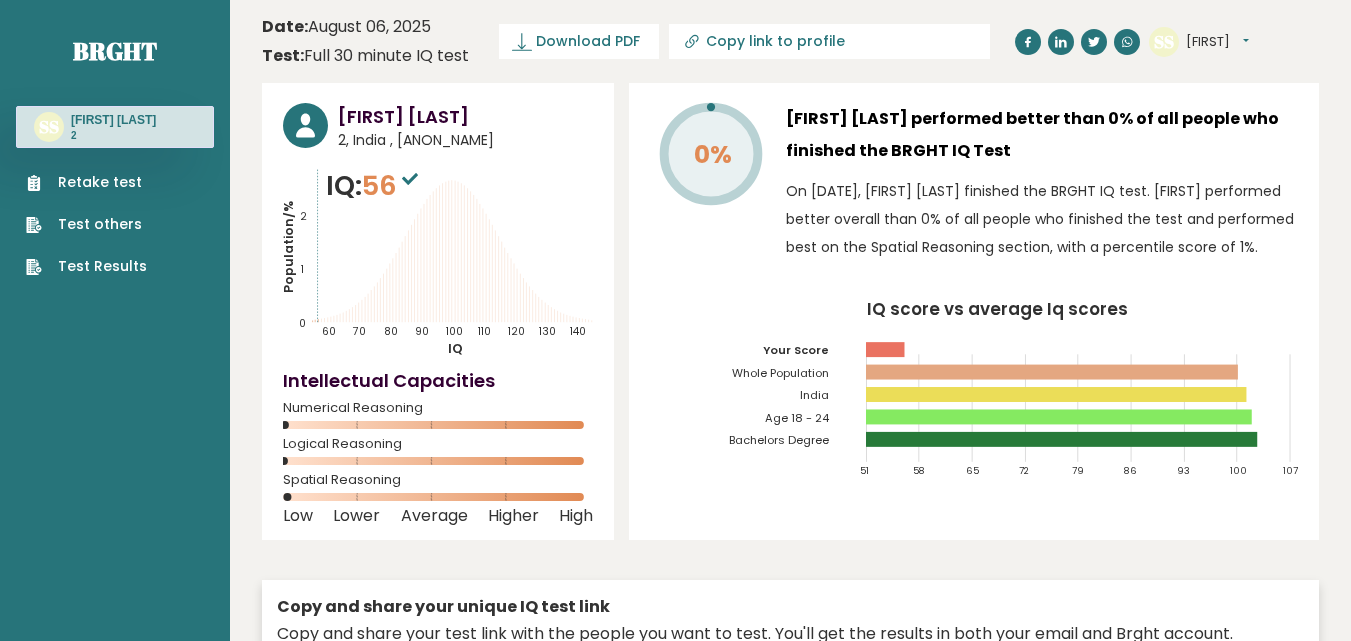 scroll, scrollTop: 0, scrollLeft: 0, axis: both 